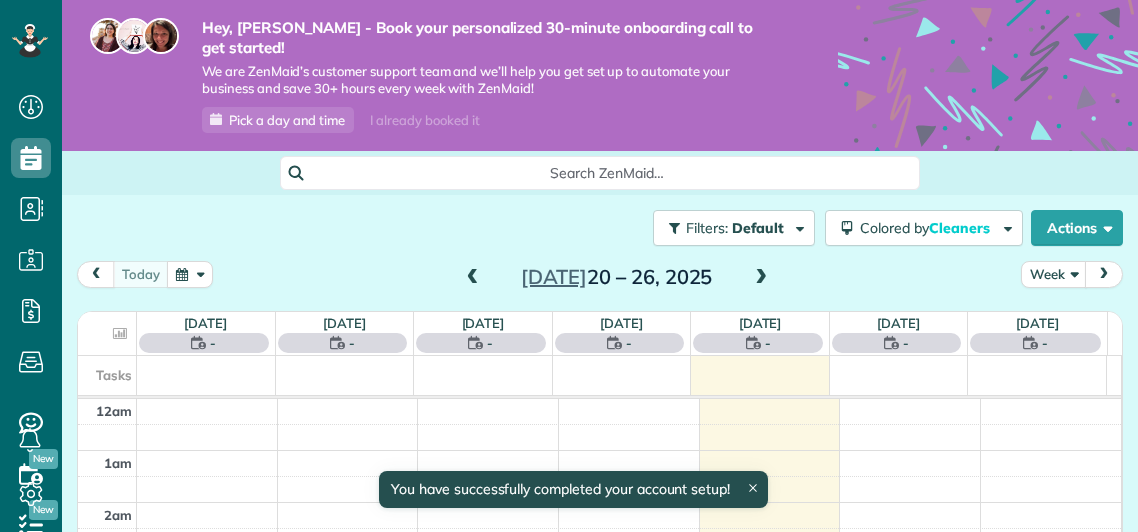scroll, scrollTop: 0, scrollLeft: 0, axis: both 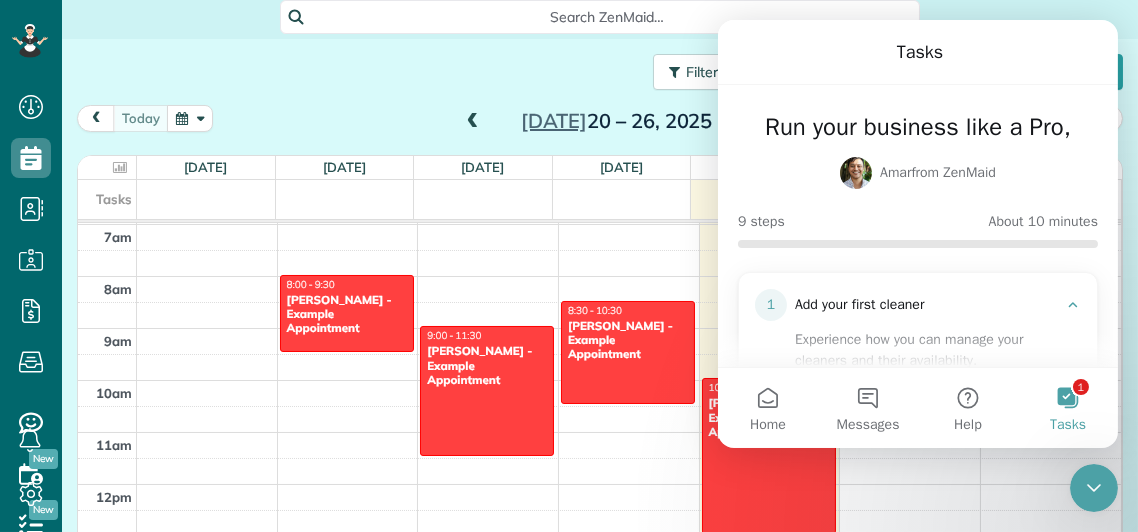 click on "Add your first cleaner" at bounding box center [925, 305] 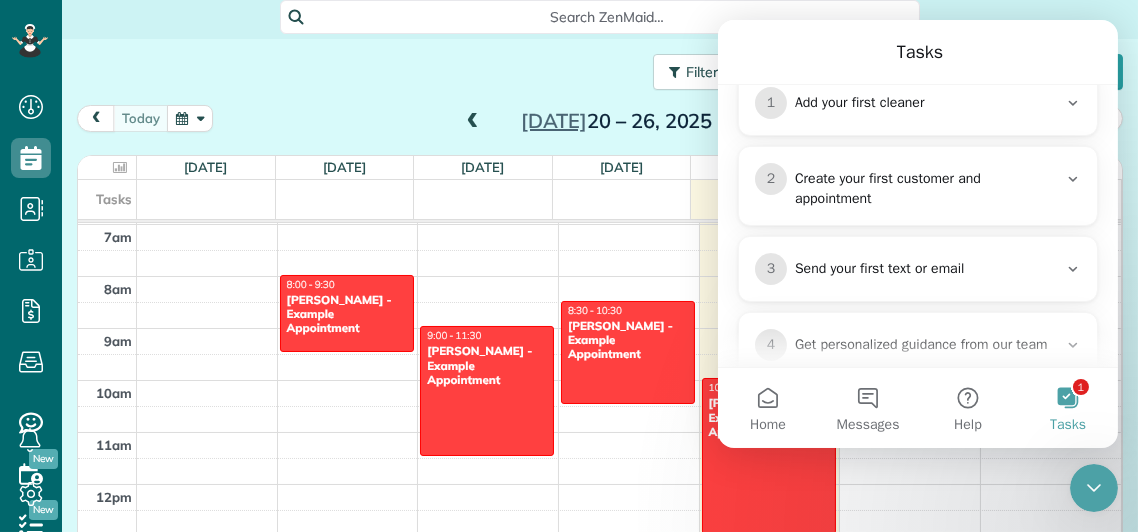 scroll, scrollTop: 195, scrollLeft: 0, axis: vertical 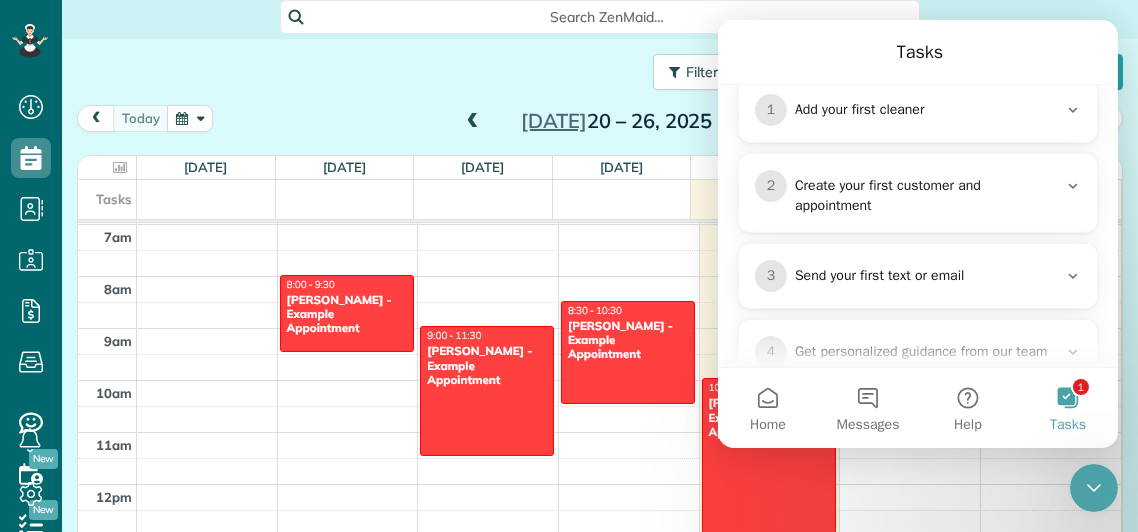 click on "1 Add your first cleaner 2 Create your first customer and appointment 3 Send your first text or email 4 Get personalized guidance from our team 5 Reduce no-shows automatically with appointment reminders 6 Impress clients with branded invoices & payment pages 7 Help your cleaners earn more with tips 8 Keep quality high on every job 9 Track your team with the ZenMaid GPS-enabled mobile app" at bounding box center (917, 448) 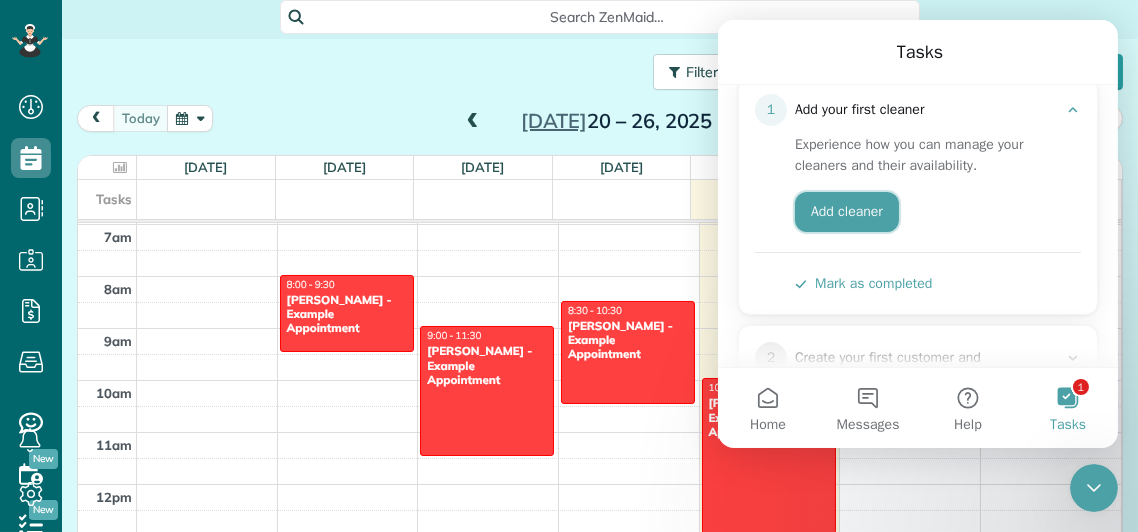 click on "Add cleaner" at bounding box center (846, 212) 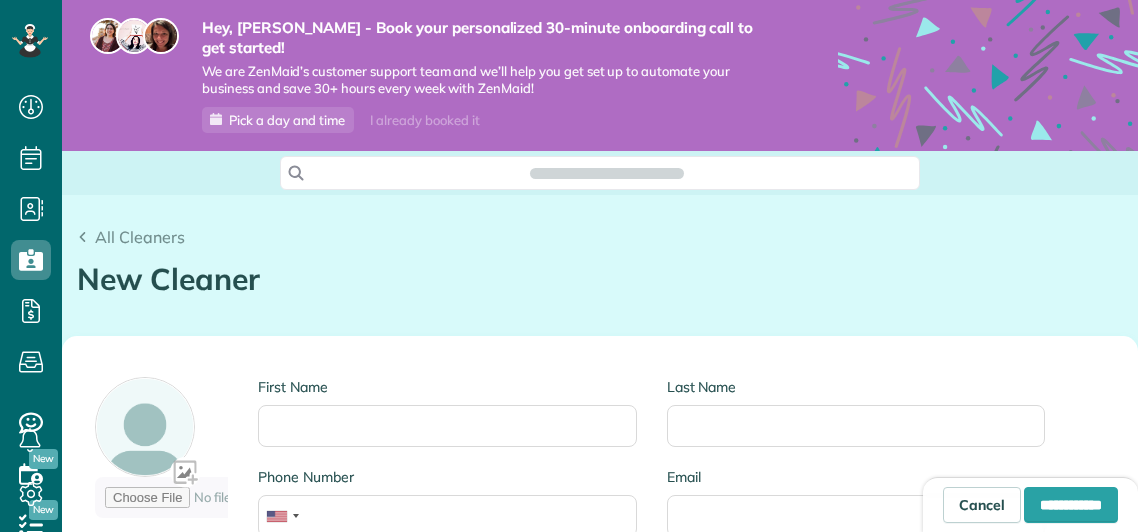 scroll, scrollTop: 0, scrollLeft: 0, axis: both 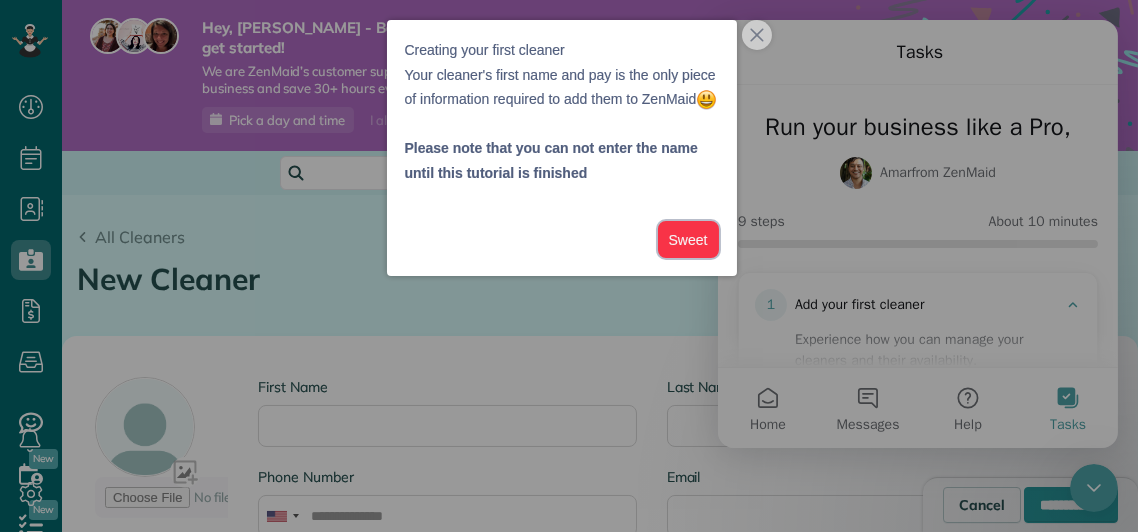 click on "Sweet" at bounding box center [688, 239] 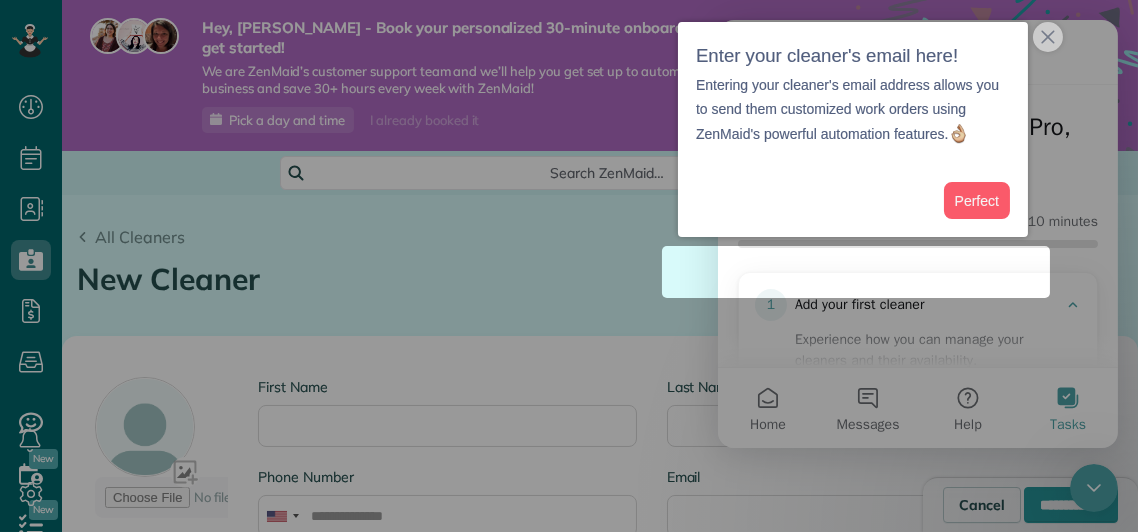scroll, scrollTop: 229, scrollLeft: 0, axis: vertical 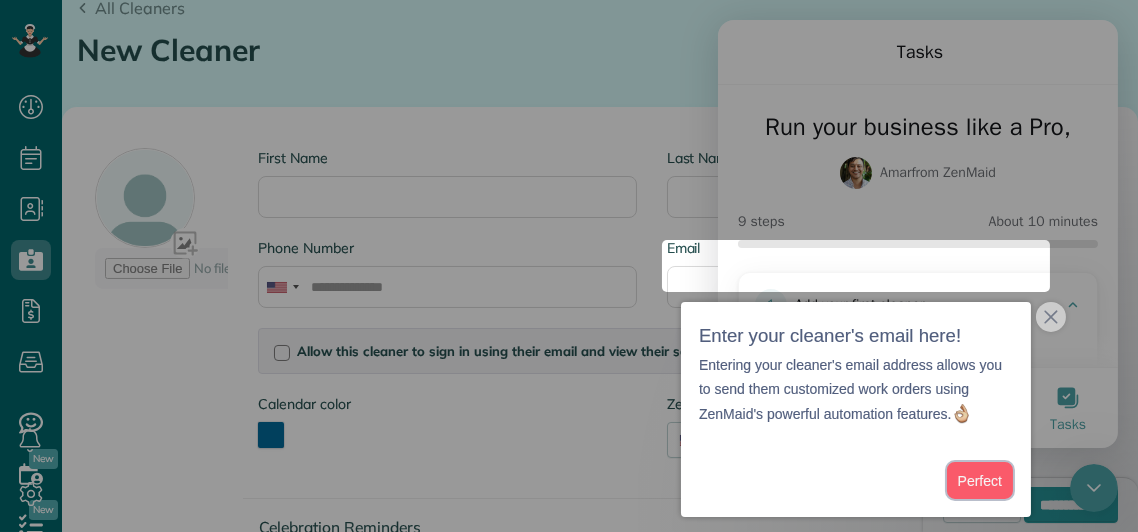 click on "Perfect" at bounding box center [980, 480] 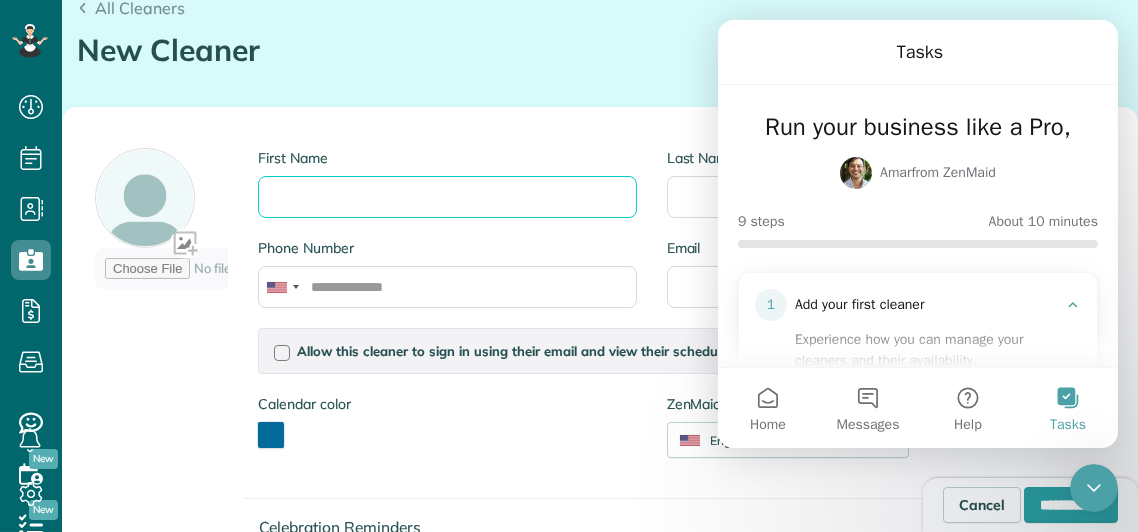 click on "First Name" at bounding box center [447, 197] 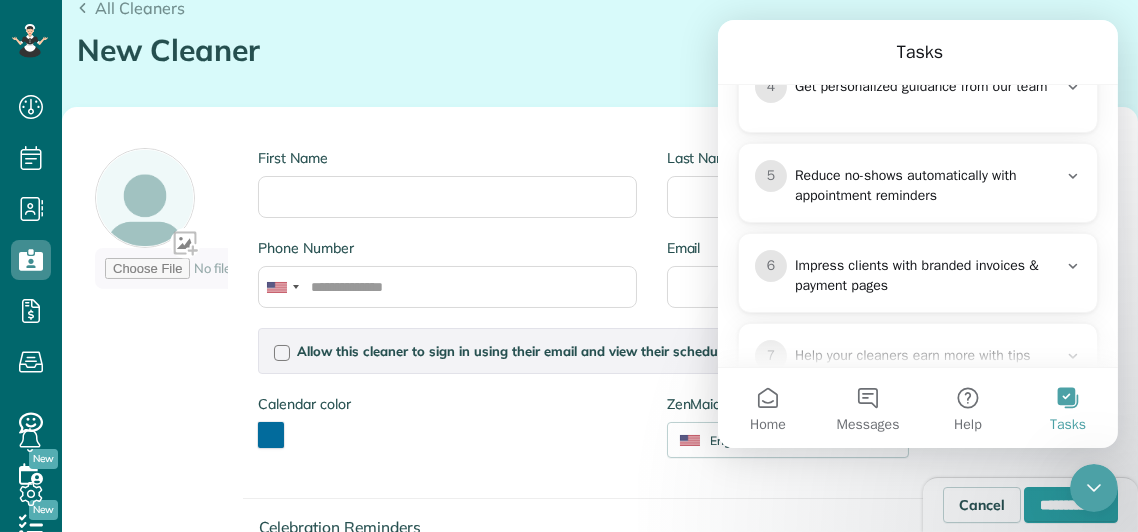 scroll, scrollTop: 619, scrollLeft: 0, axis: vertical 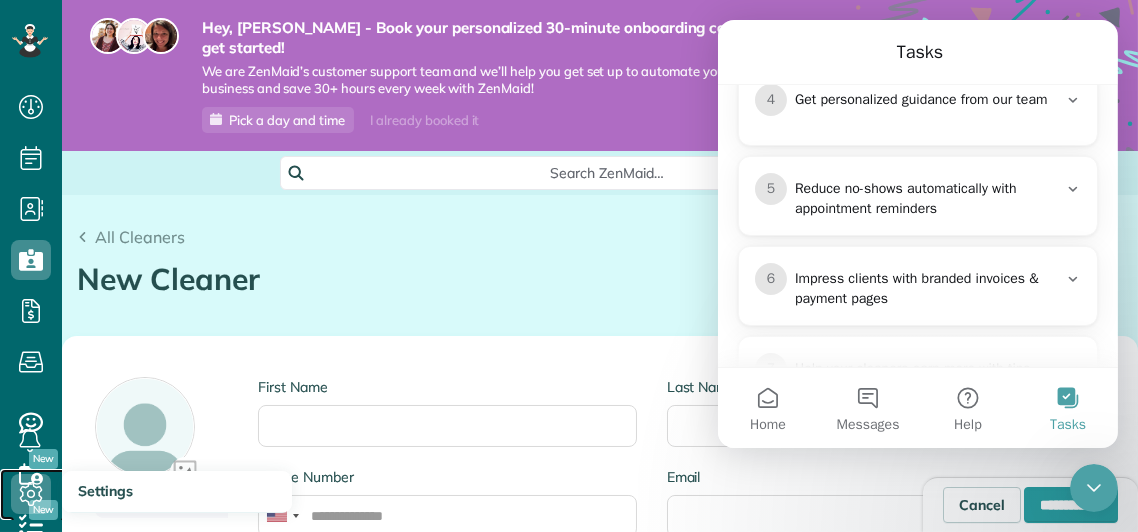 click 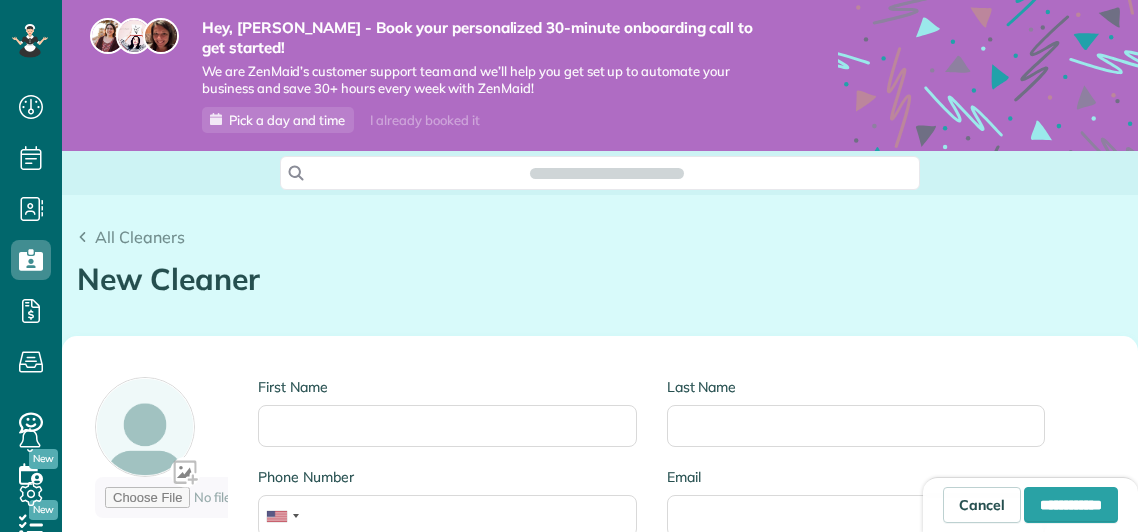 scroll, scrollTop: 0, scrollLeft: 0, axis: both 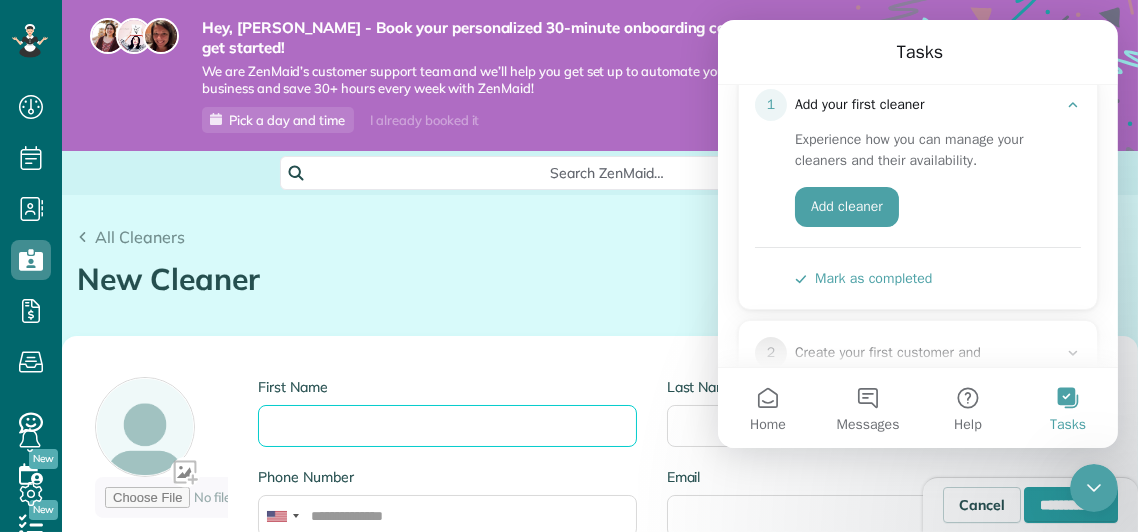 click on "First Name" at bounding box center (447, 426) 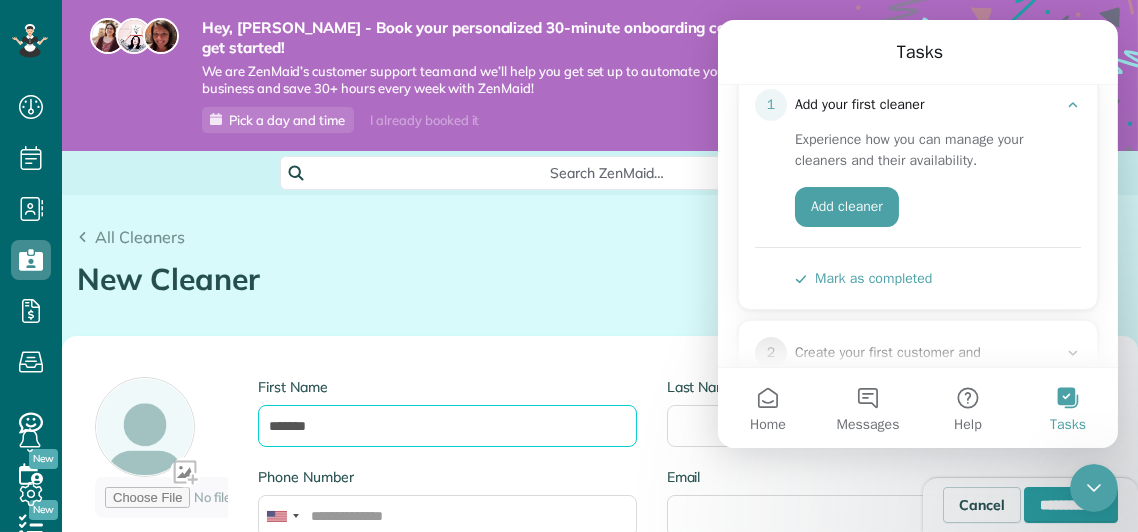 type on "*******" 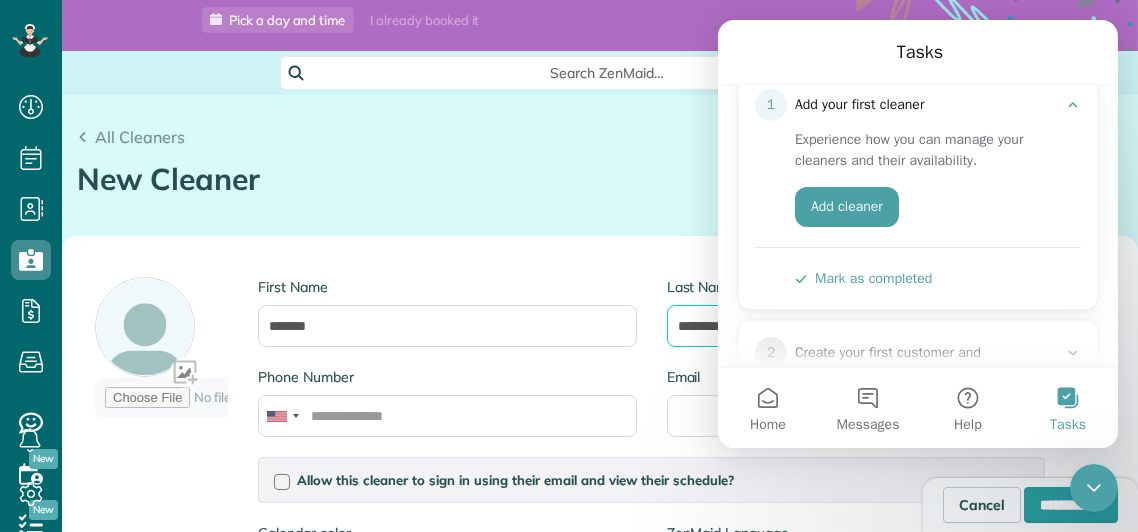 scroll, scrollTop: 200, scrollLeft: 0, axis: vertical 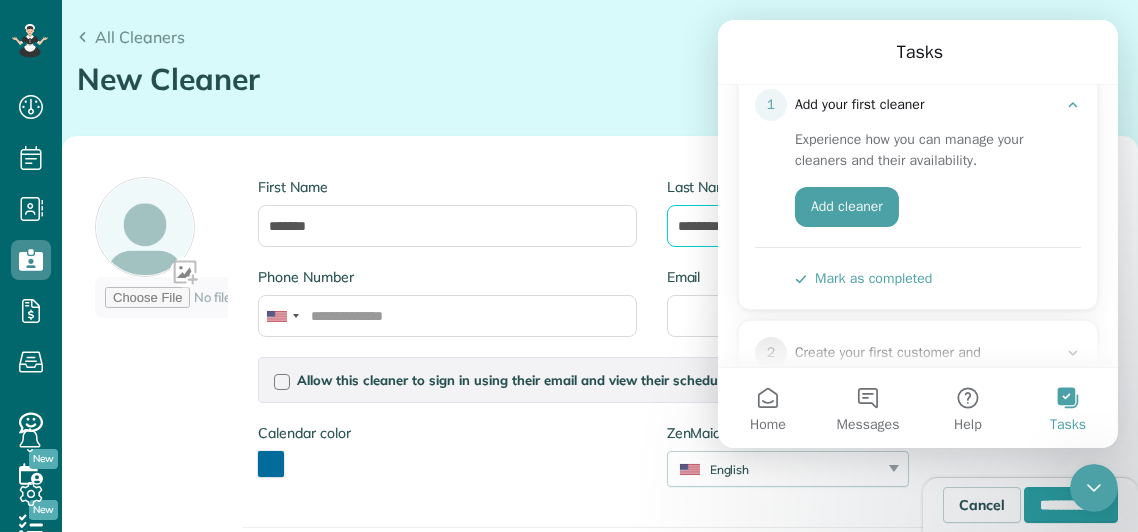type on "********" 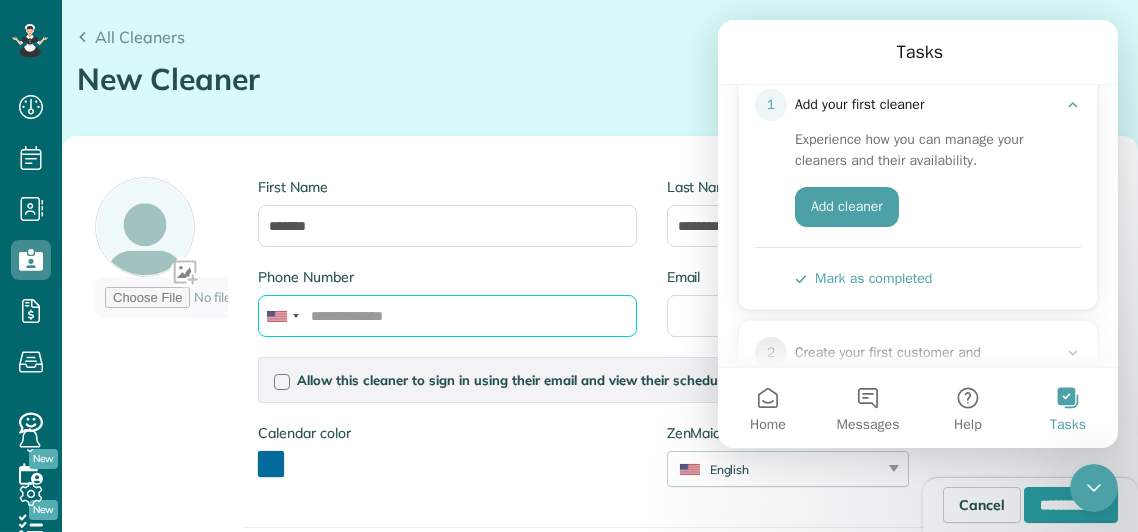 click on "Phone Number" at bounding box center (447, 316) 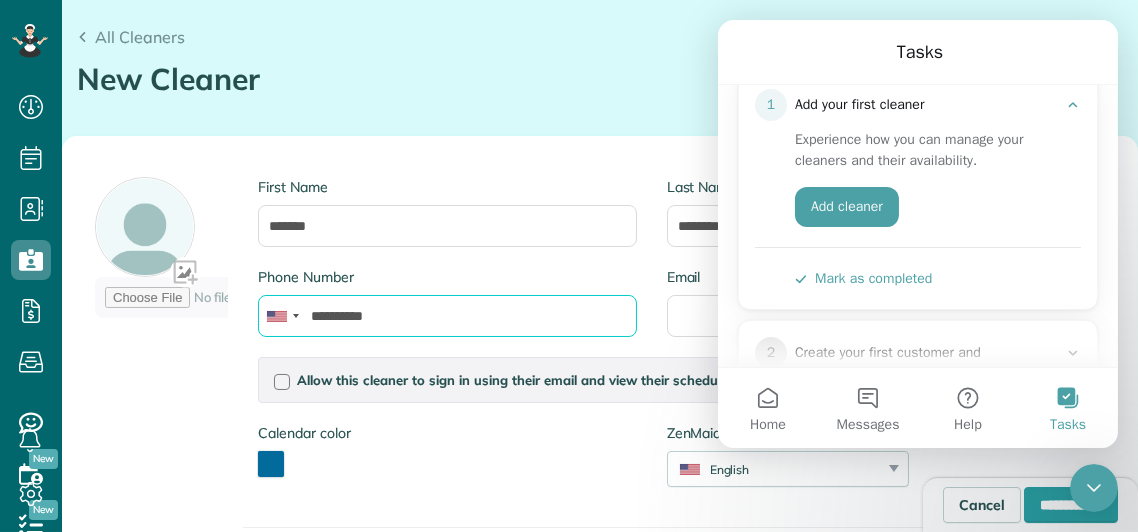 type on "**********" 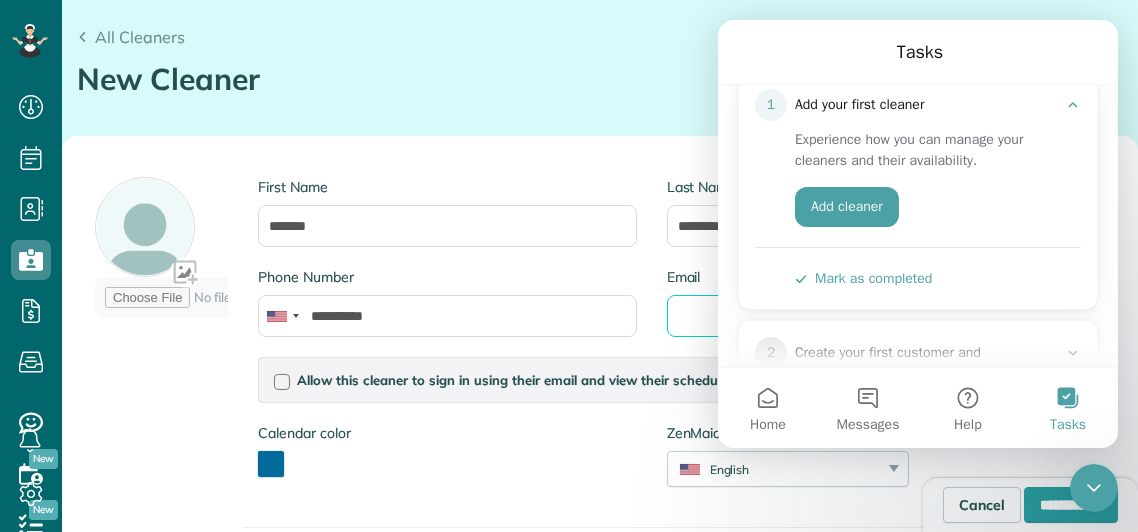 click on "Email" at bounding box center [856, 316] 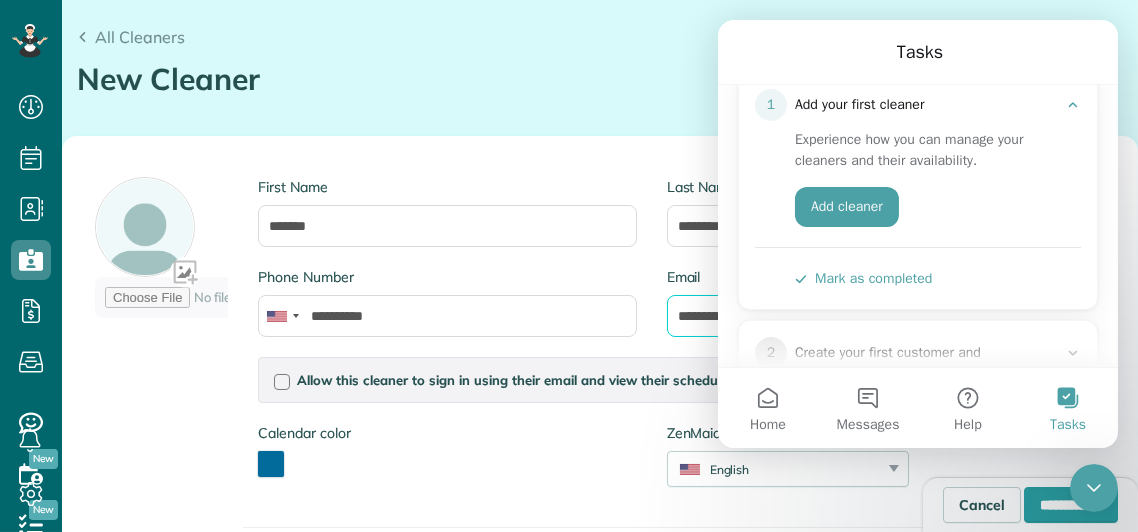 type on "**********" 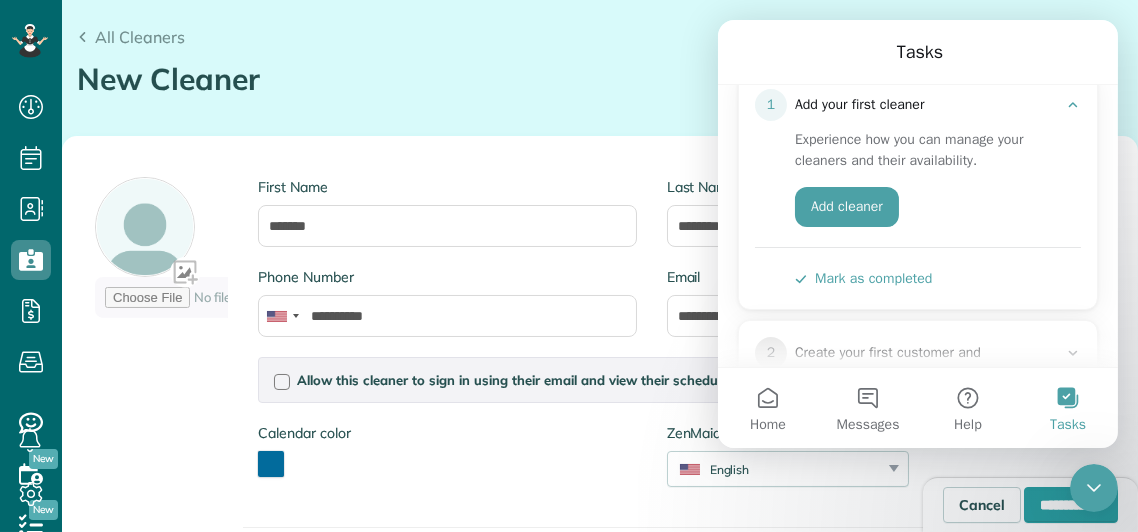 click on "Allow this cleaner to sign in using their email and view their schedule?
Password
Password Confirmation
Password Password should contain letters and numbers only and be at least 8 characters long
Password Confirmation
Is this cleaner an office manager? Office managers can create, view, and edit customers, appointments, and cleaners
Is this cleaner a contractor?
Allow this cleaner to log their time in the system? If you enable this option, this cleaner will be able to log their time in and time out when they sign in, saving you time on payroll and time tracking" at bounding box center [651, 380] 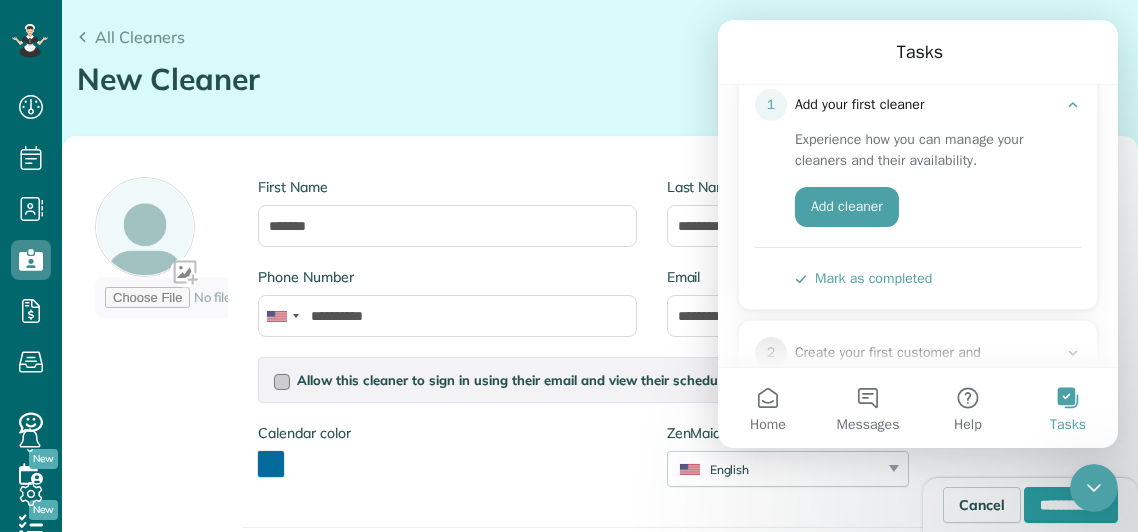click on "Allow this cleaner to sign in using their email and view their schedule?" at bounding box center [515, 380] 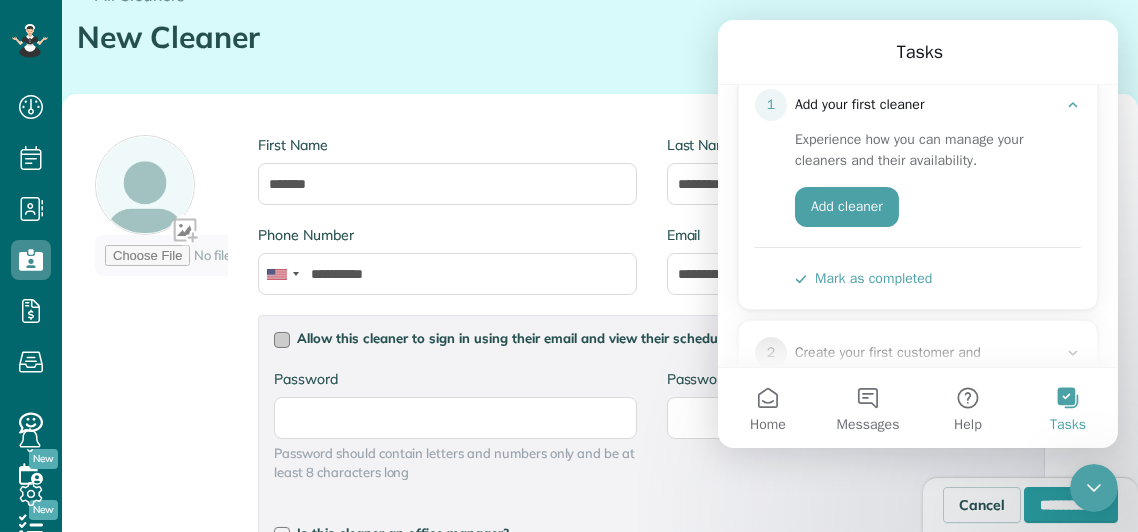 scroll, scrollTop: 242, scrollLeft: 0, axis: vertical 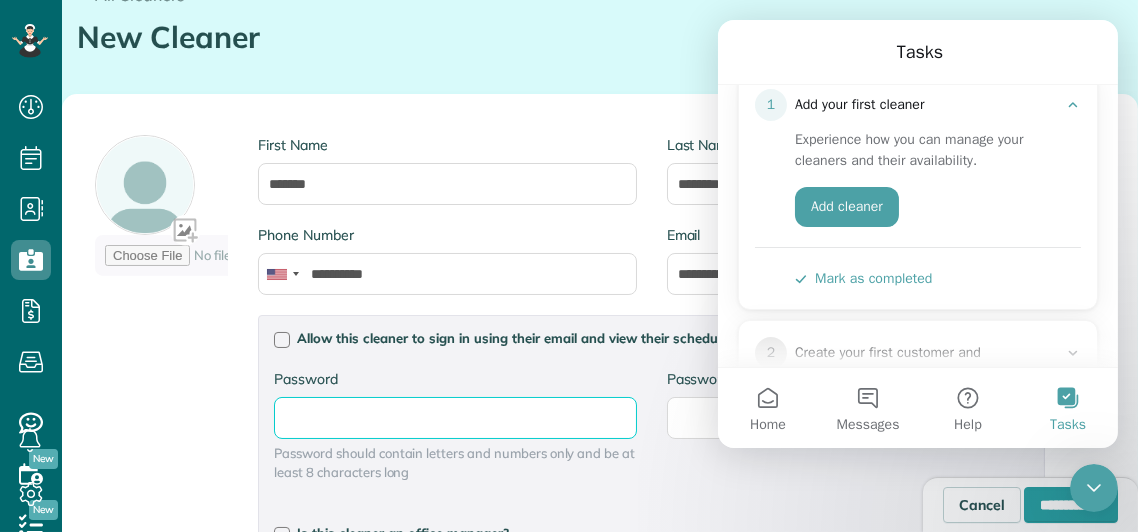 click on "Password" at bounding box center [0, 0] 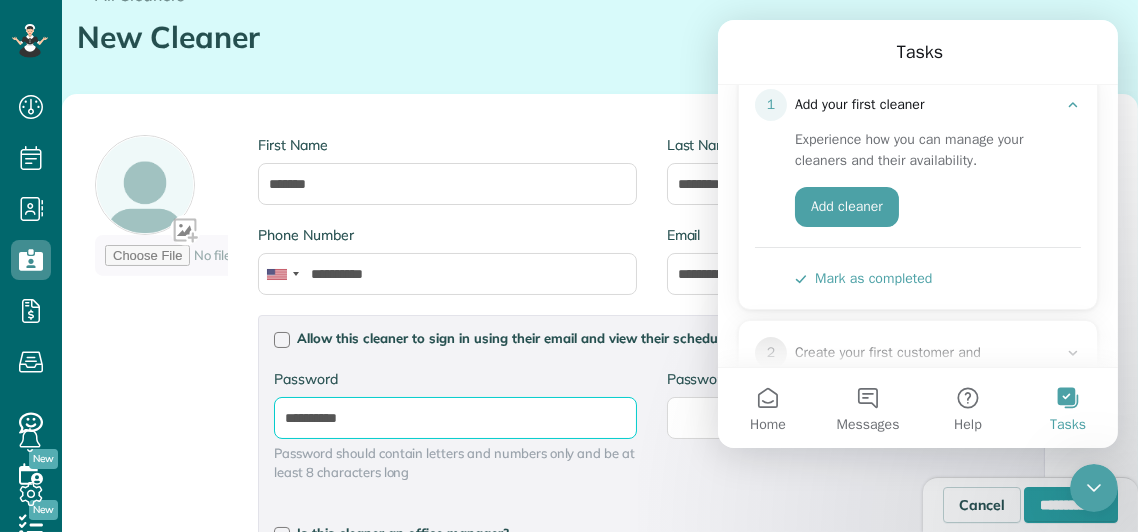 click on "**********" at bounding box center [0, 0] 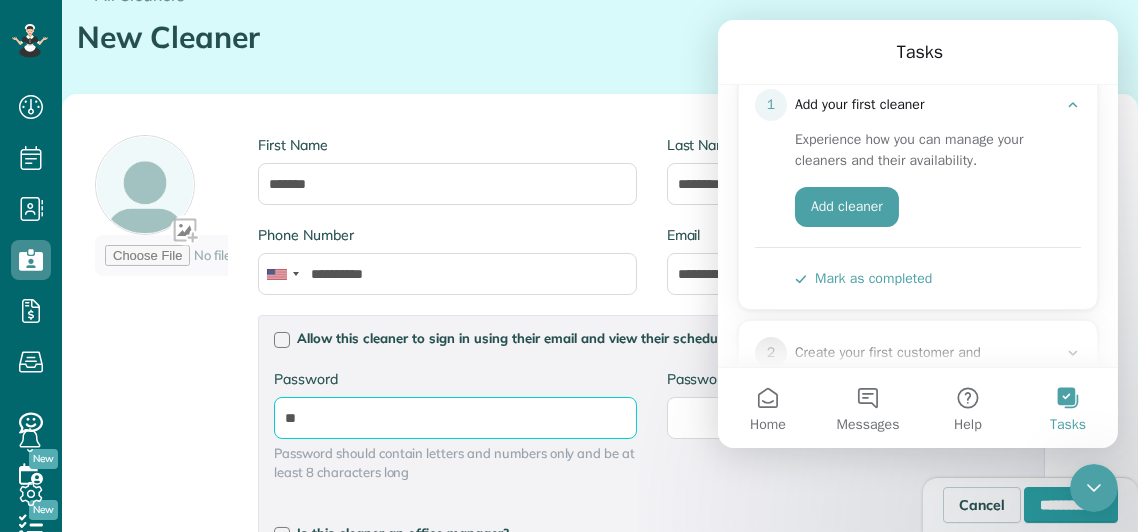 type on "*" 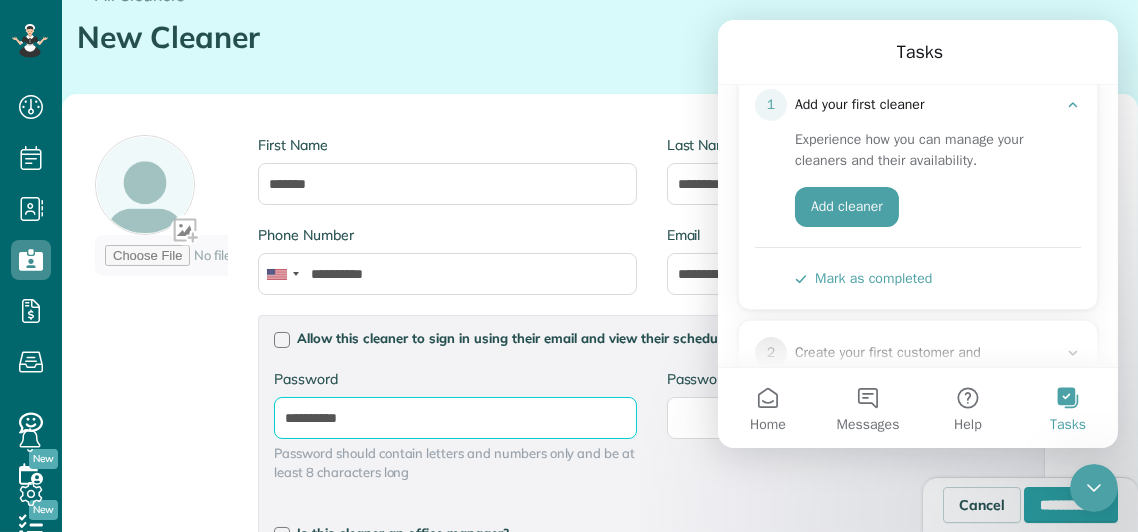type on "**********" 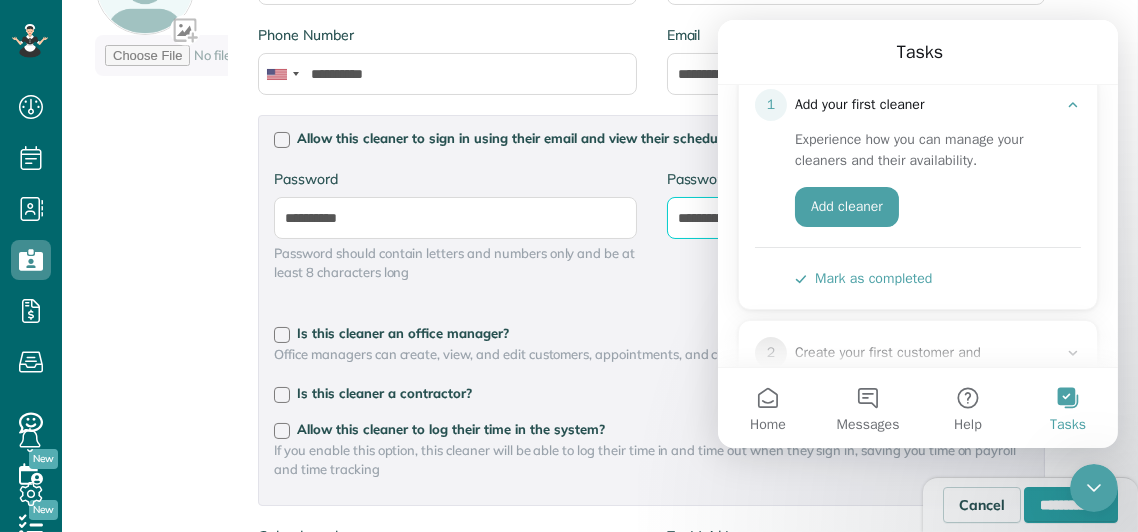 scroll, scrollTop: 442, scrollLeft: 0, axis: vertical 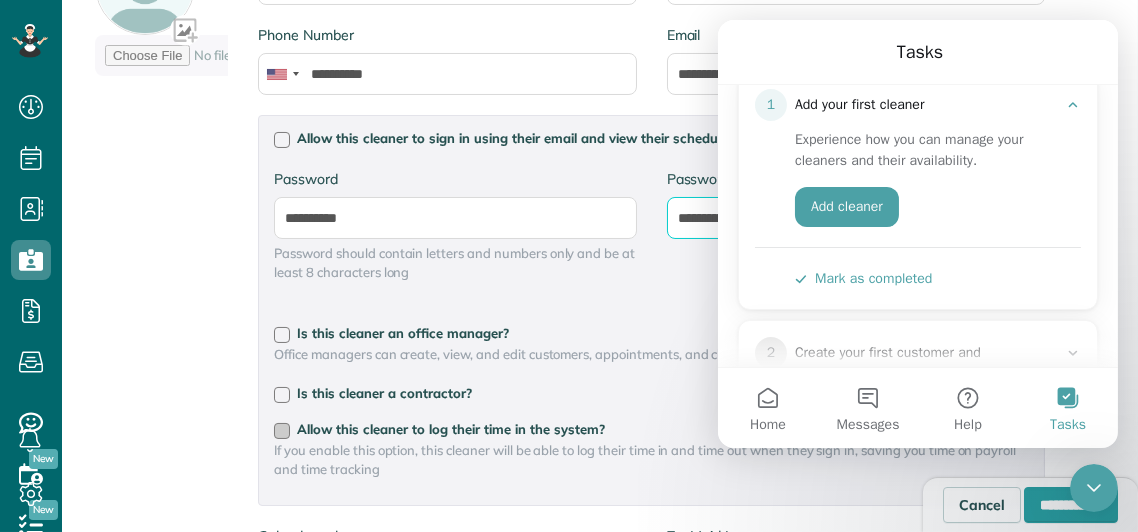 type on "**********" 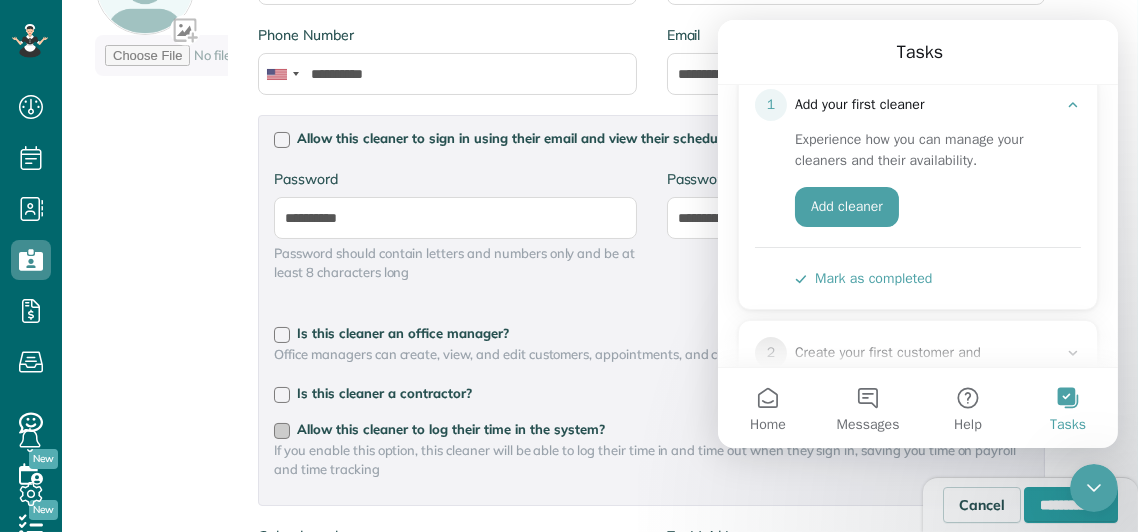 click on "Allow this cleaner to log their time in the system?" at bounding box center (451, 429) 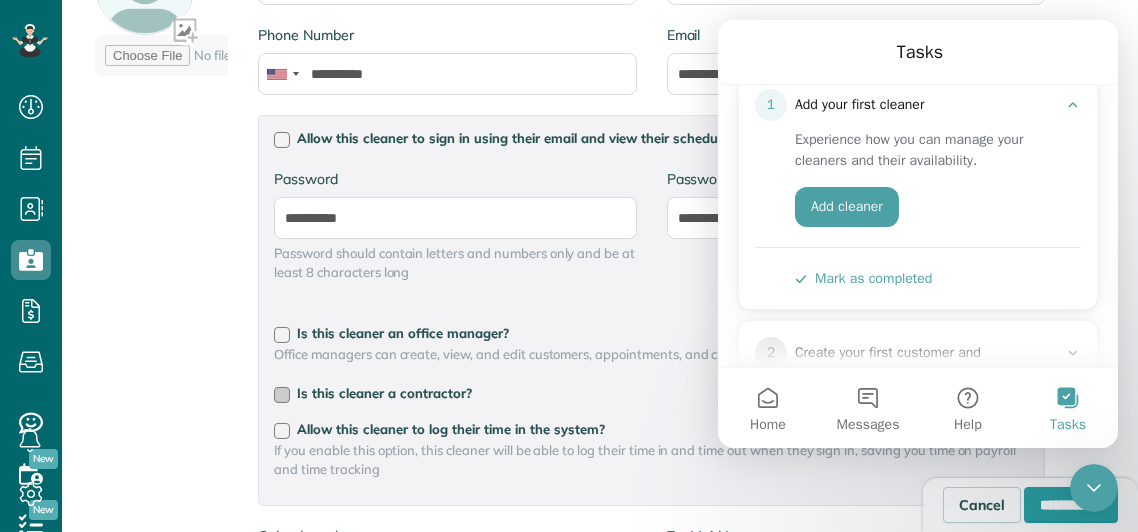 click on "Is this cleaner a contractor?" at bounding box center [384, 393] 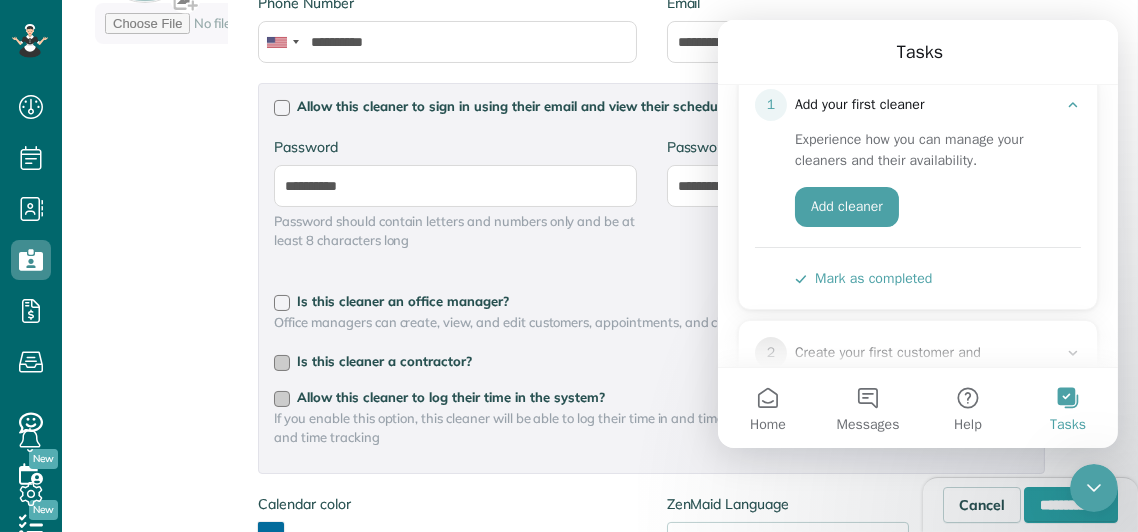 scroll, scrollTop: 474, scrollLeft: 0, axis: vertical 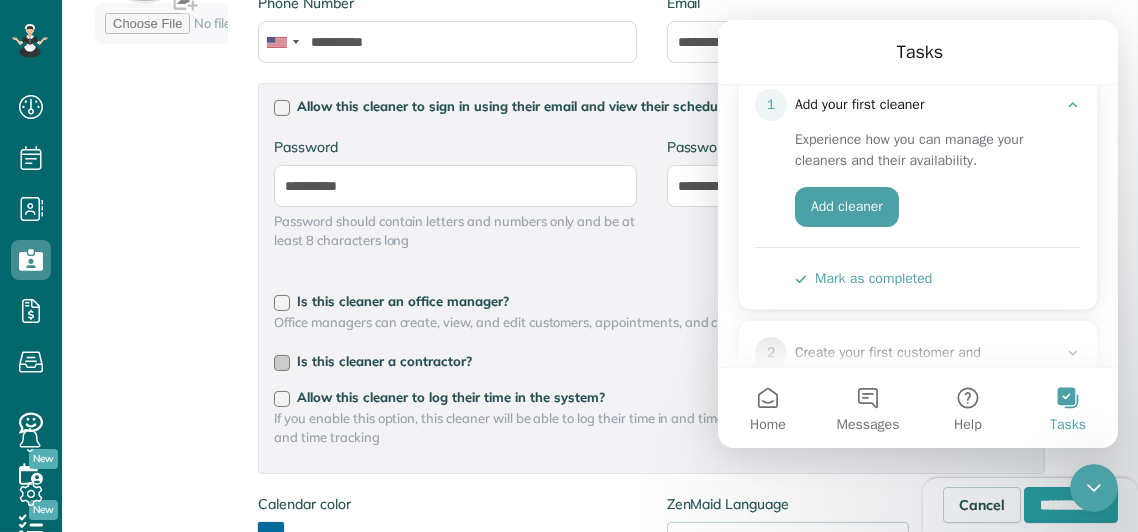 click on "Is this cleaner a contractor?" at bounding box center [384, 361] 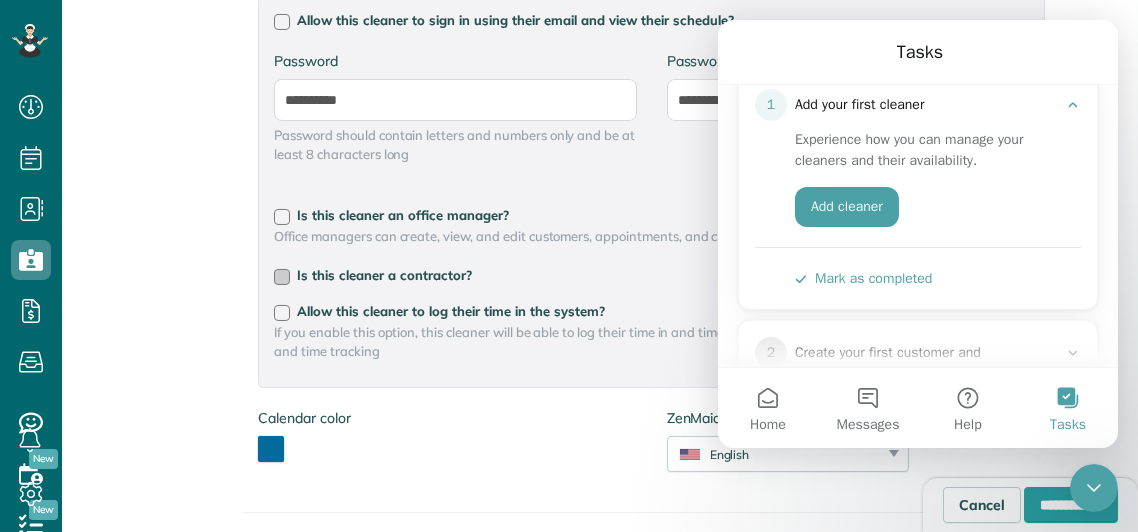 scroll, scrollTop: 560, scrollLeft: 0, axis: vertical 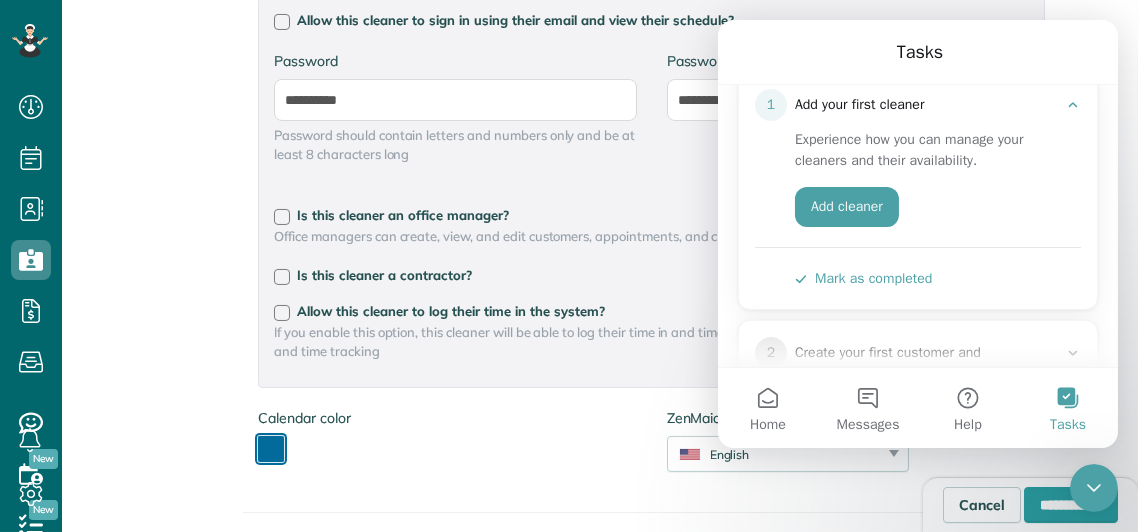 click at bounding box center [271, 449] 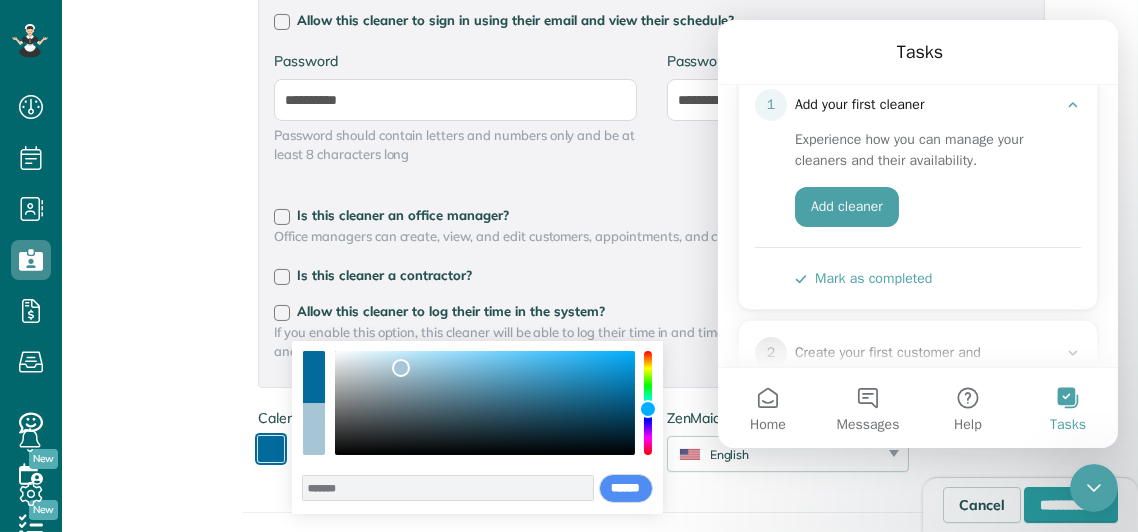 drag, startPoint x: 434, startPoint y: 379, endPoint x: 402, endPoint y: 368, distance: 33.83785 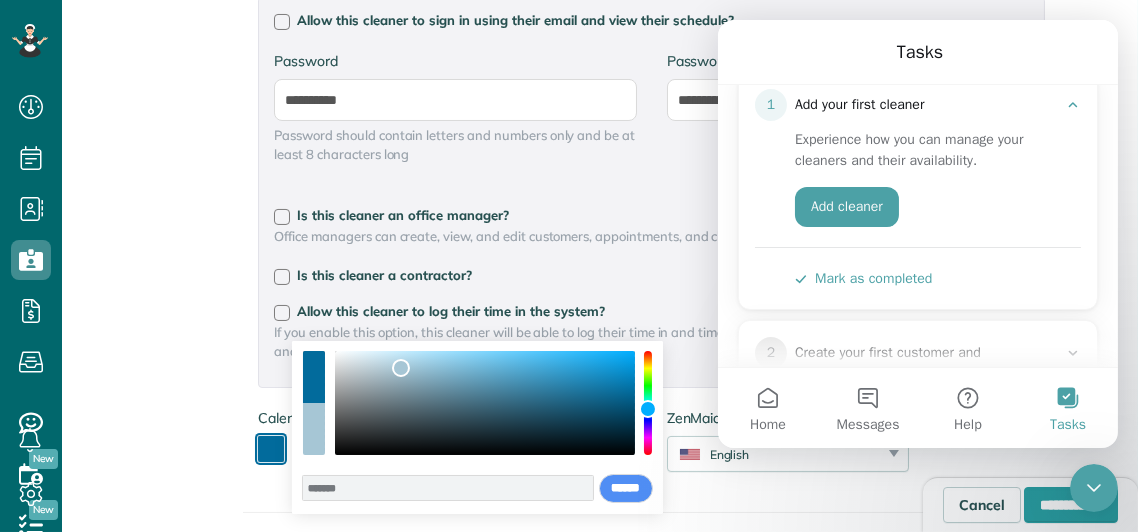 click at bounding box center (485, 403) 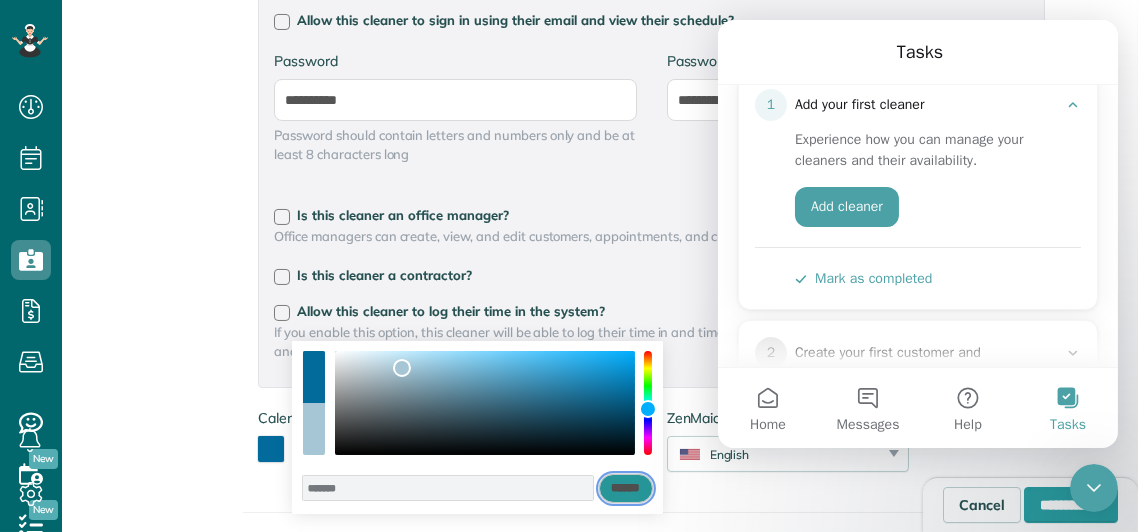 click on "******" at bounding box center (626, 489) 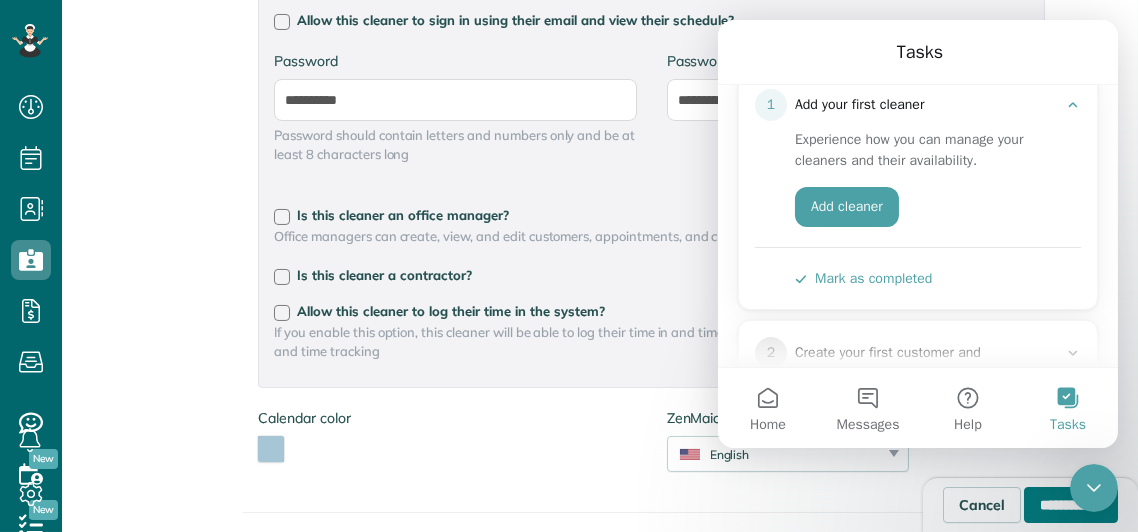 click on "**********" at bounding box center (1071, 505) 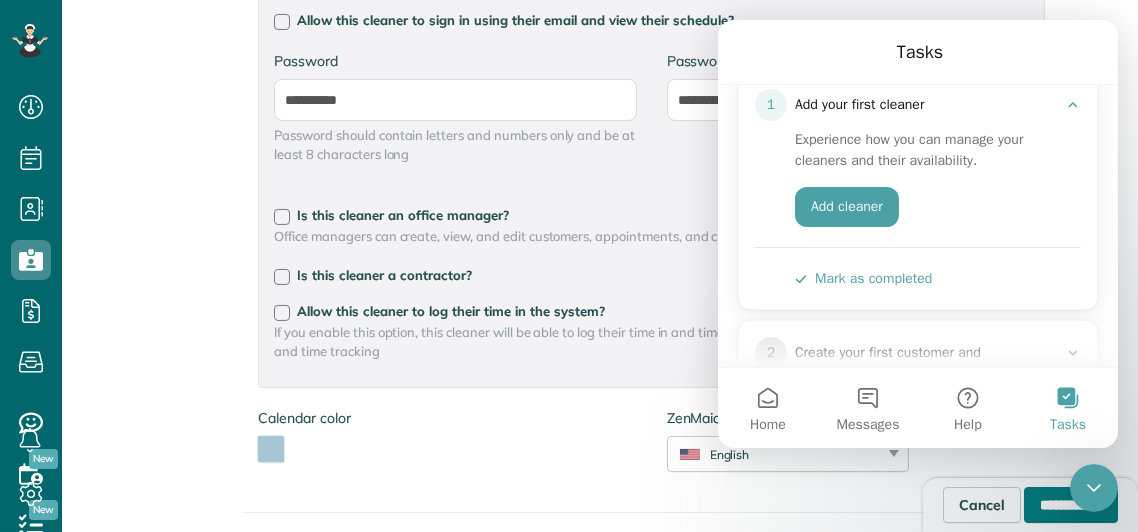 type on "**********" 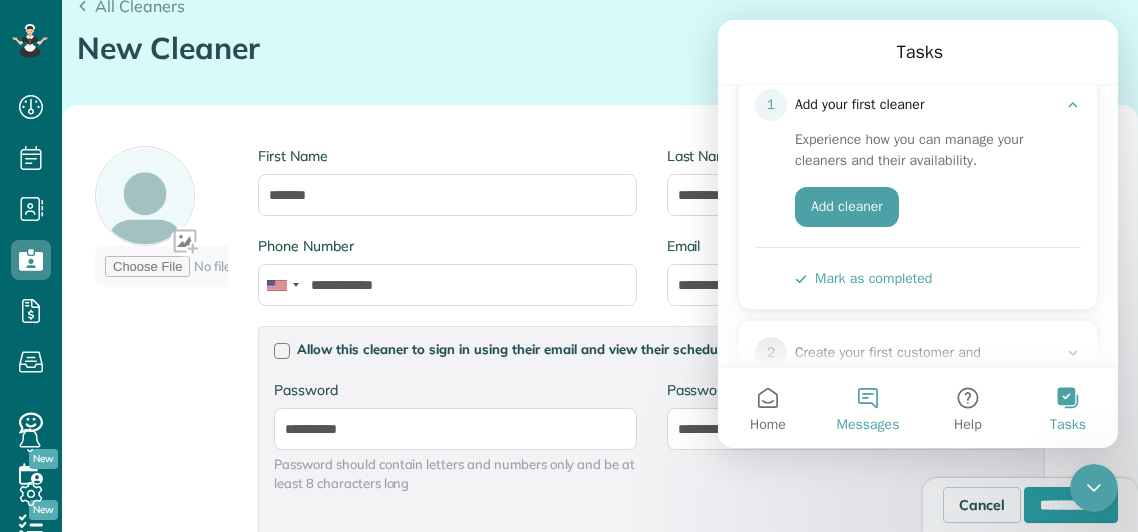 scroll, scrollTop: 106, scrollLeft: 0, axis: vertical 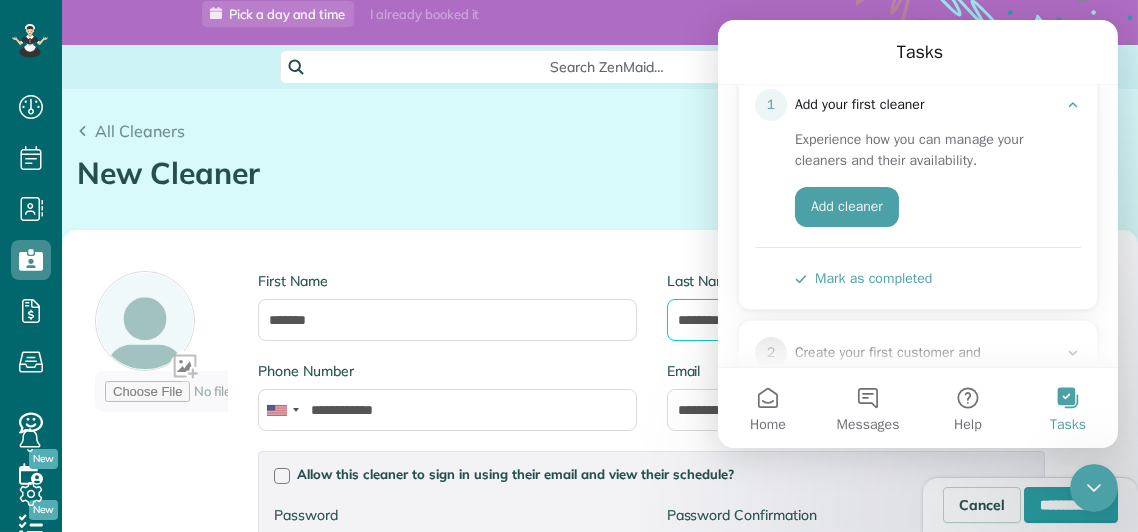 drag, startPoint x: 1418, startPoint y: 330, endPoint x: 731, endPoint y: 200, distance: 699.19165 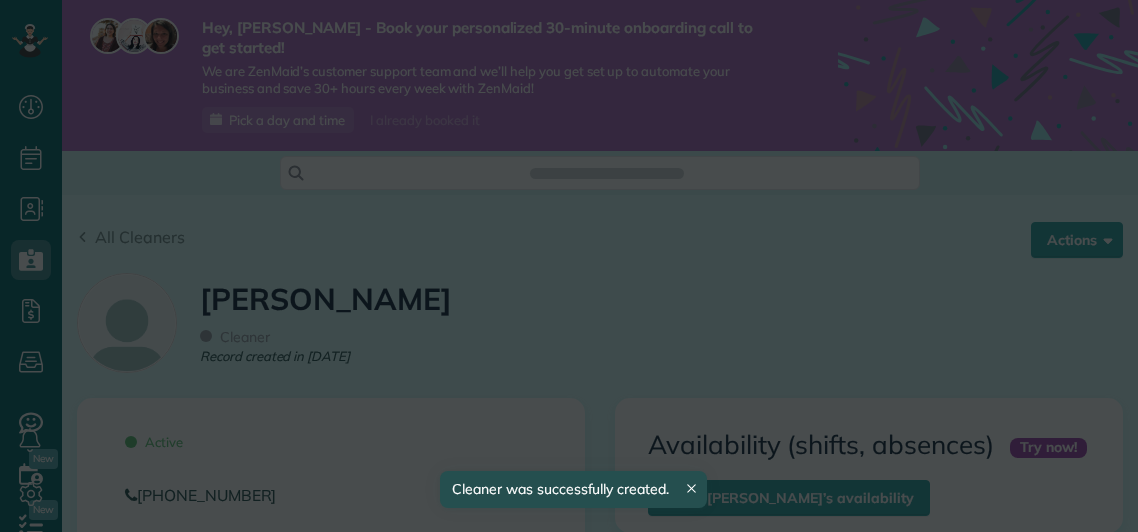 scroll, scrollTop: 0, scrollLeft: 0, axis: both 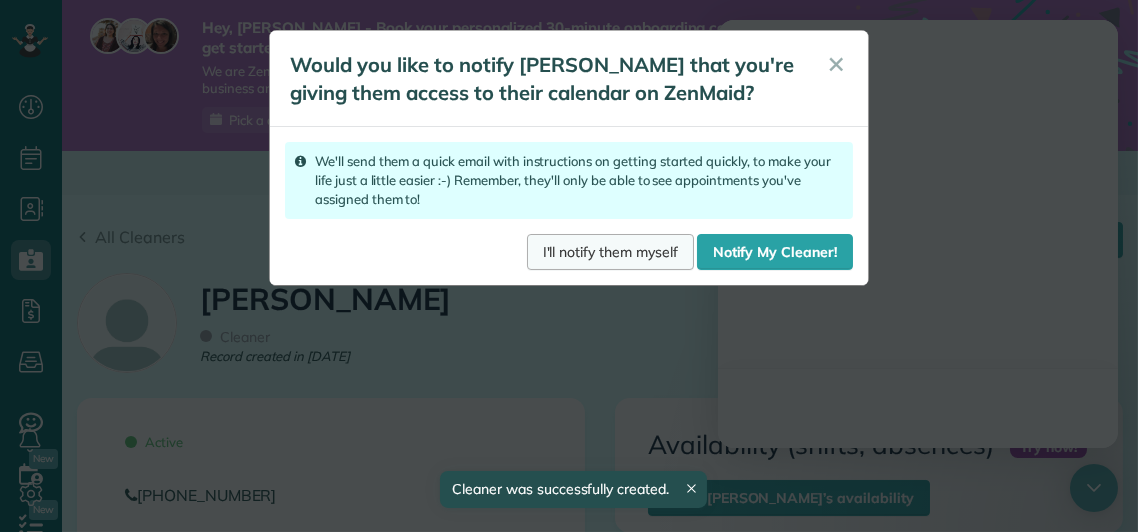 click on "I'll notify them myself" at bounding box center [610, 252] 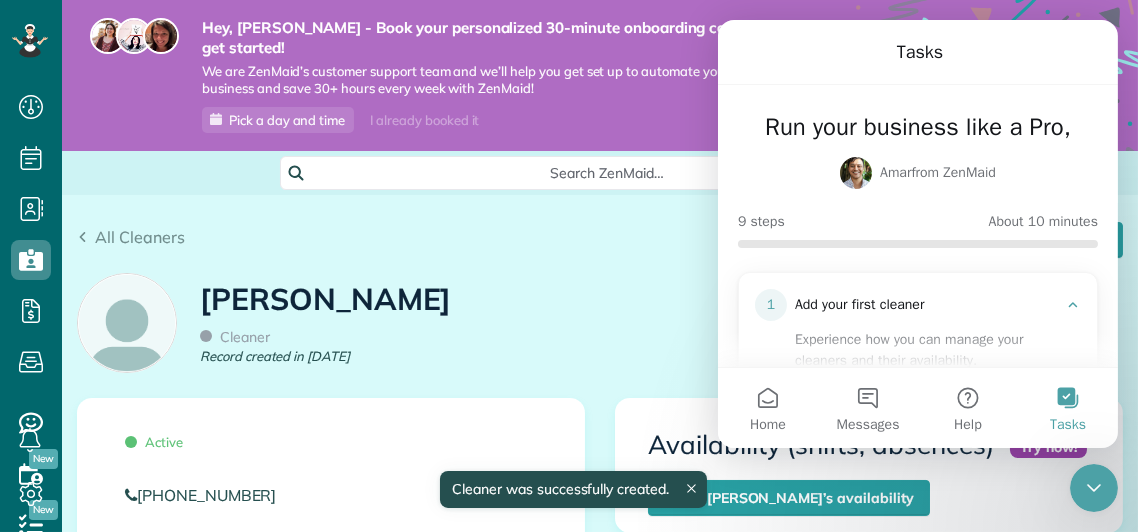 scroll, scrollTop: 0, scrollLeft: 0, axis: both 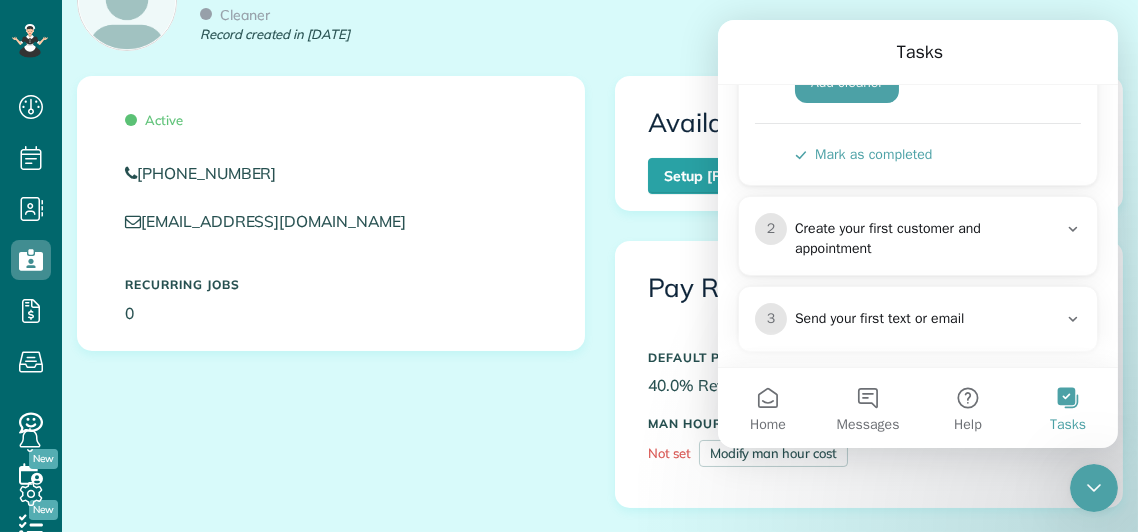 click on "1 Add your first cleaner Experience how you can manage your cleaners and their availability. Add cleaner Mark as completed" at bounding box center (917, 67) 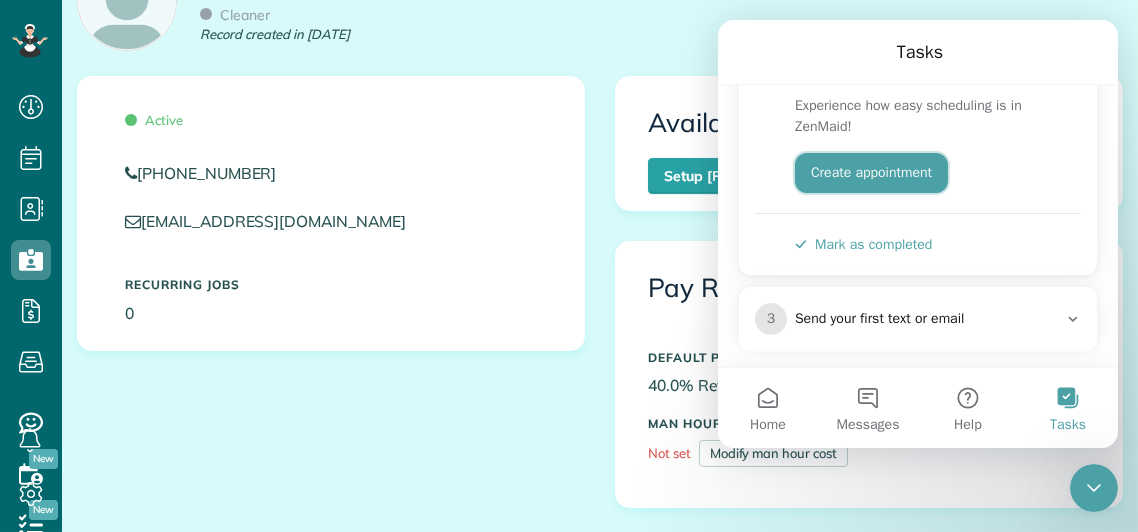 click on "Create appointment" at bounding box center (870, 173) 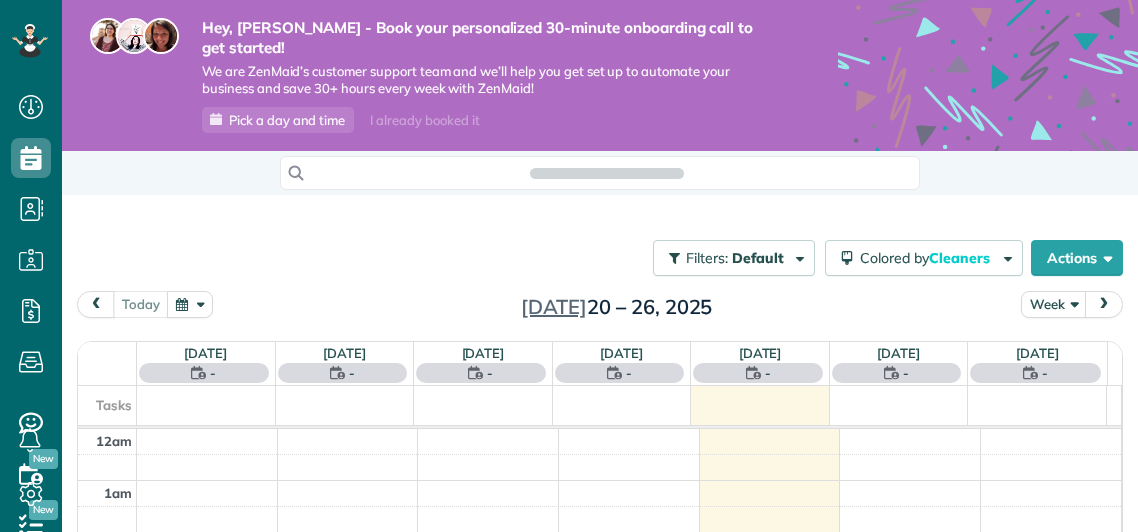scroll, scrollTop: 0, scrollLeft: 0, axis: both 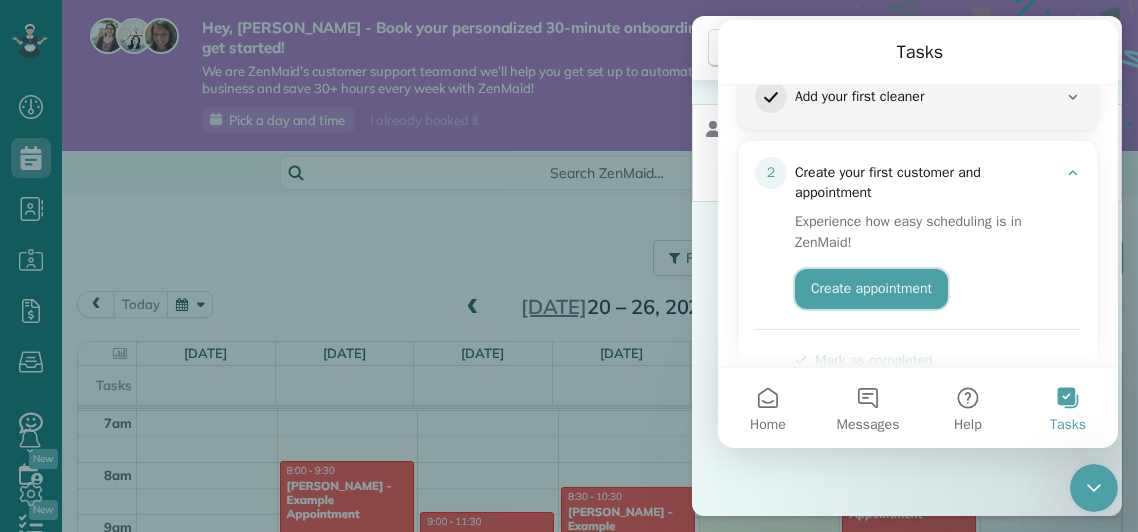 click on "Create appointment" at bounding box center [870, 289] 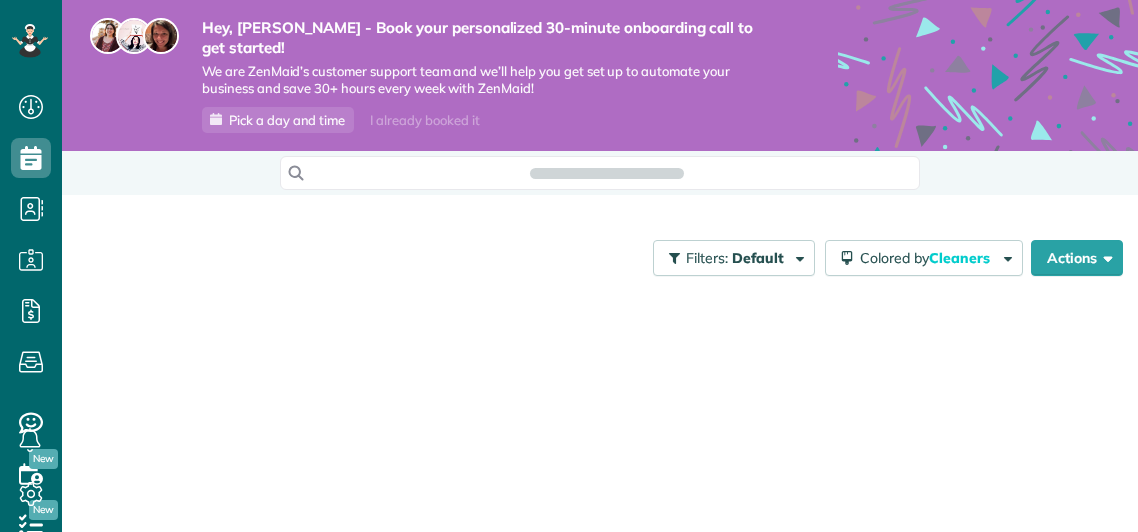 scroll, scrollTop: 0, scrollLeft: 0, axis: both 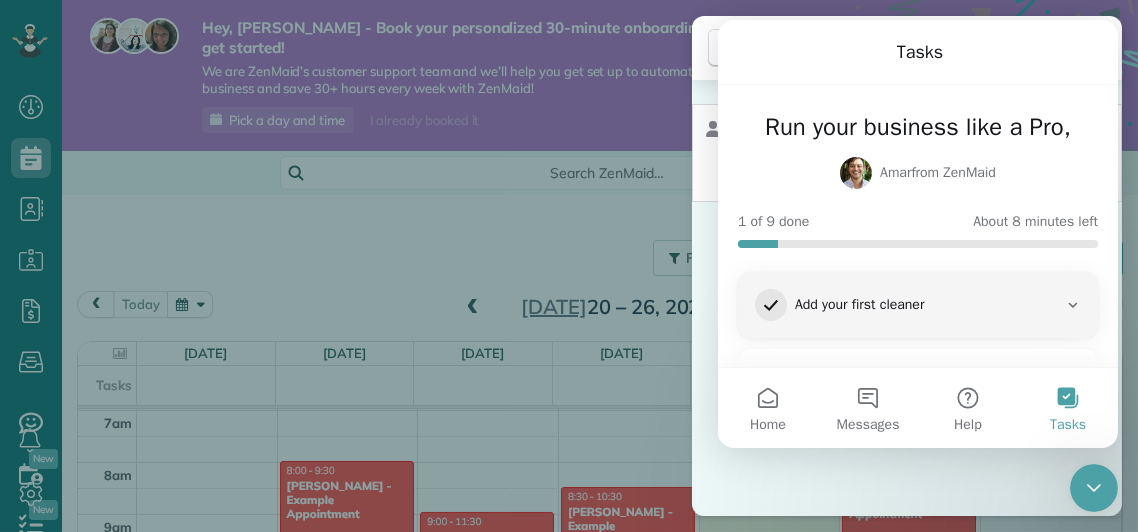 click on "Select a contact Add new" at bounding box center (907, 298) 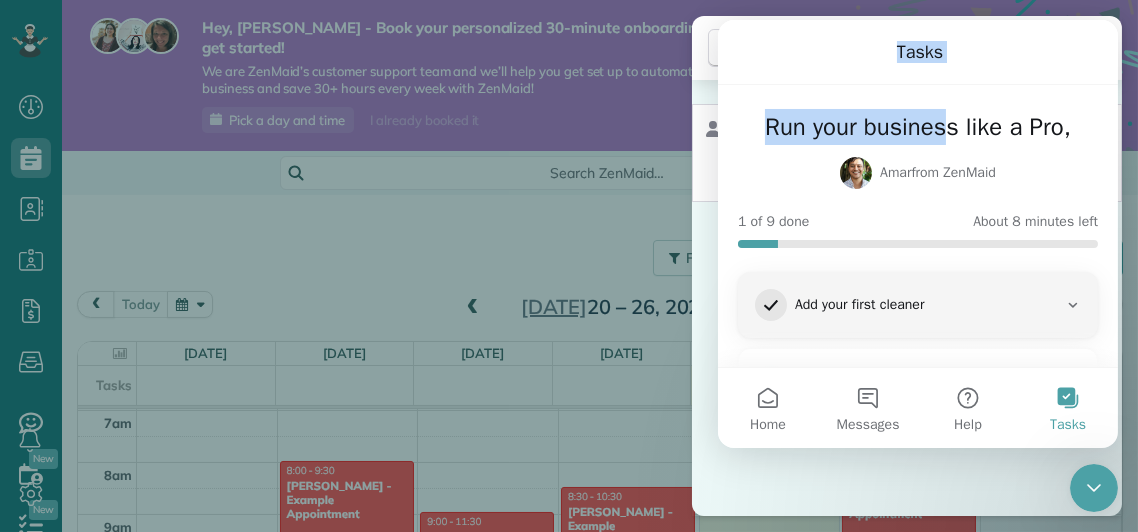drag, startPoint x: 846, startPoint y: 66, endPoint x: 939, endPoint y: 97, distance: 98.03061 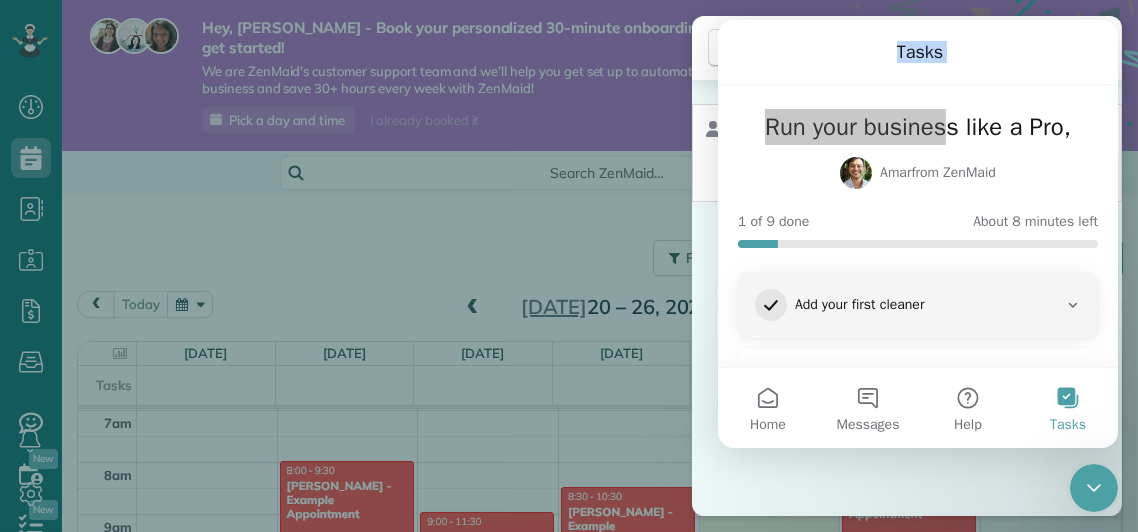 click at bounding box center [1093, 487] 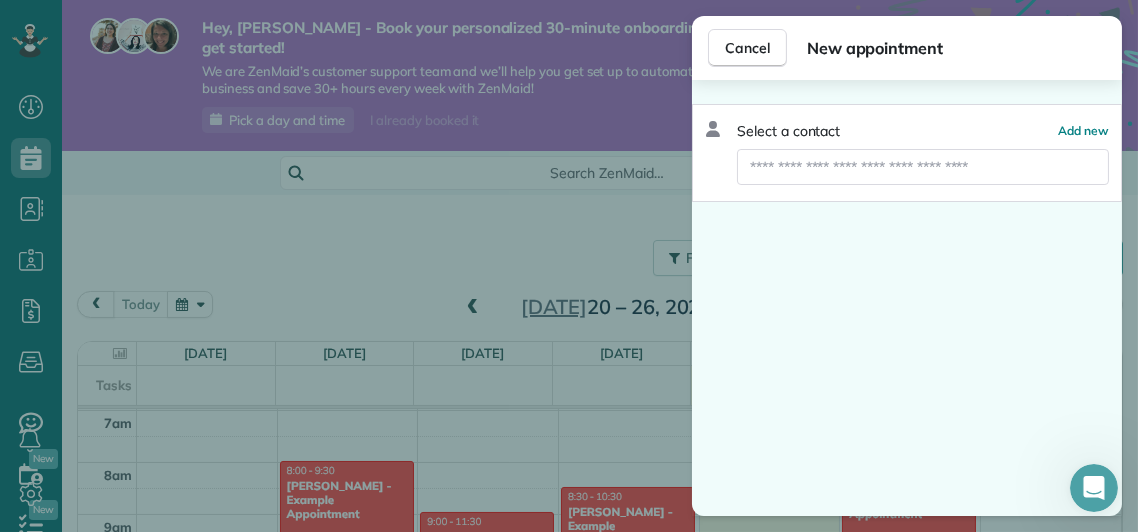 scroll, scrollTop: 0, scrollLeft: 0, axis: both 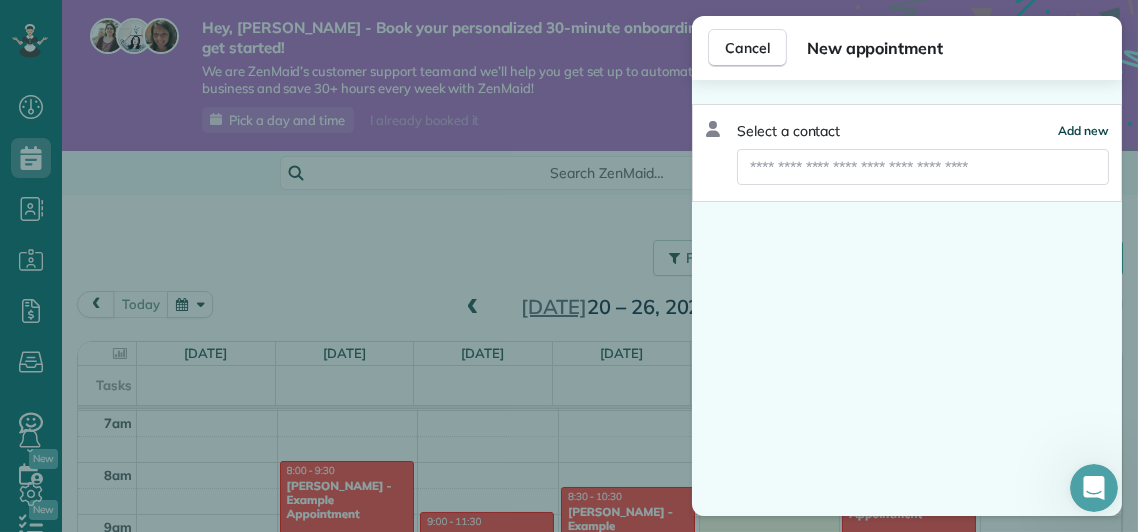 click on "Add new" at bounding box center (1083, 130) 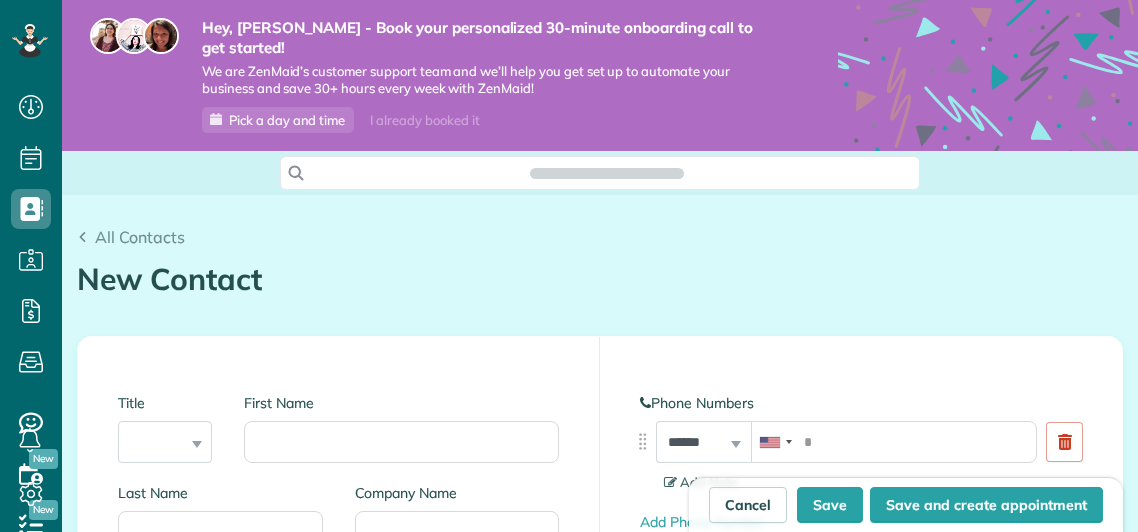 scroll, scrollTop: 0, scrollLeft: 0, axis: both 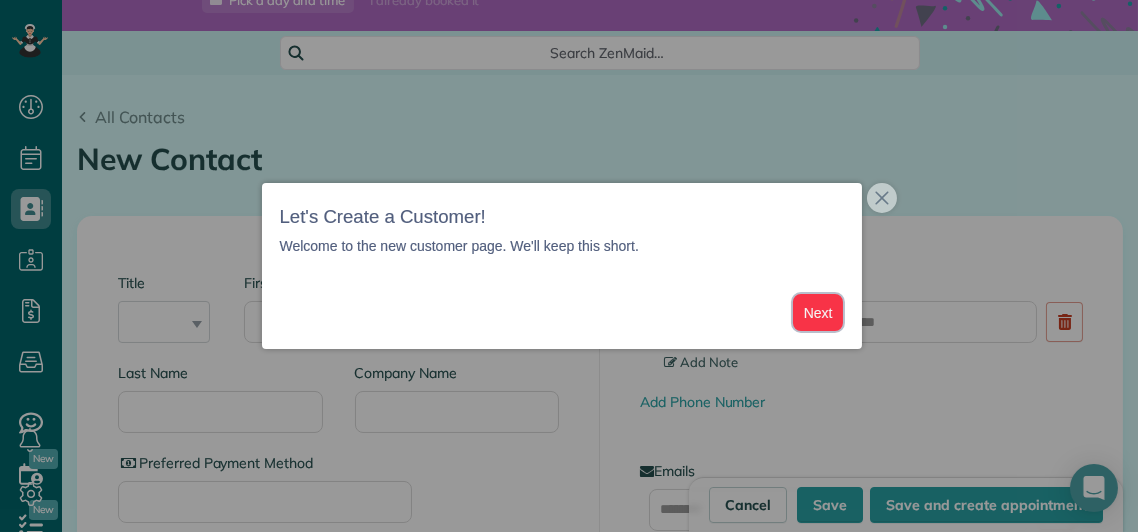 click on "Next" at bounding box center (818, 312) 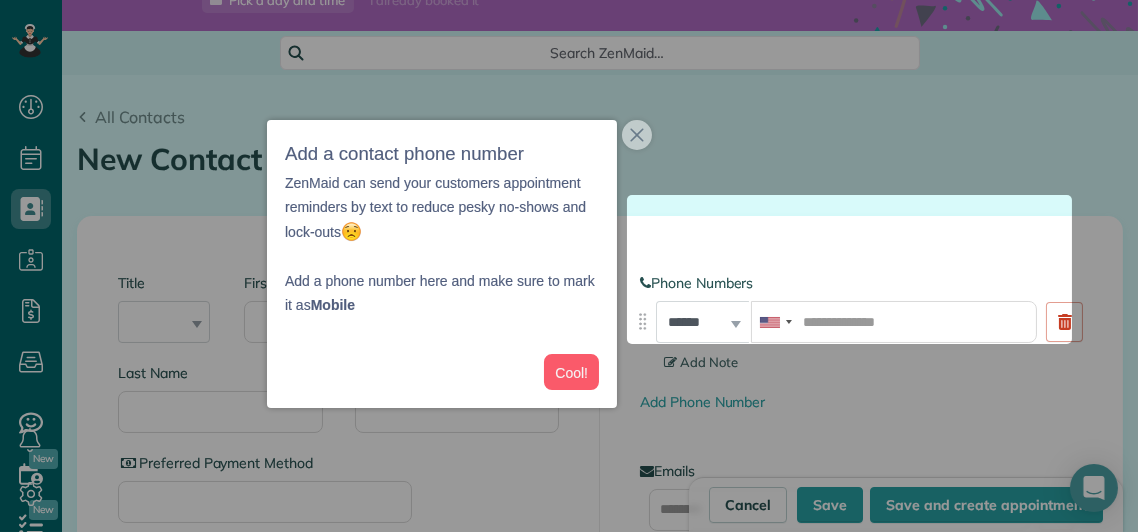 scroll, scrollTop: 176, scrollLeft: 0, axis: vertical 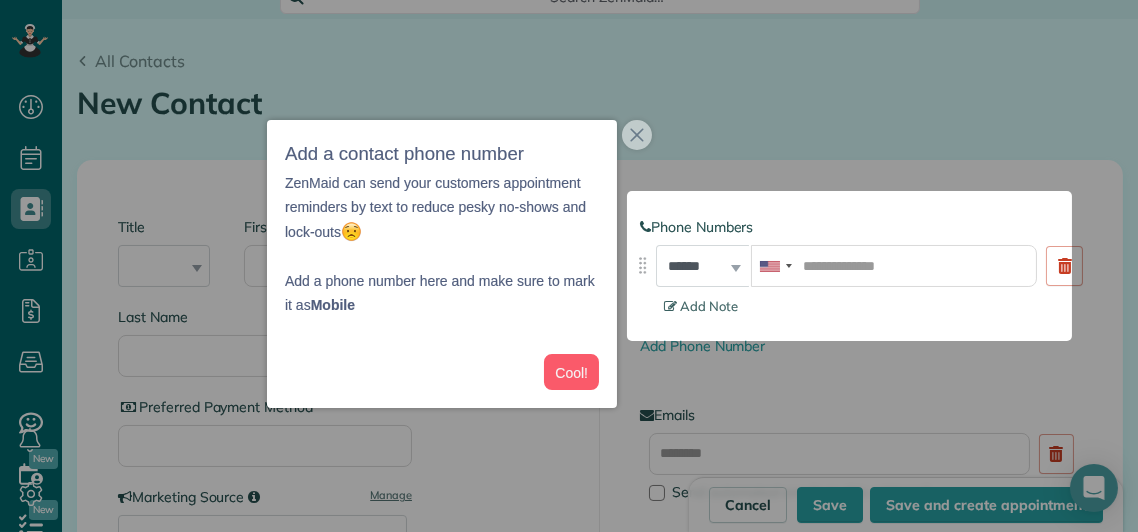 click on "Add a contact phone number ZenMaid can send your customers appointment reminders by text to reduce pesky no-shows and lock-outs  Add a phone number here and make sure to mark it as  Mobile" at bounding box center [442, 264] 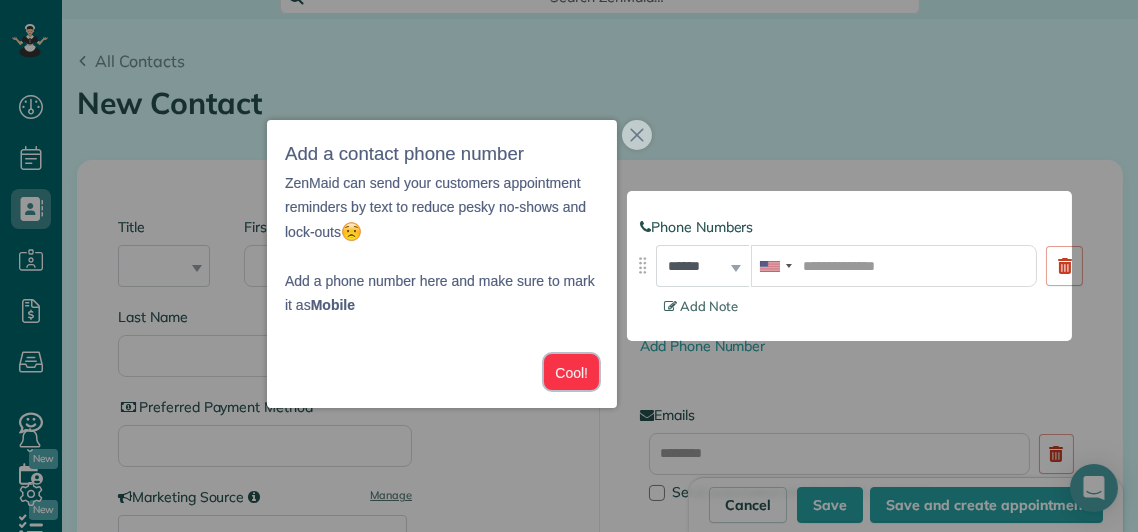 click on "Cool!" at bounding box center (571, 372) 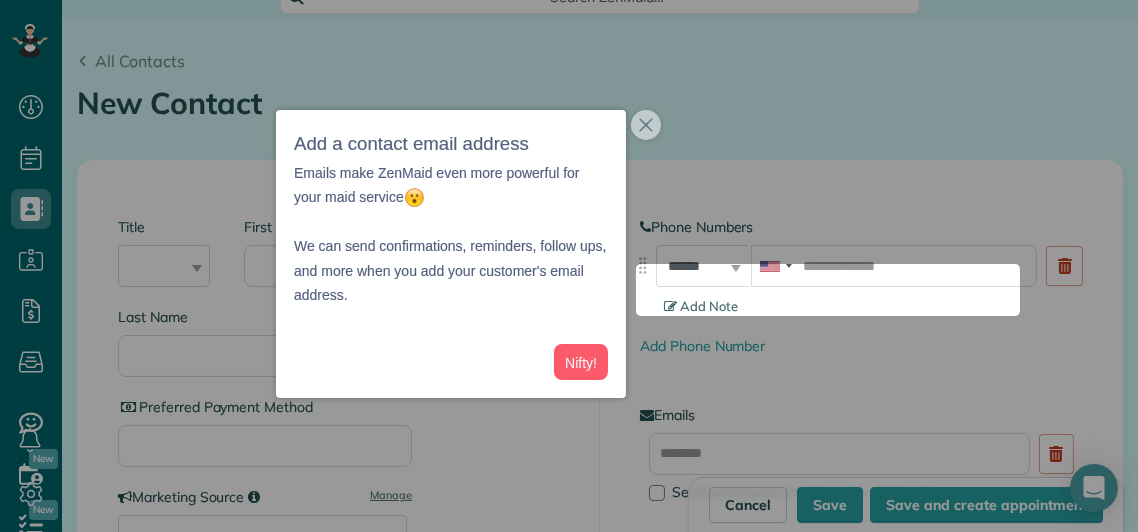 scroll, scrollTop: 343, scrollLeft: 0, axis: vertical 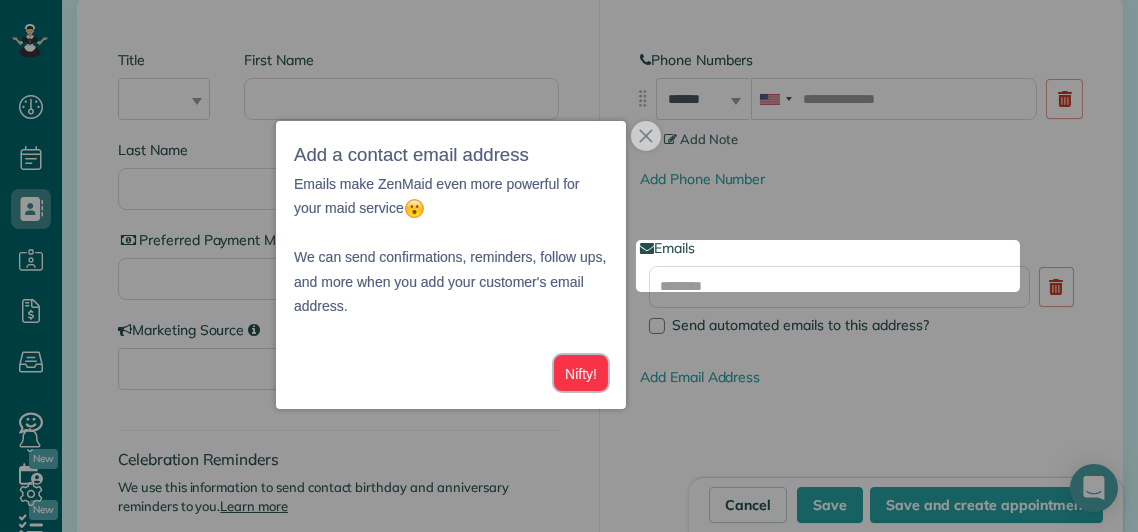 click on "Nifty!" at bounding box center (581, 373) 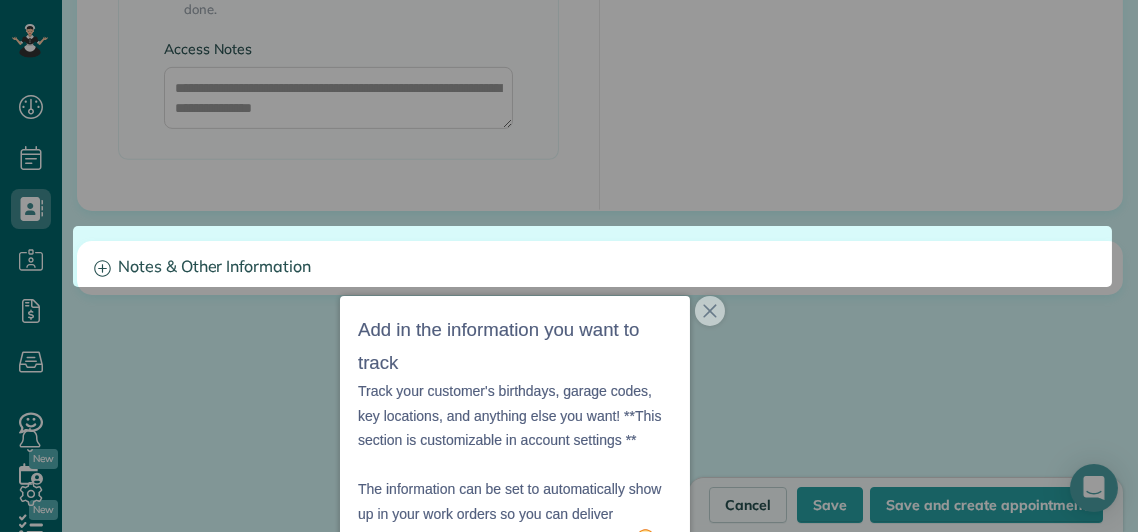 scroll, scrollTop: 2023, scrollLeft: 0, axis: vertical 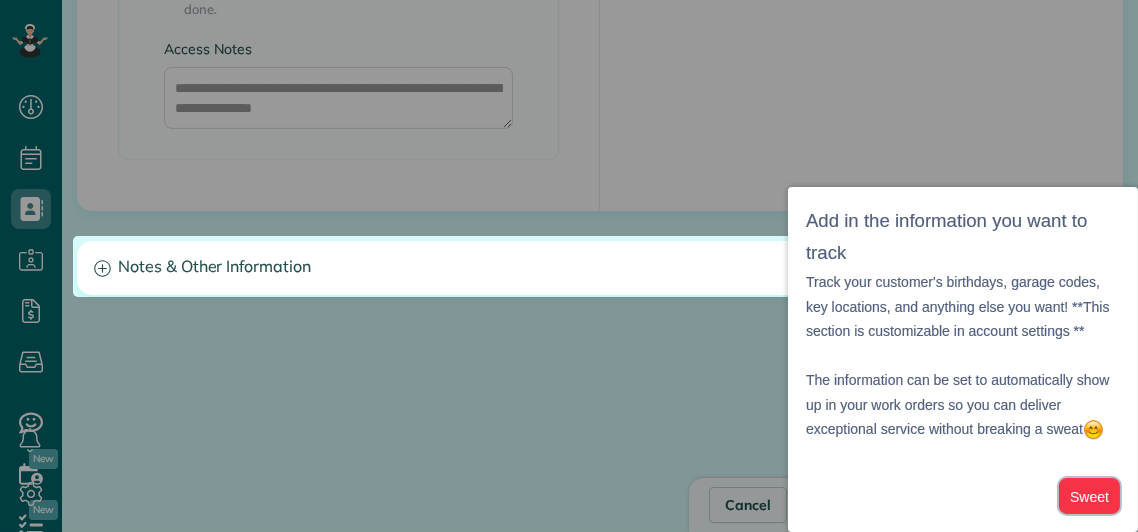 click on "Sweet" at bounding box center [1089, 496] 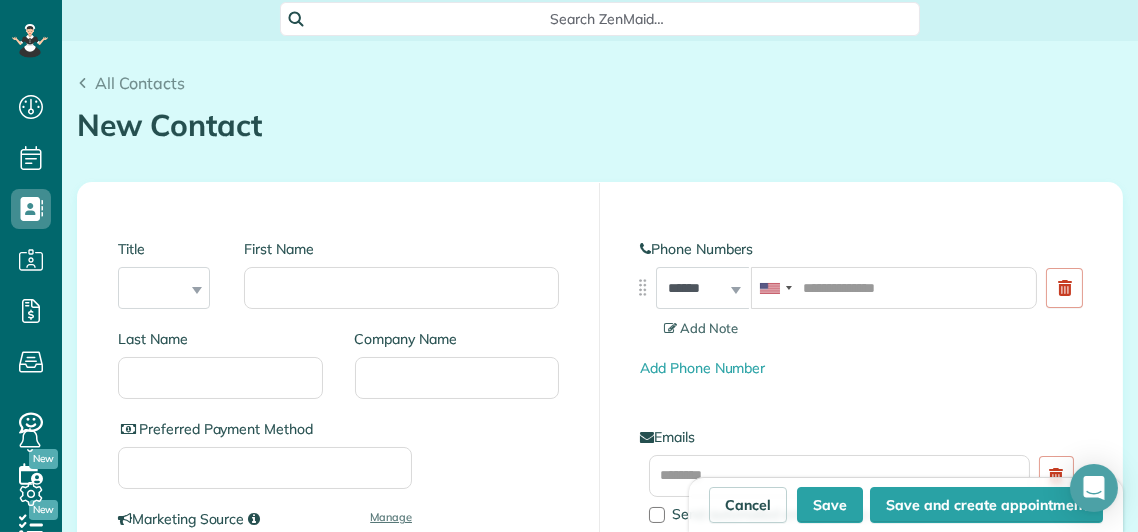 scroll, scrollTop: 151, scrollLeft: 0, axis: vertical 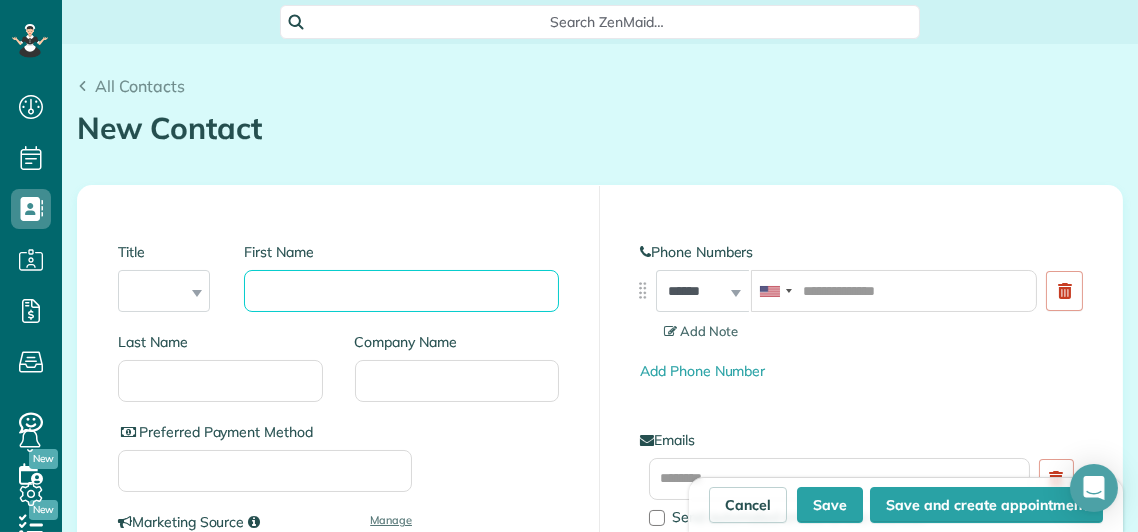 click on "First Name" at bounding box center (401, 291) 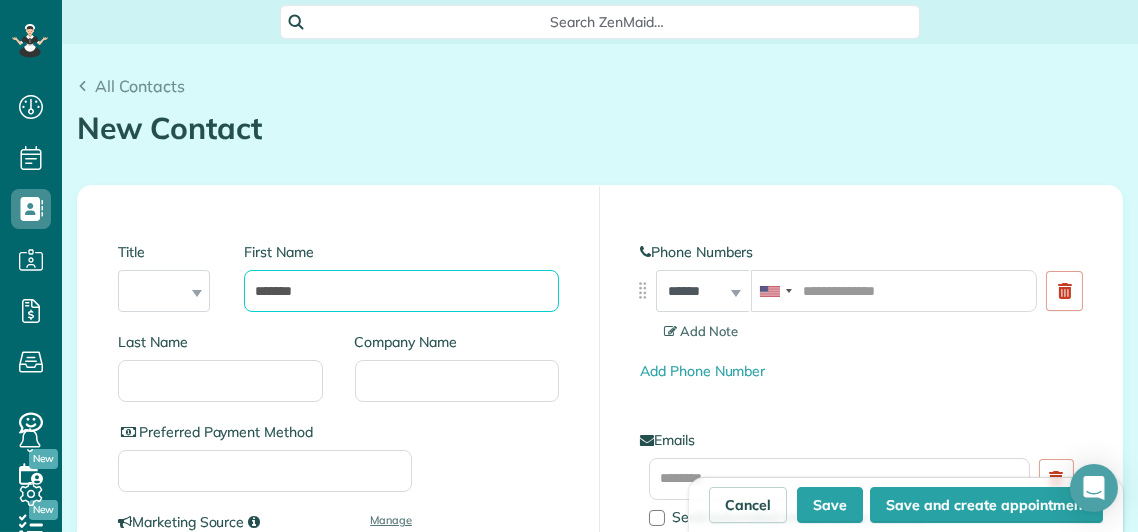 type on "*******" 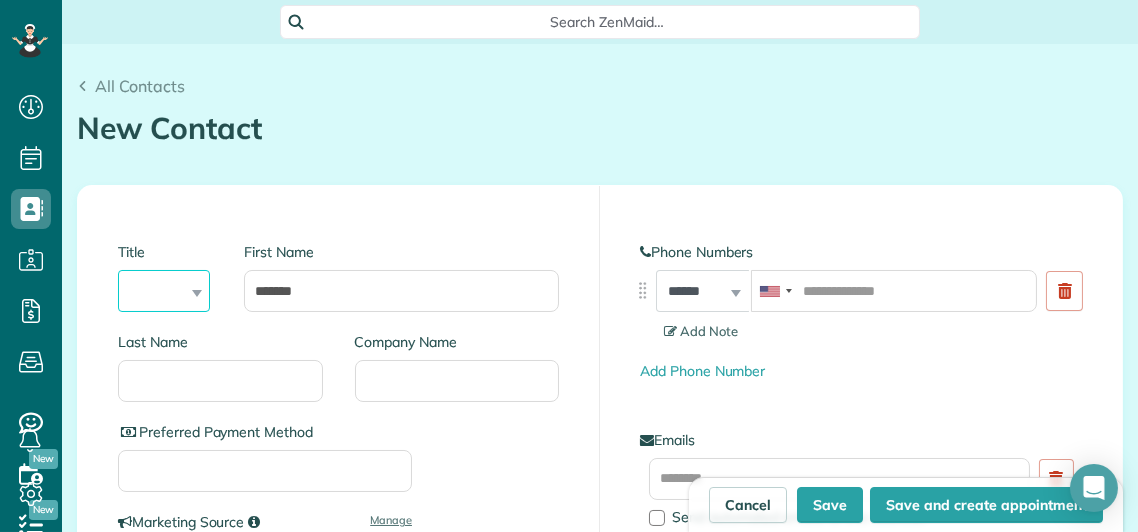 click on "***
****
***
***" at bounding box center [164, 291] 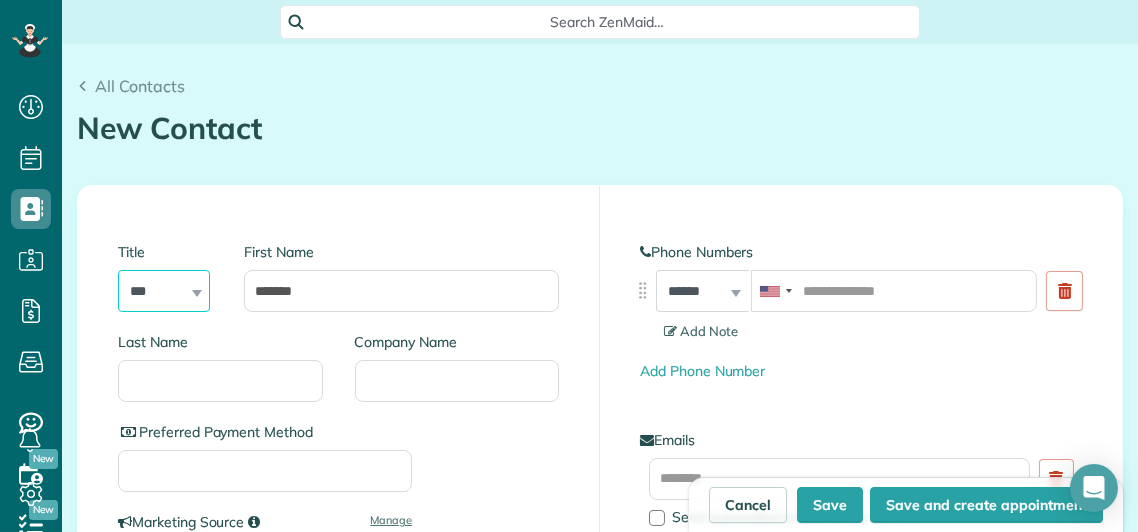 click on "***
****
***
***" at bounding box center (164, 291) 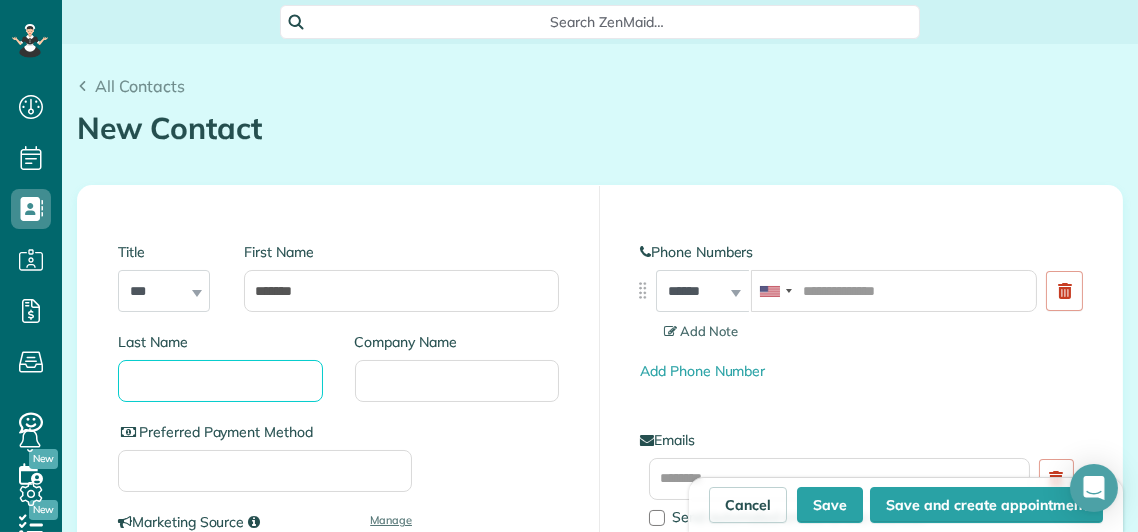 click on "Last Name" at bounding box center [220, 381] 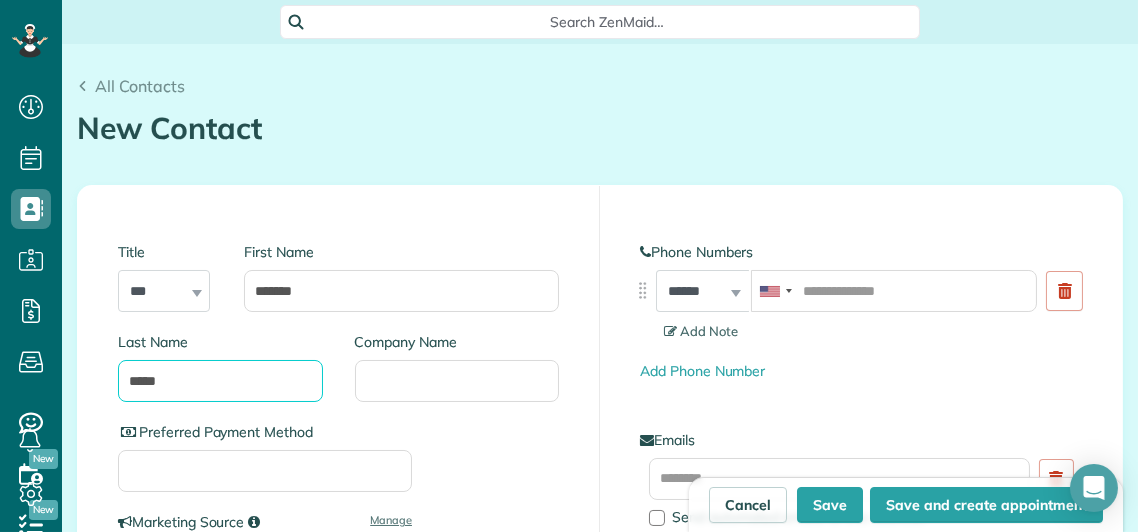 type on "*****" 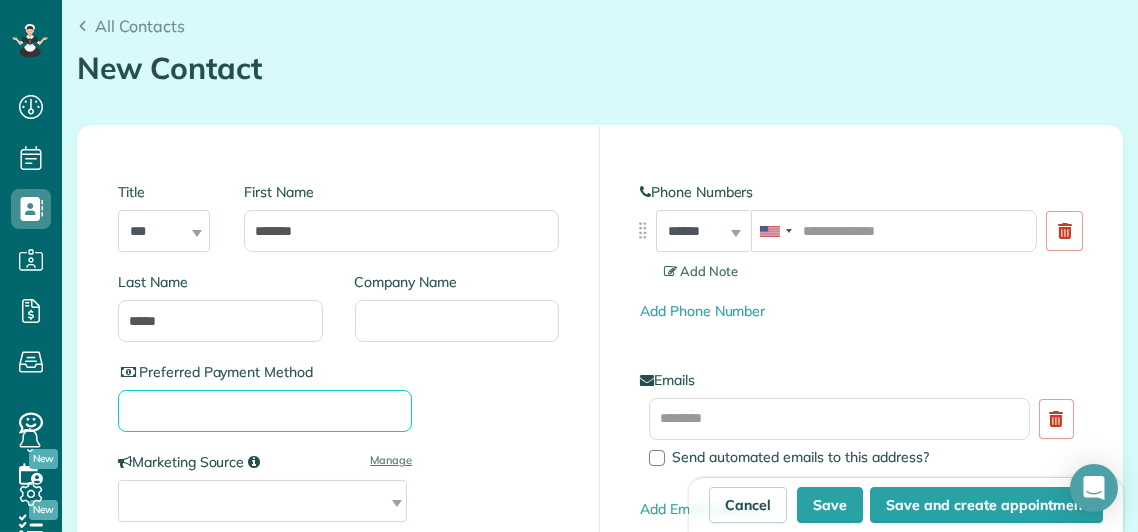 scroll, scrollTop: 228, scrollLeft: 0, axis: vertical 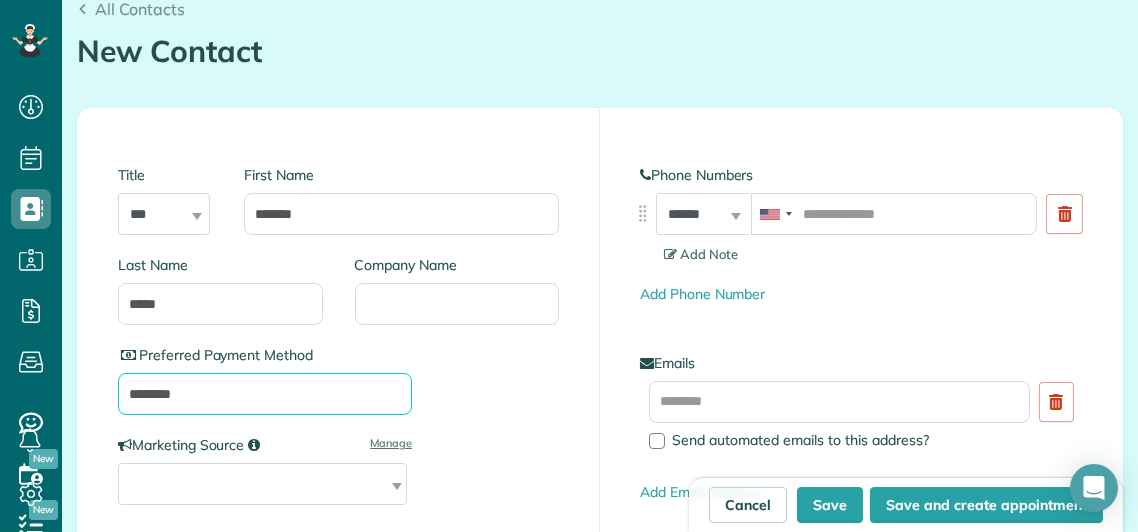 type on "********" 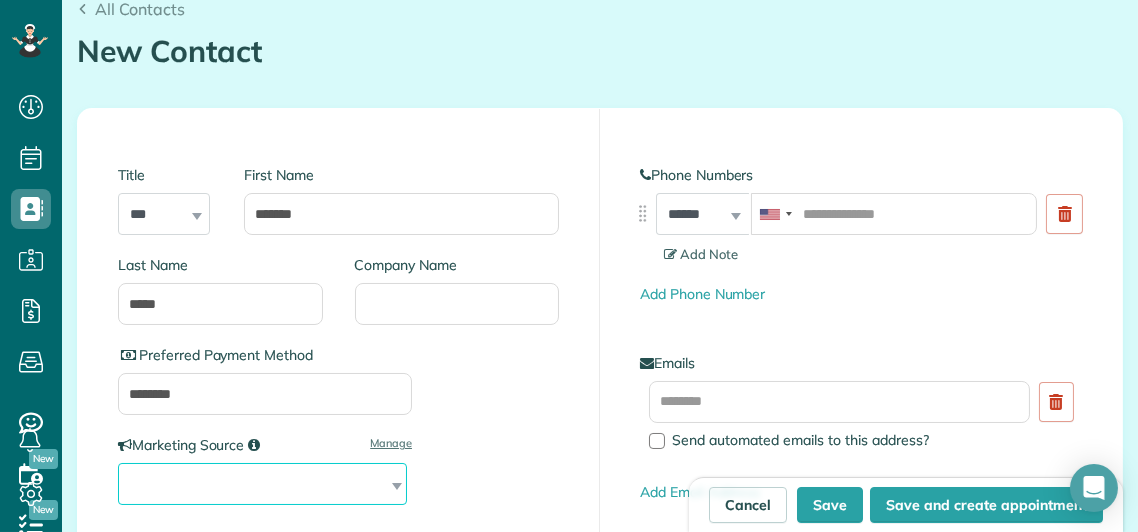 click on "**********" at bounding box center (262, 484) 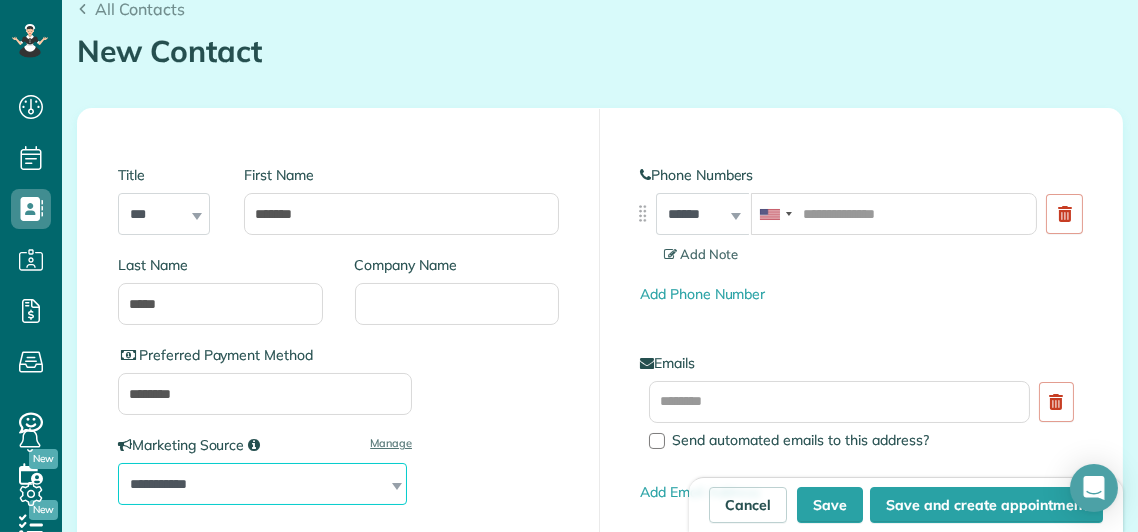 click on "**********" at bounding box center [262, 484] 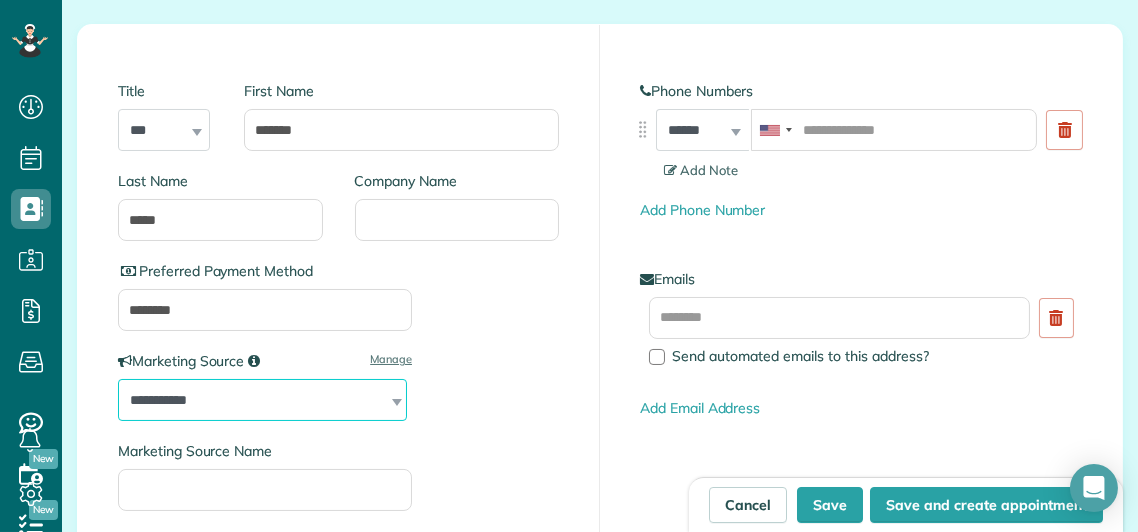 scroll, scrollTop: 316, scrollLeft: 0, axis: vertical 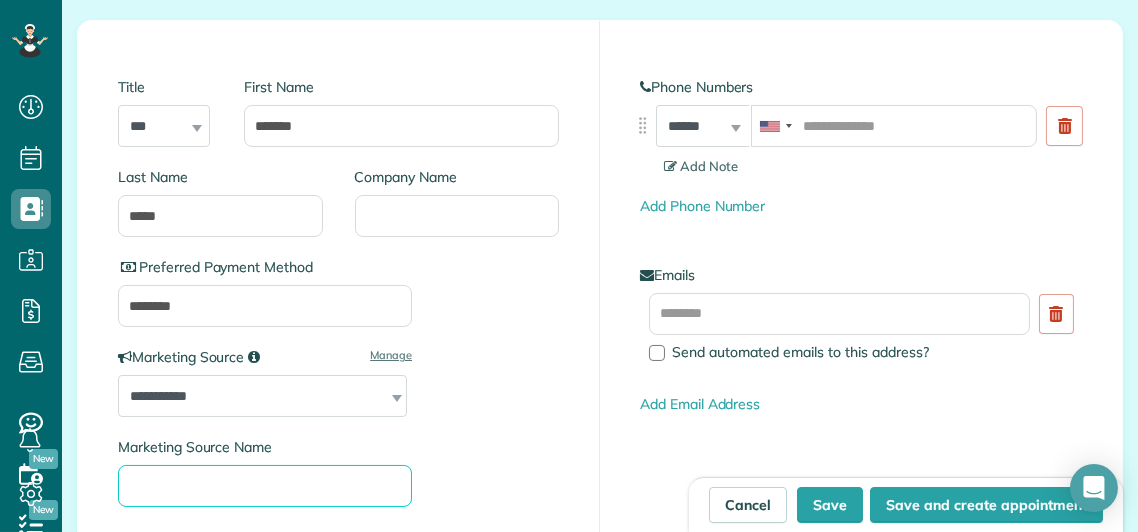 click on "Marketing Source Name" at bounding box center (265, 486) 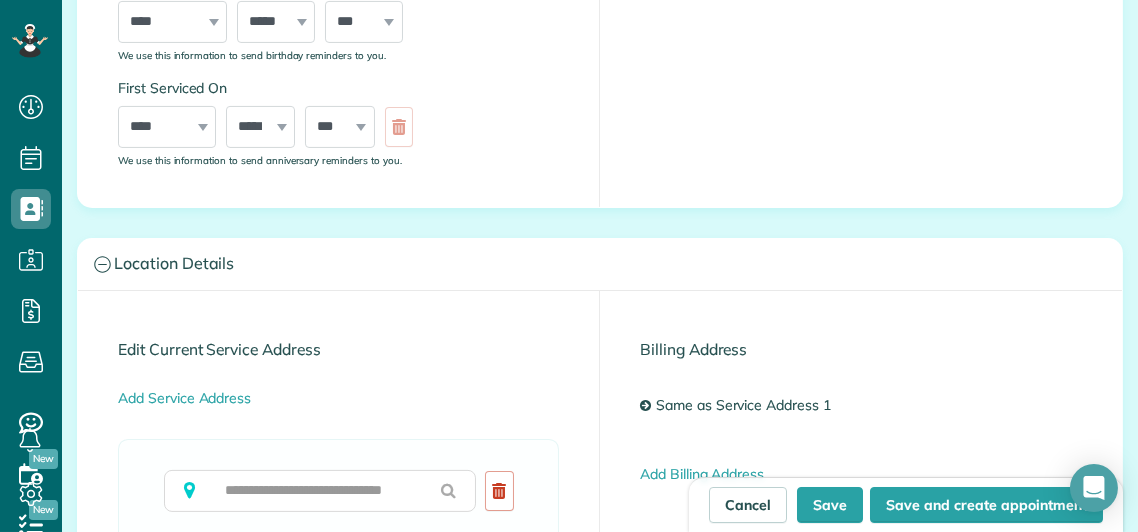 scroll, scrollTop: 1016, scrollLeft: 0, axis: vertical 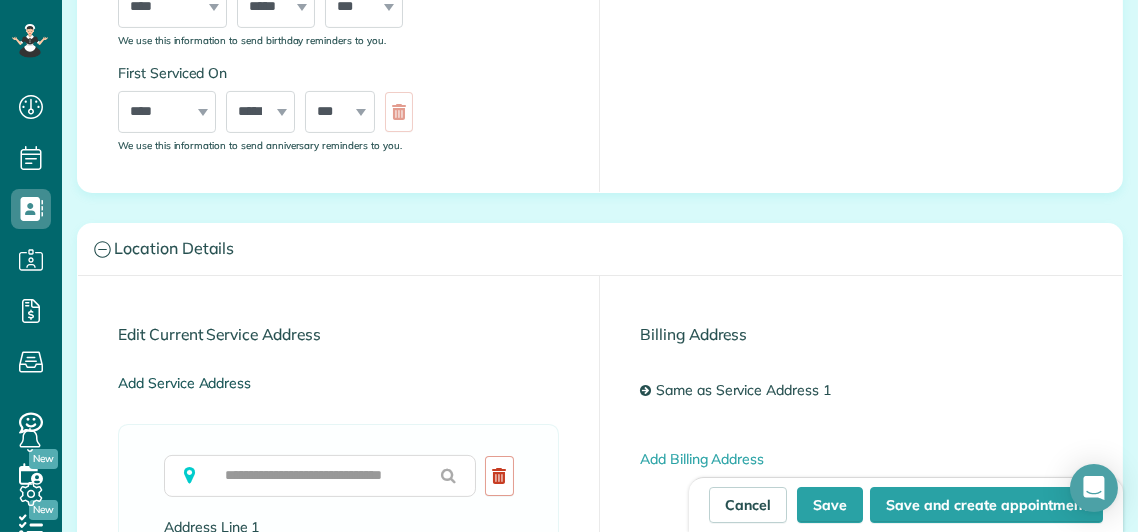 type on "********" 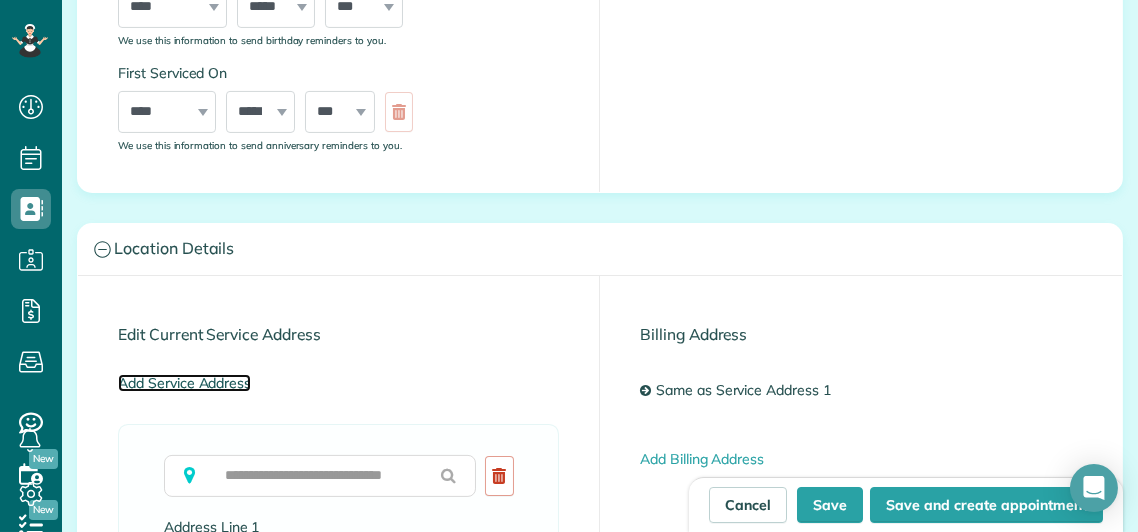 click on "Add Service Address" at bounding box center [184, 383] 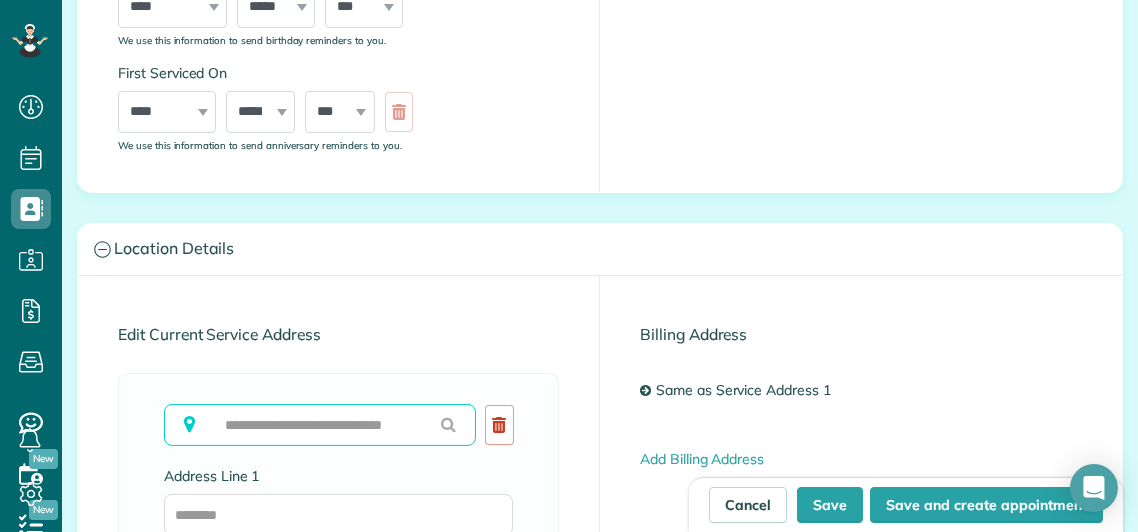 click at bounding box center (320, 425) 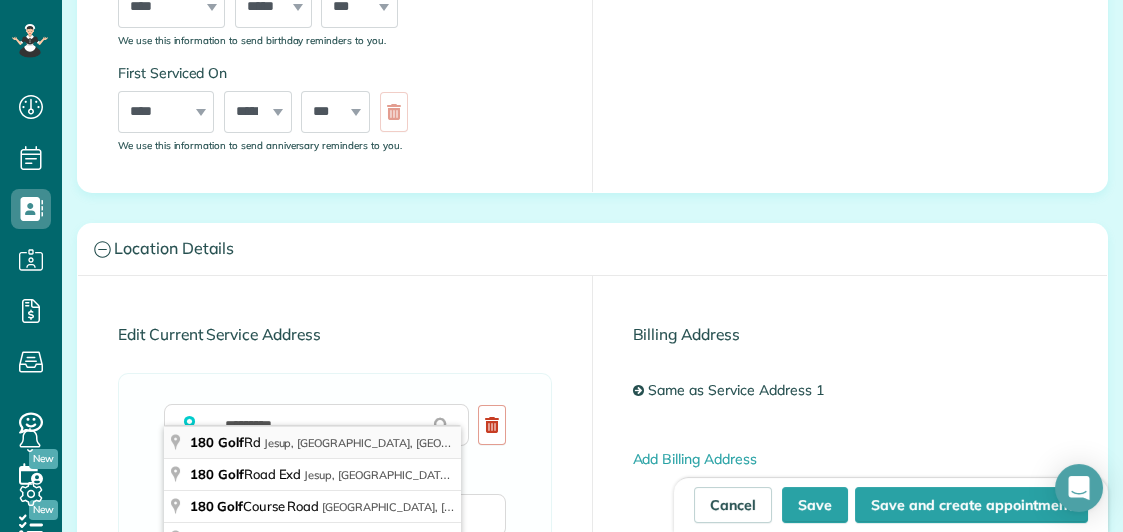 type on "**********" 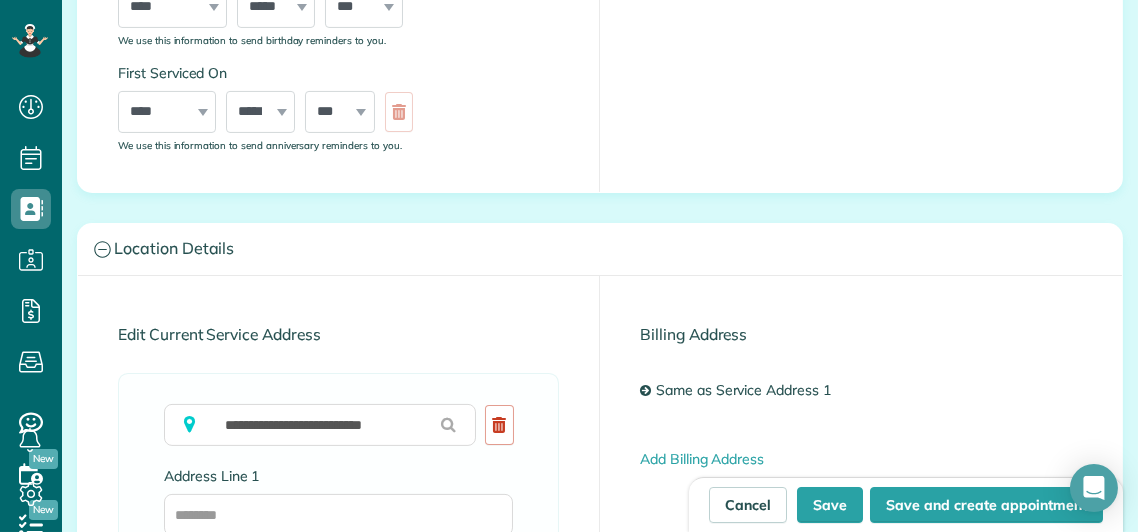 type on "**********" 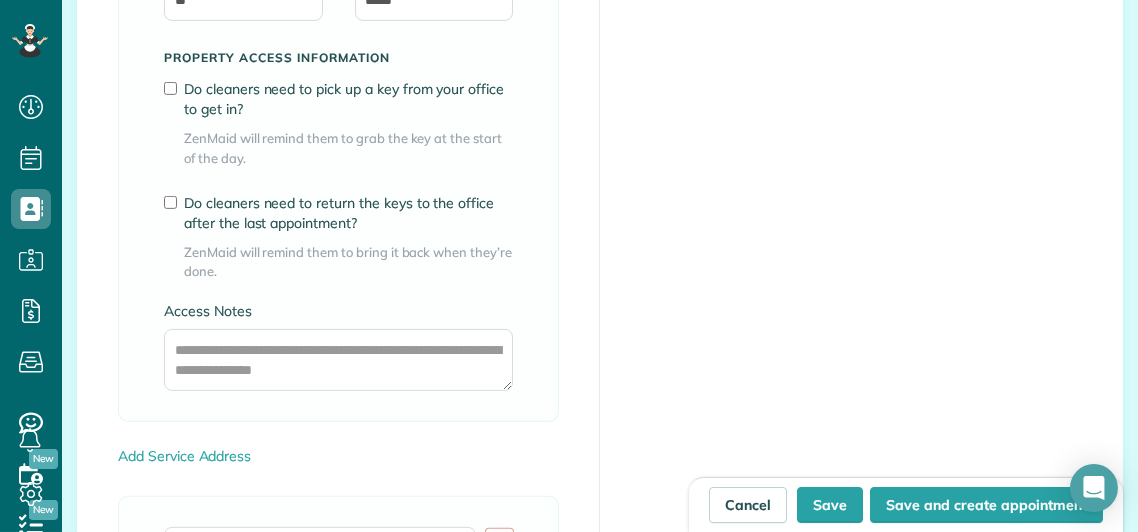 scroll, scrollTop: 1816, scrollLeft: 0, axis: vertical 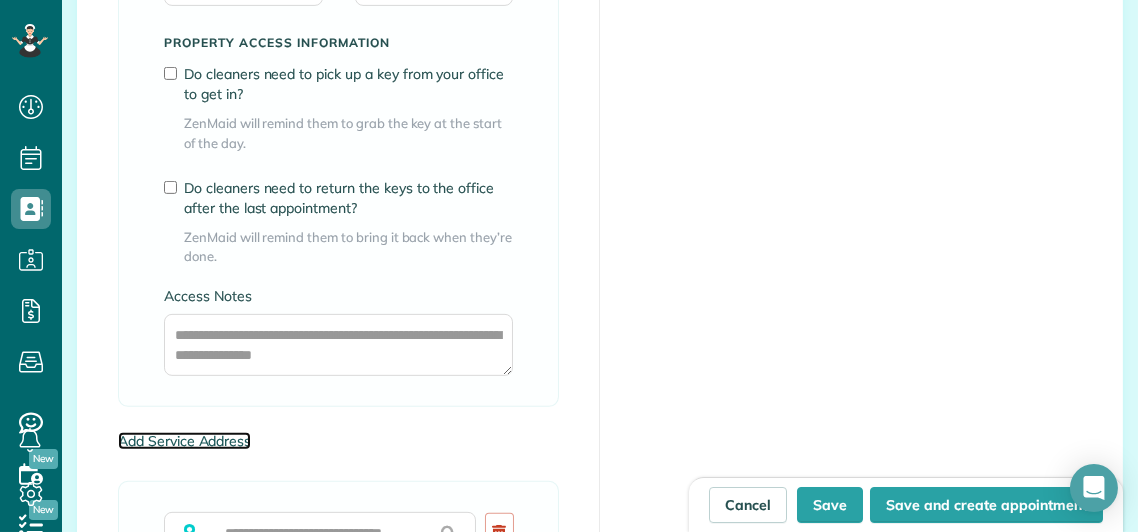 click on "Add Service Address" at bounding box center (184, 441) 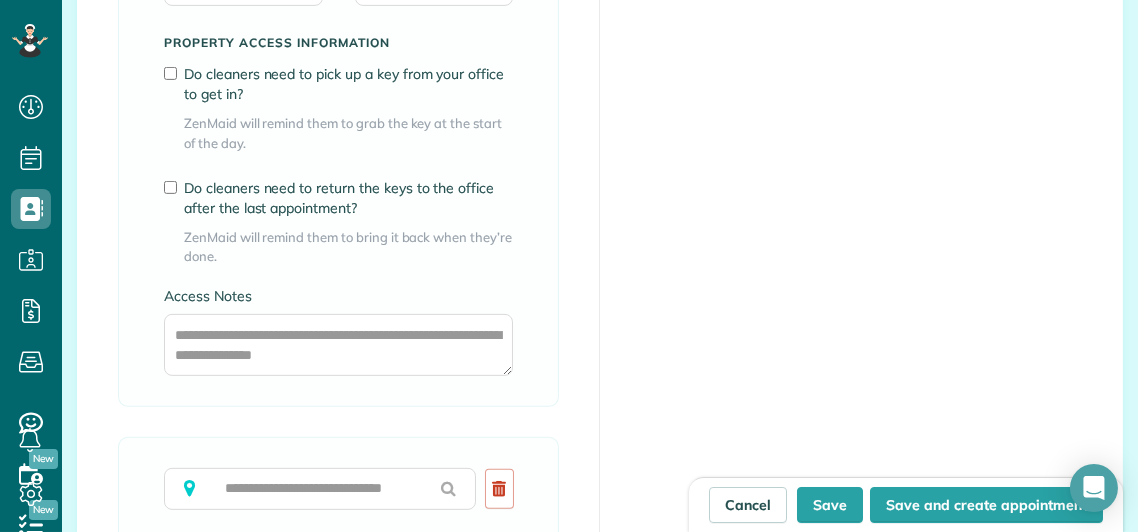 scroll, scrollTop: 2016, scrollLeft: 0, axis: vertical 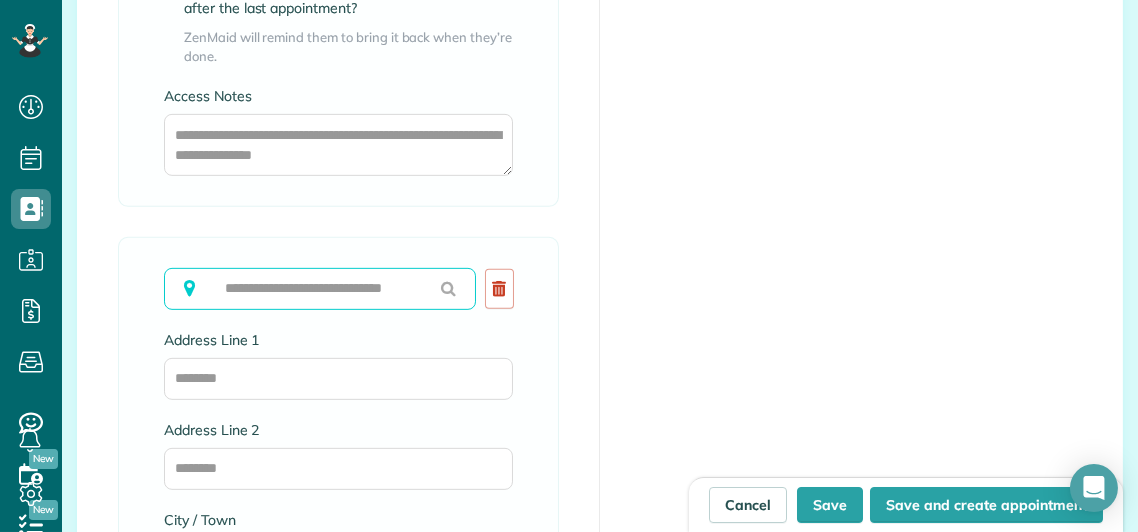 click at bounding box center [320, 289] 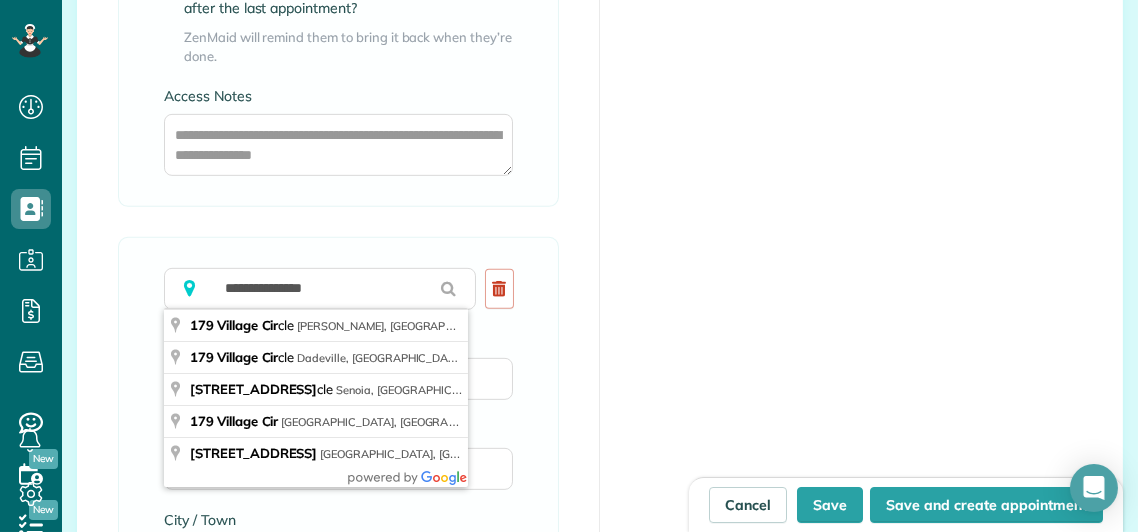 type on "**********" 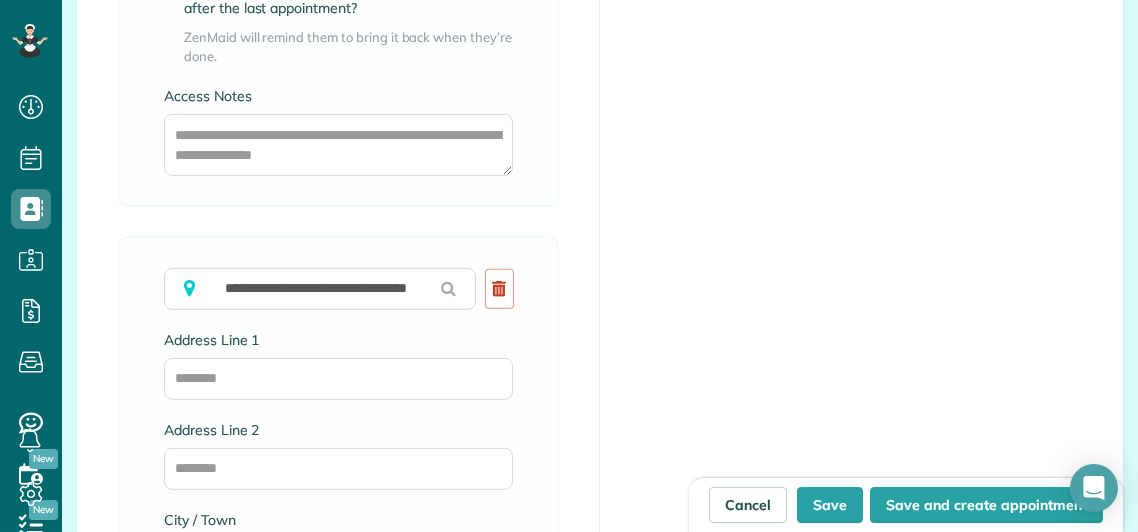 type on "**********" 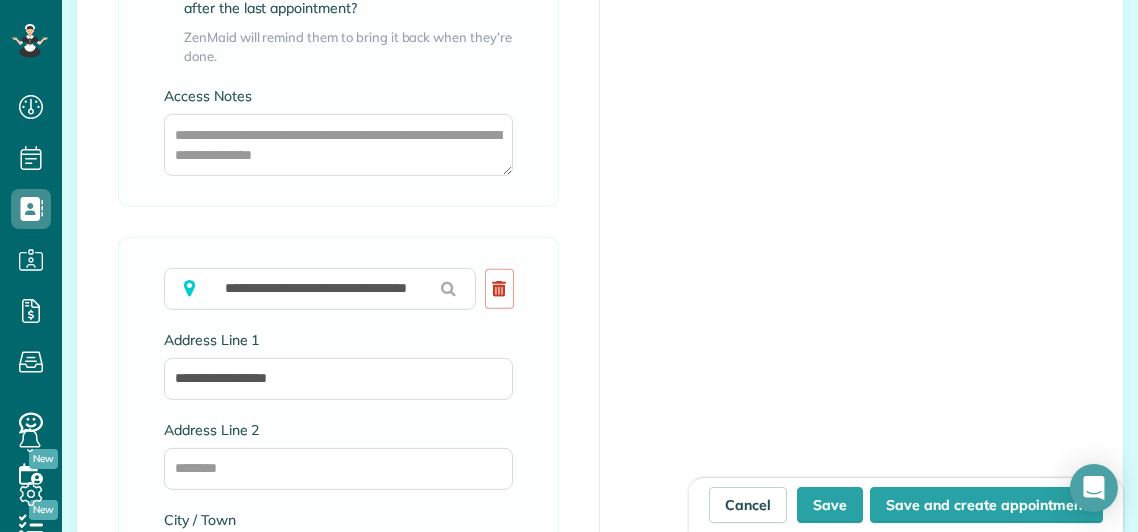 type on "*******" 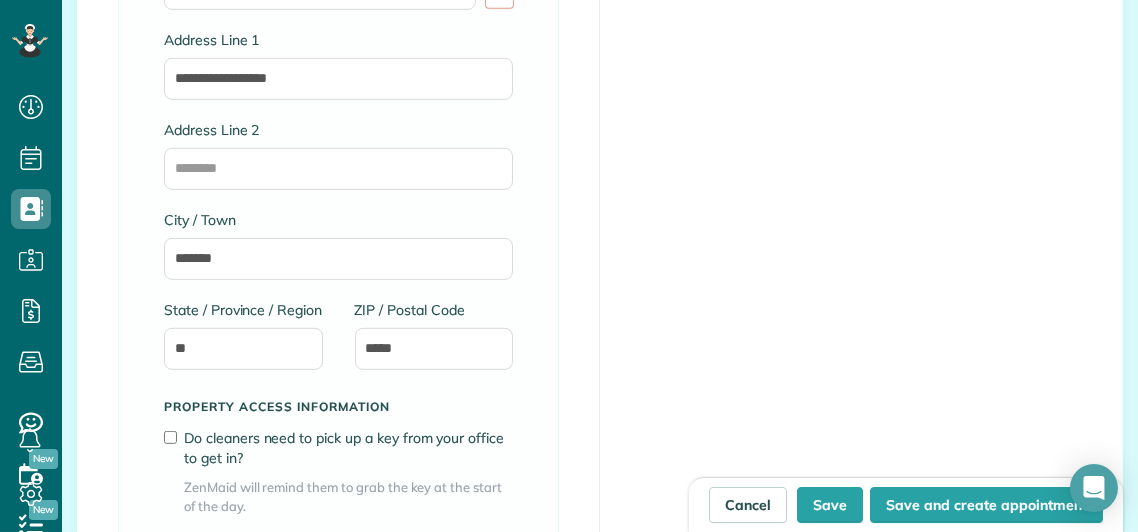 scroll, scrollTop: 2516, scrollLeft: 0, axis: vertical 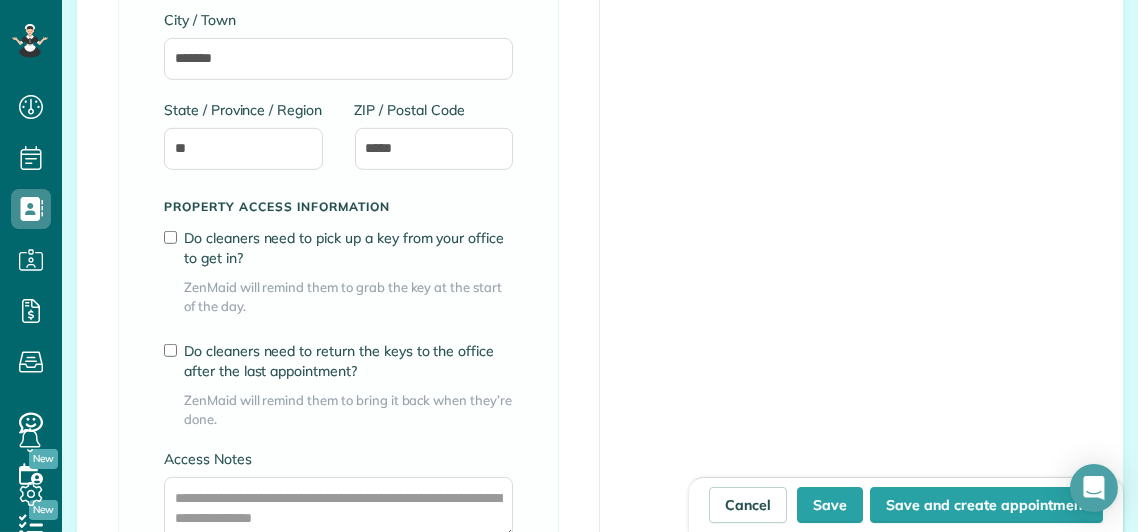 click on "Do cleaners need to pick up a key from your office to get in?" at bounding box center [348, 248] 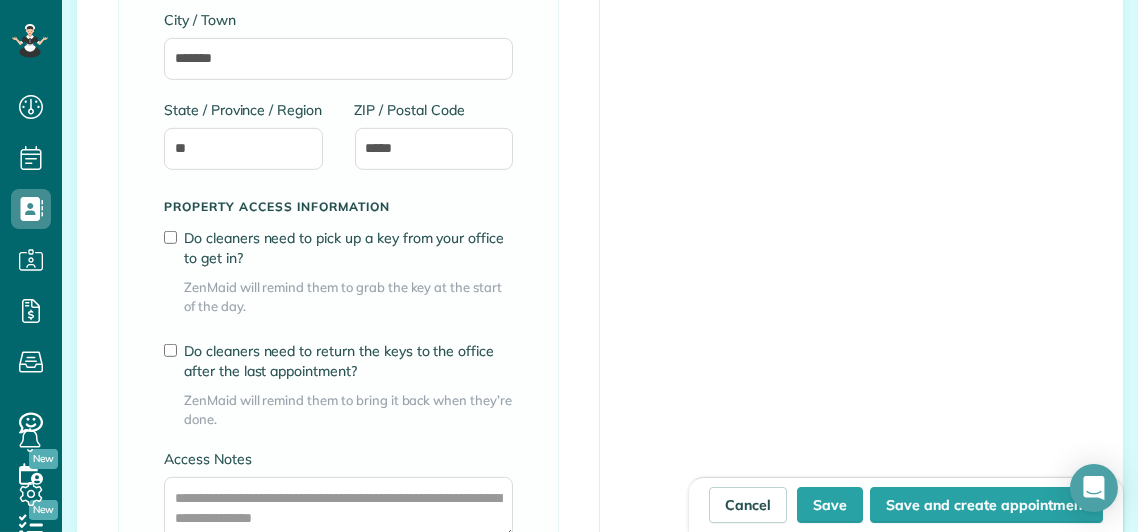 click on "Do cleaners need to return the keys to the office after the last appointment?" at bounding box center (348, 361) 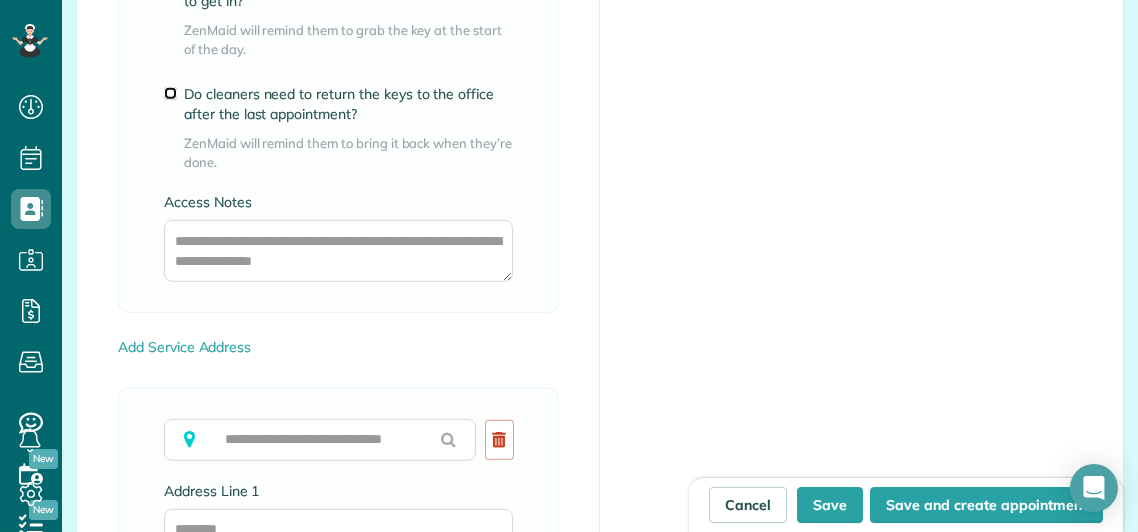 scroll, scrollTop: 2716, scrollLeft: 0, axis: vertical 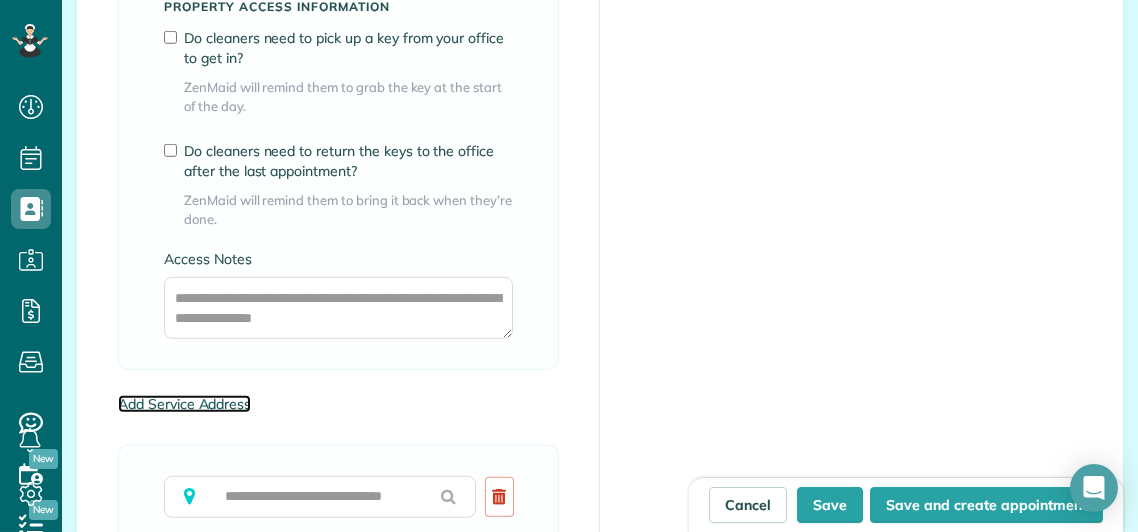 drag, startPoint x: 153, startPoint y: 427, endPoint x: 618, endPoint y: 419, distance: 465.06882 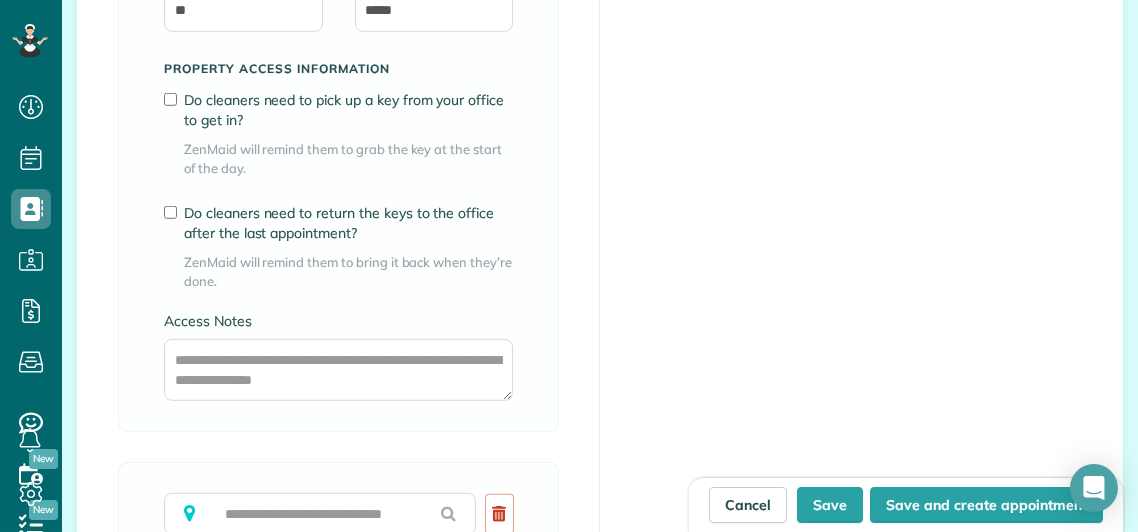 scroll, scrollTop: 2716, scrollLeft: 0, axis: vertical 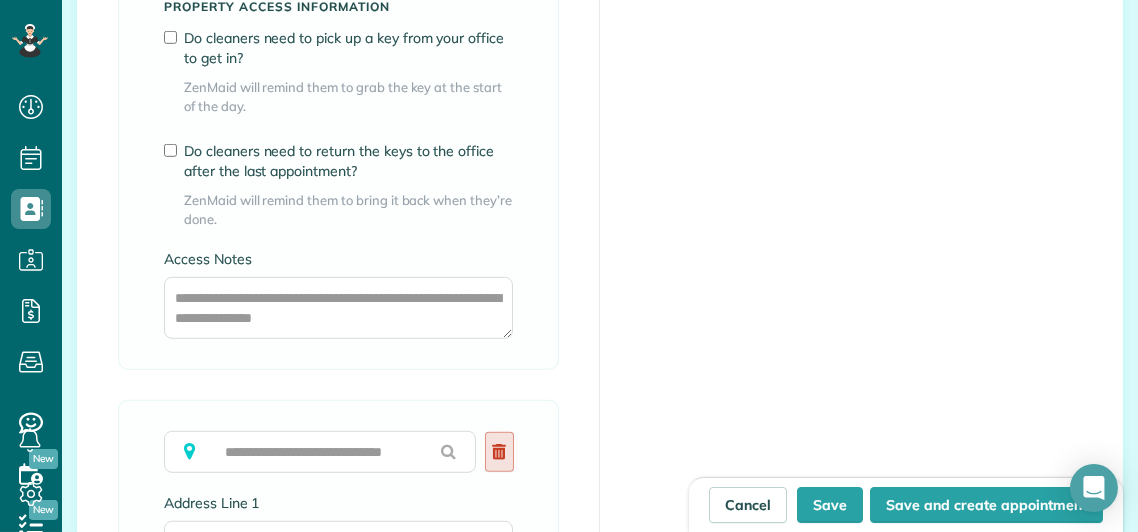 click 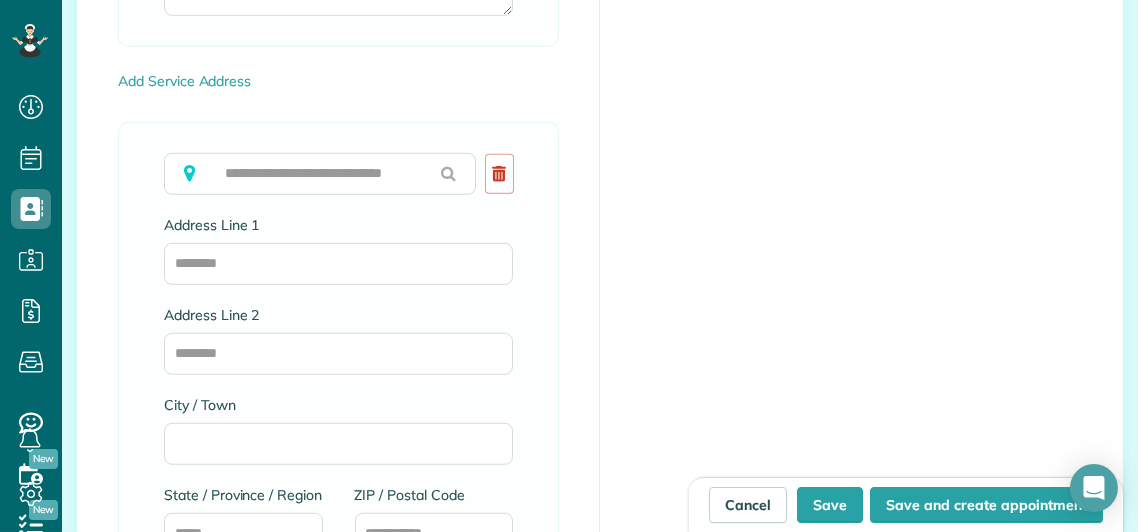 scroll, scrollTop: 3016, scrollLeft: 0, axis: vertical 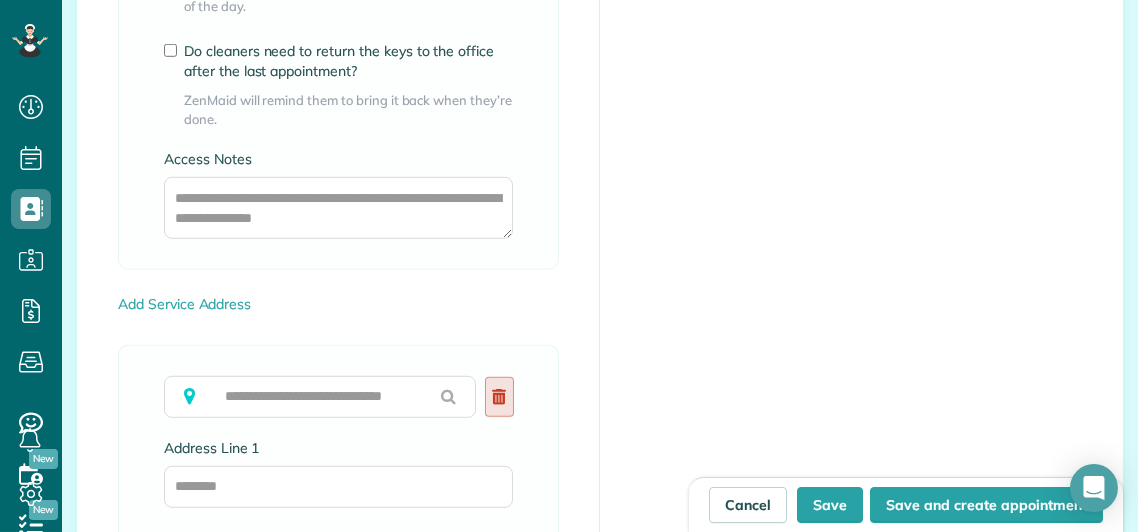 click at bounding box center [499, 397] 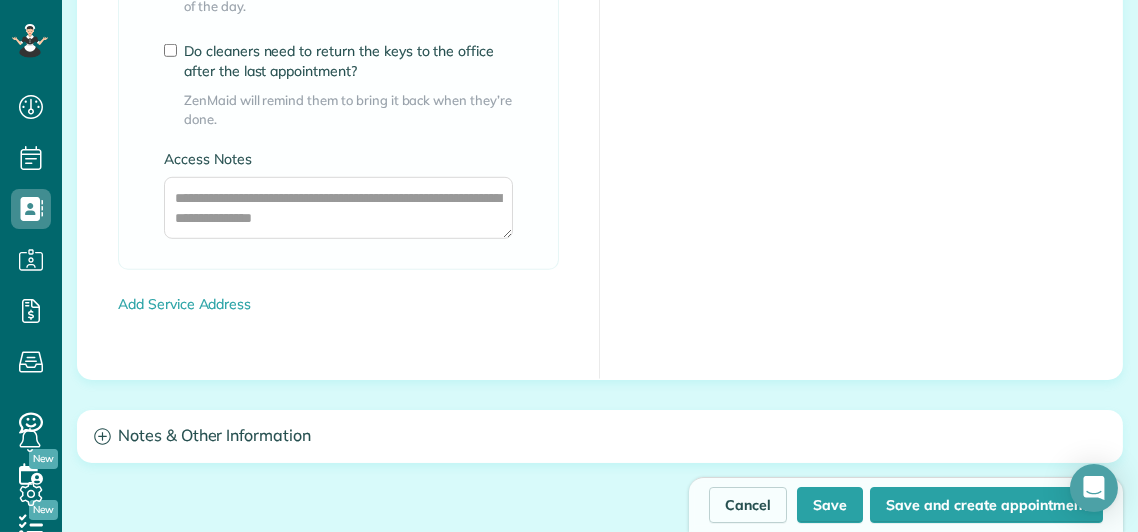 scroll, scrollTop: 3155, scrollLeft: 0, axis: vertical 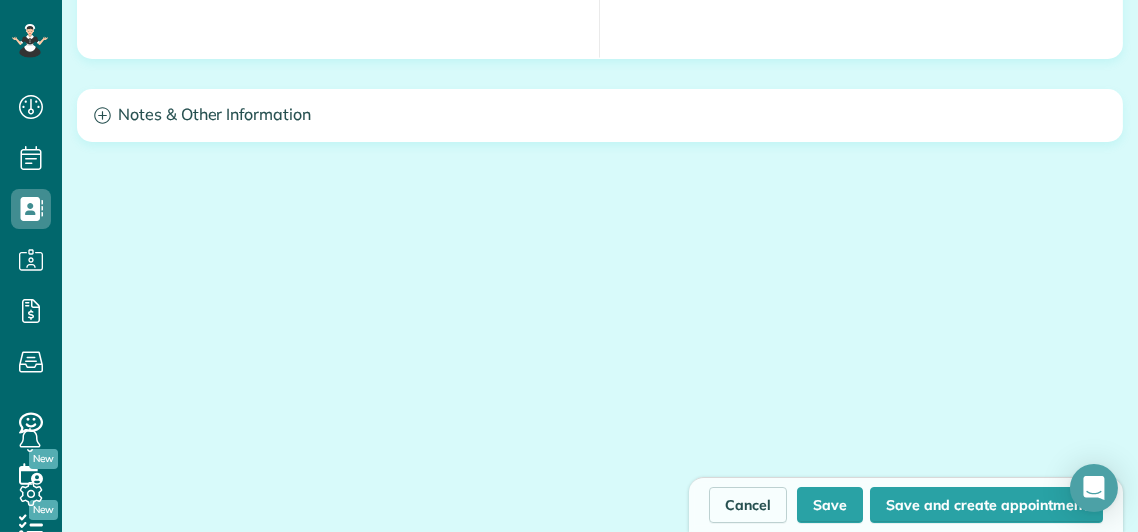 click on "**********" at bounding box center (600, -1315) 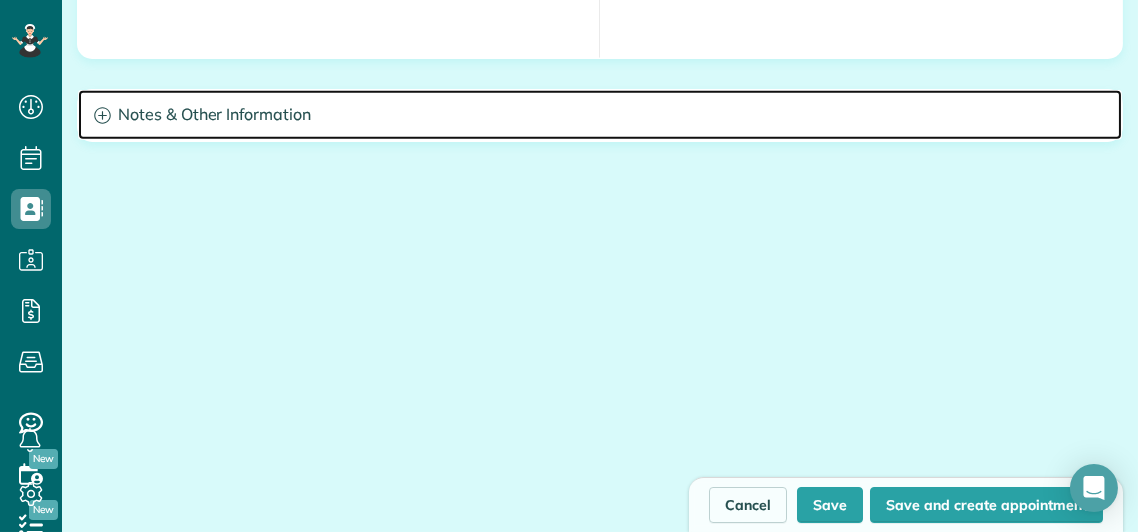 click on "Notes & Other Information" at bounding box center [600, 115] 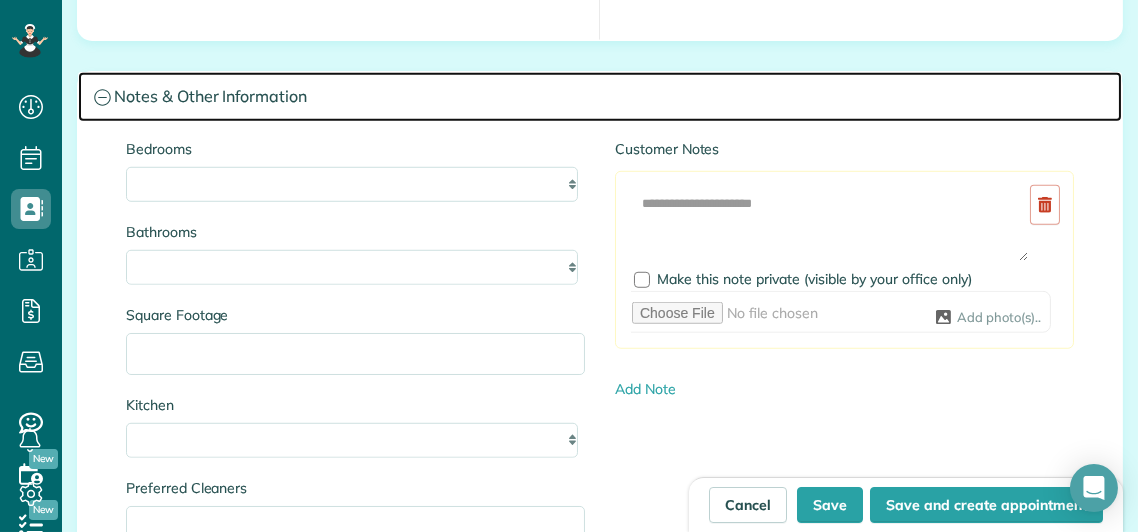 scroll, scrollTop: 3256, scrollLeft: 0, axis: vertical 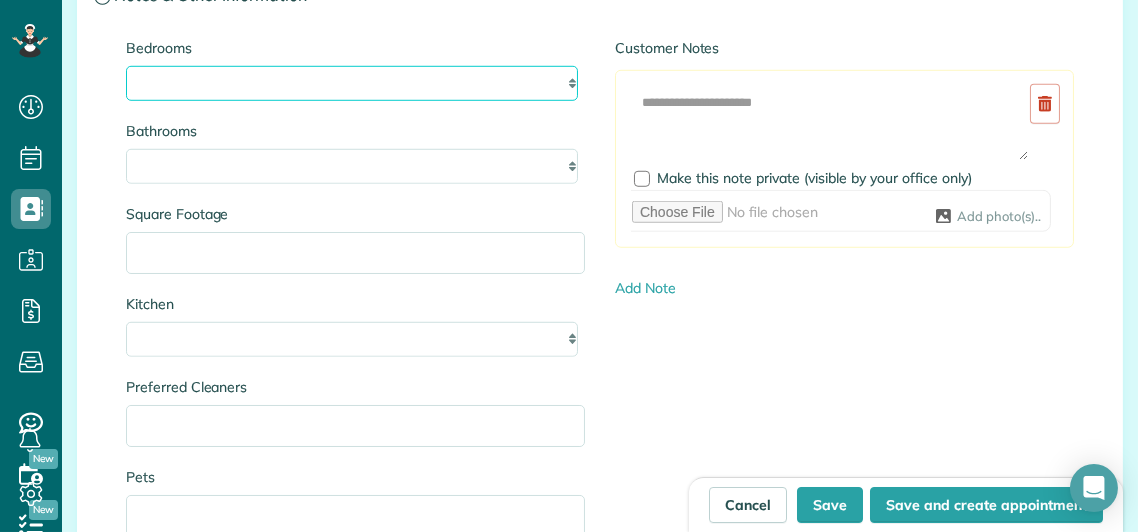click on "*
*
*
*
**" at bounding box center (352, 83) 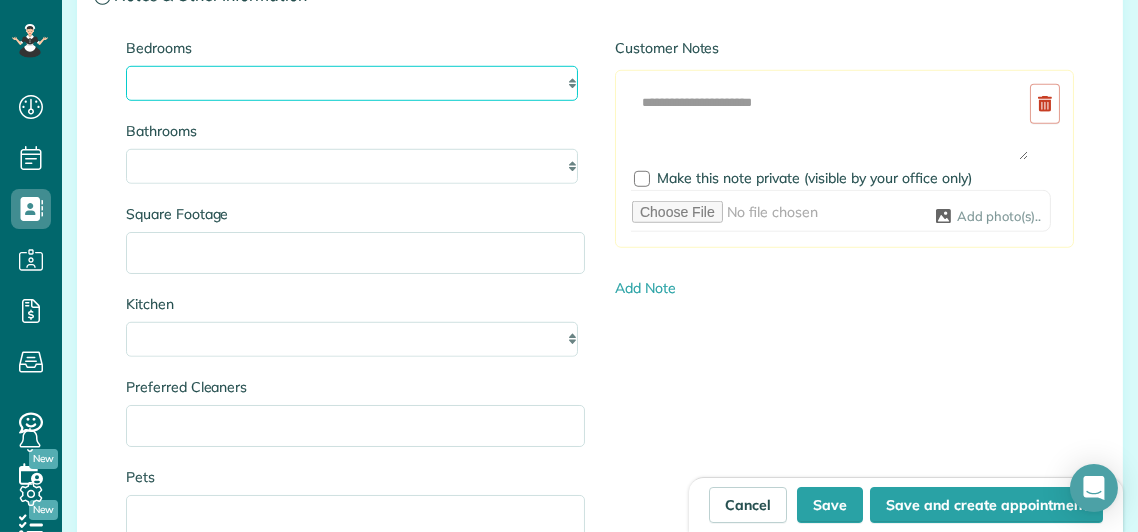 select on "*" 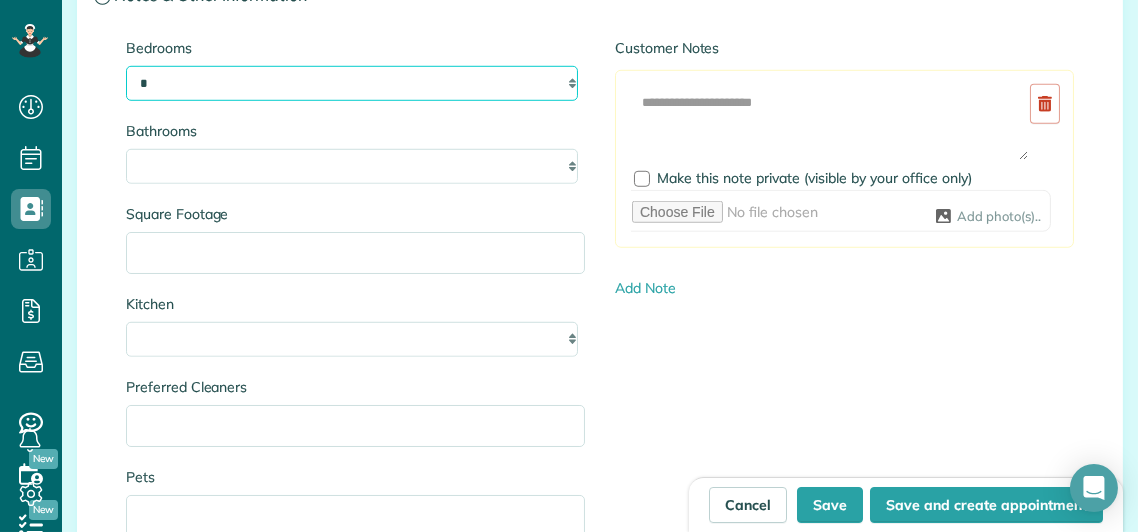 click on "*
*
*
*
**" at bounding box center [352, 83] 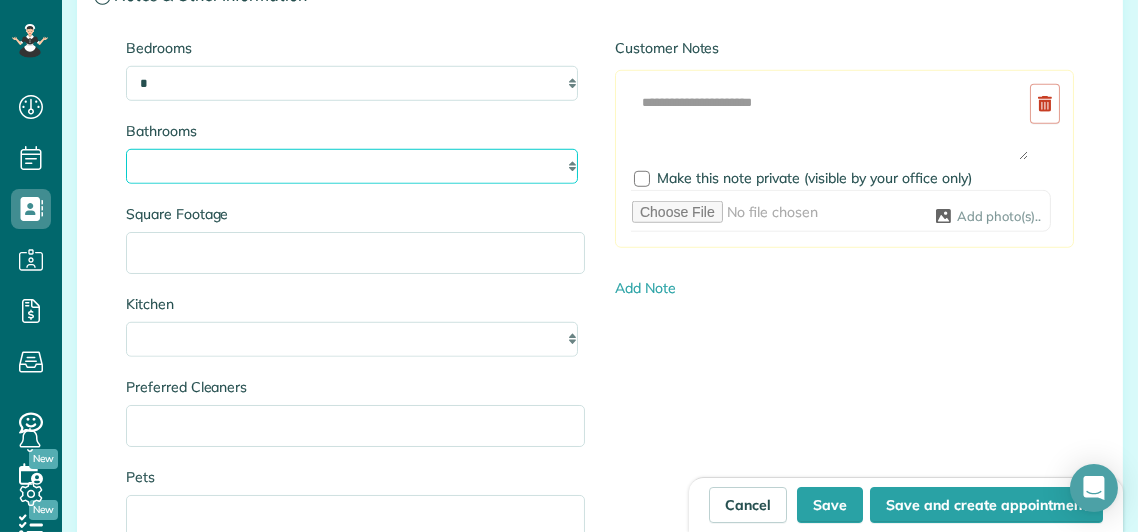 click on "*
***
*
***
*
***
*
***
**" at bounding box center (352, 166) 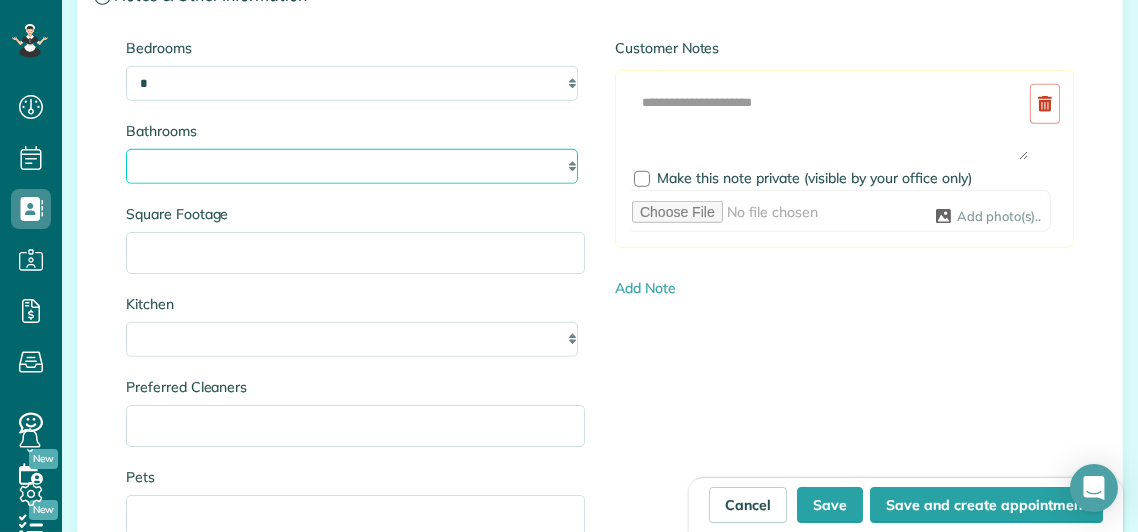 select on "*" 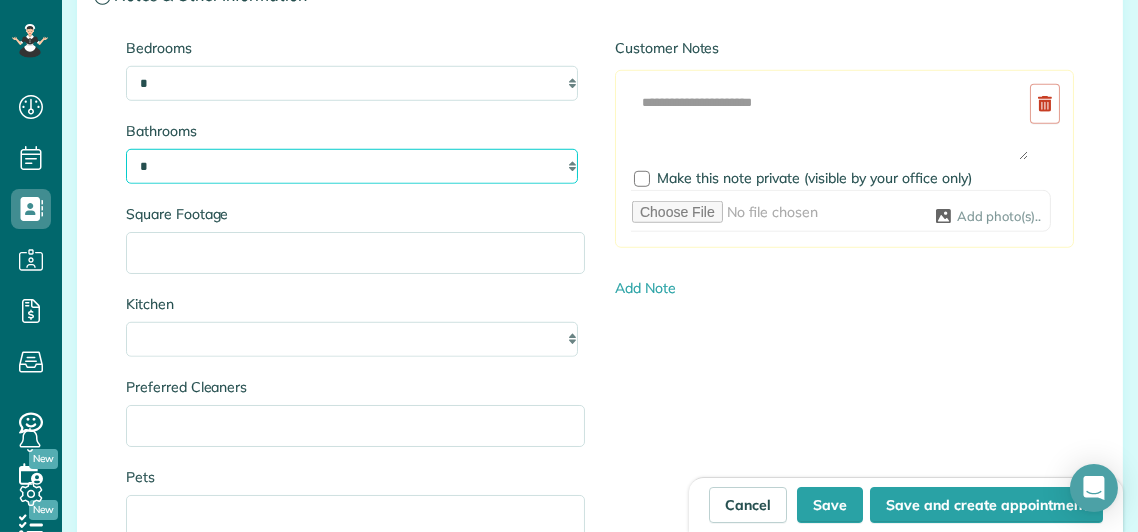 click on "*
***
*
***
*
***
*
***
**" at bounding box center (352, 166) 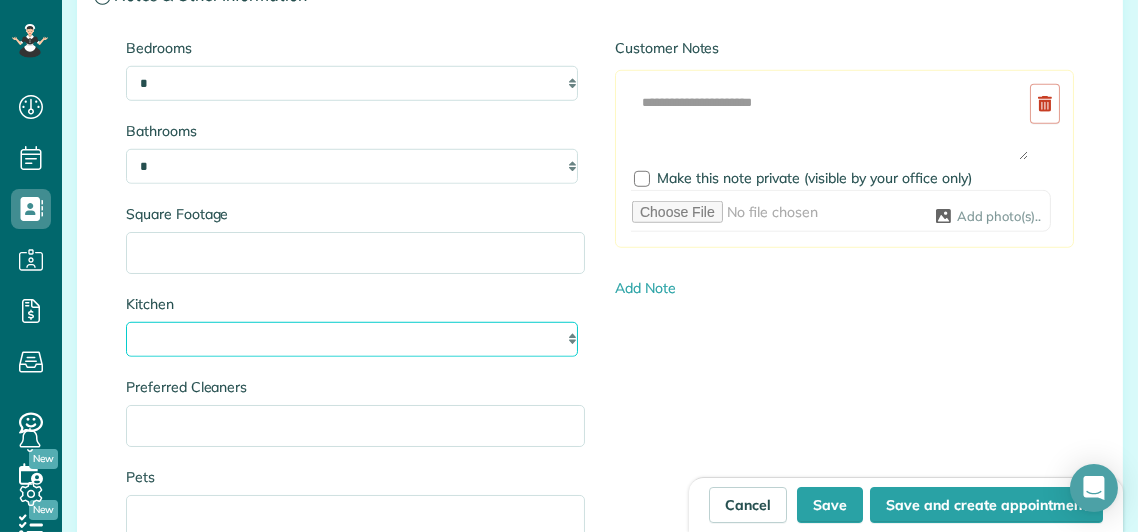 click on "*
*
*
*" at bounding box center [352, 339] 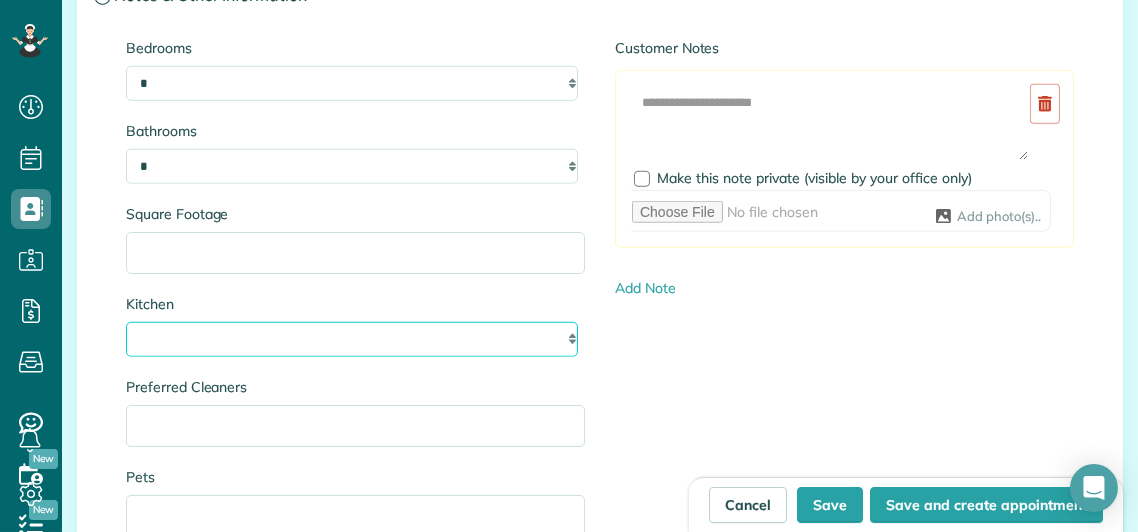 select on "*" 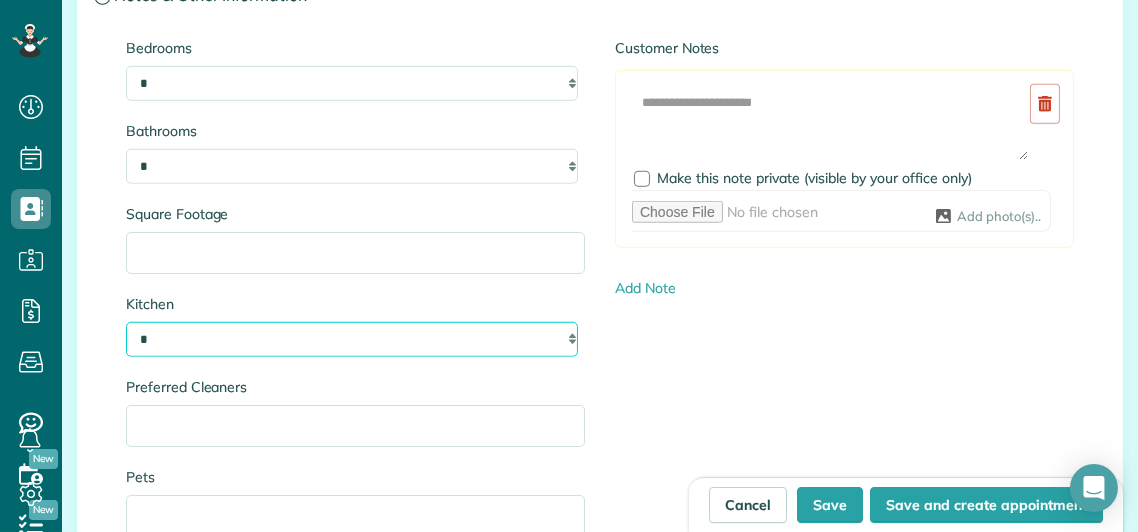 click on "*
*
*
*" at bounding box center (352, 339) 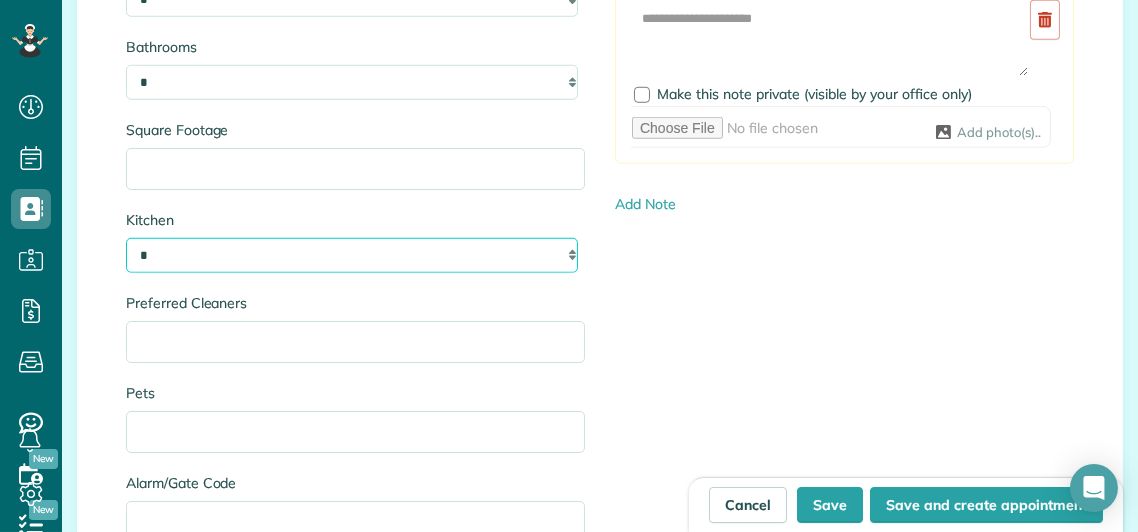 scroll, scrollTop: 3355, scrollLeft: 0, axis: vertical 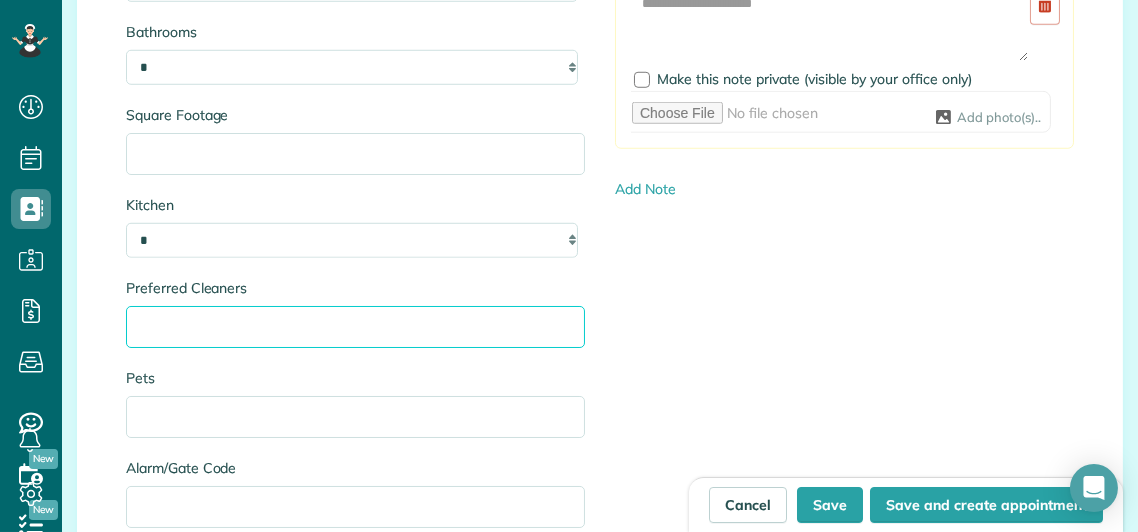 click on "Preferred Cleaners" at bounding box center [355, 327] 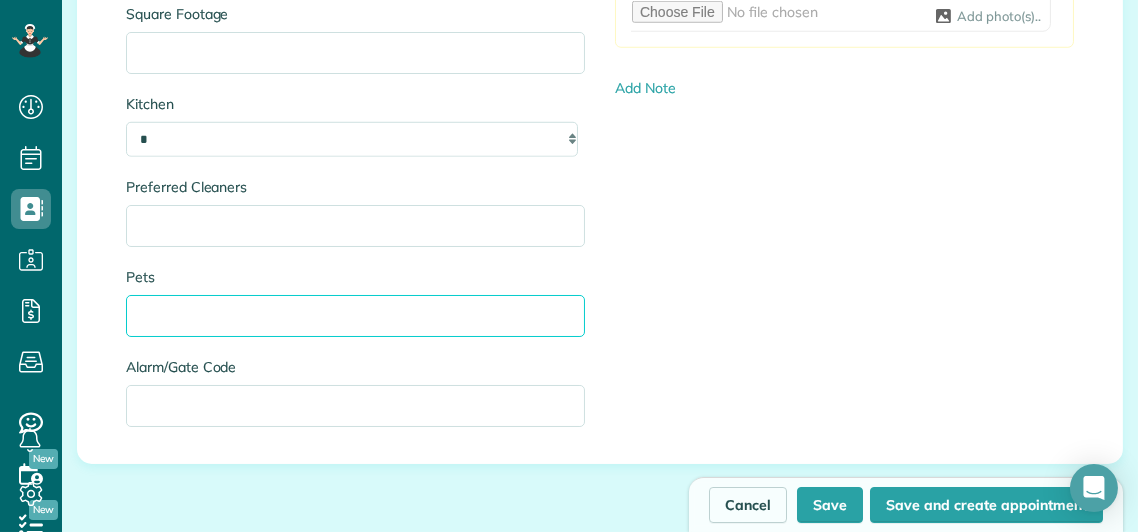 click on "Pets" at bounding box center [355, 316] 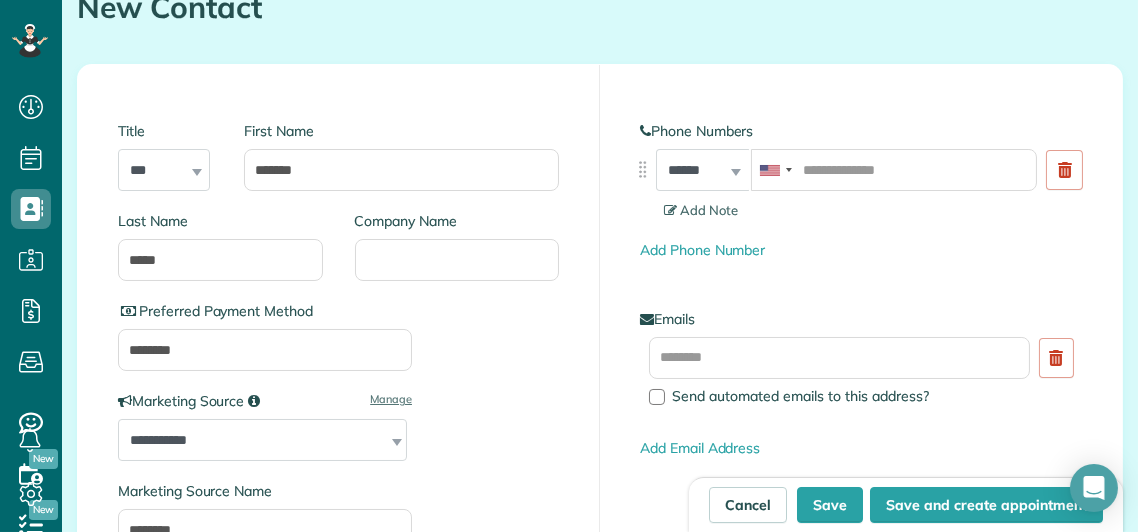 scroll, scrollTop: 155, scrollLeft: 0, axis: vertical 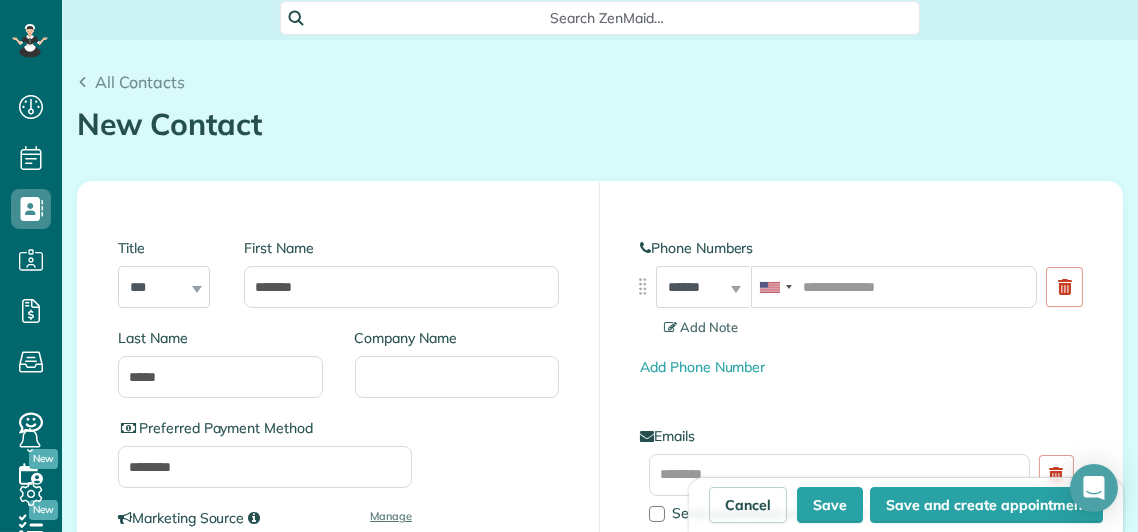 type on "***" 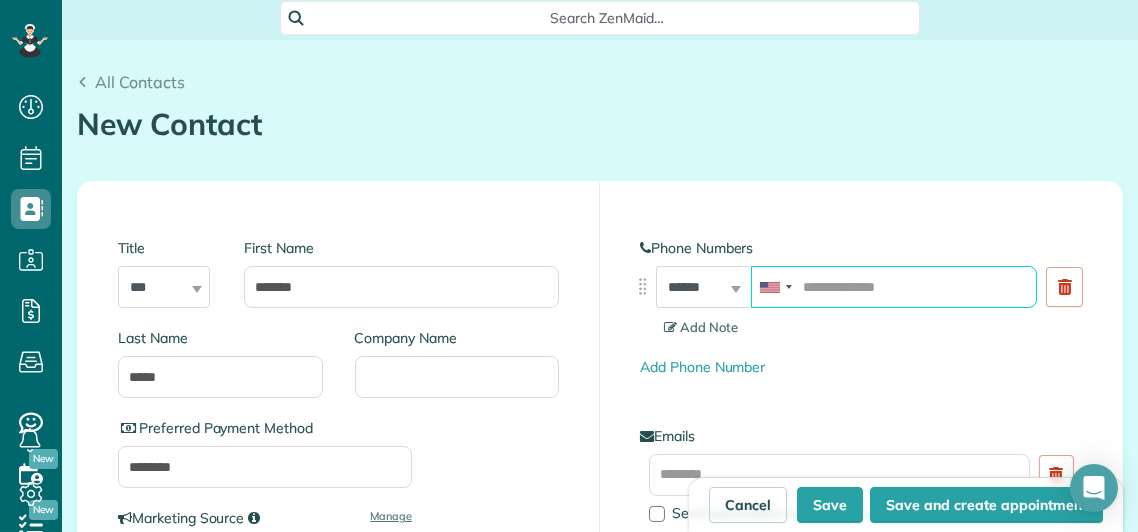 click at bounding box center [894, 287] 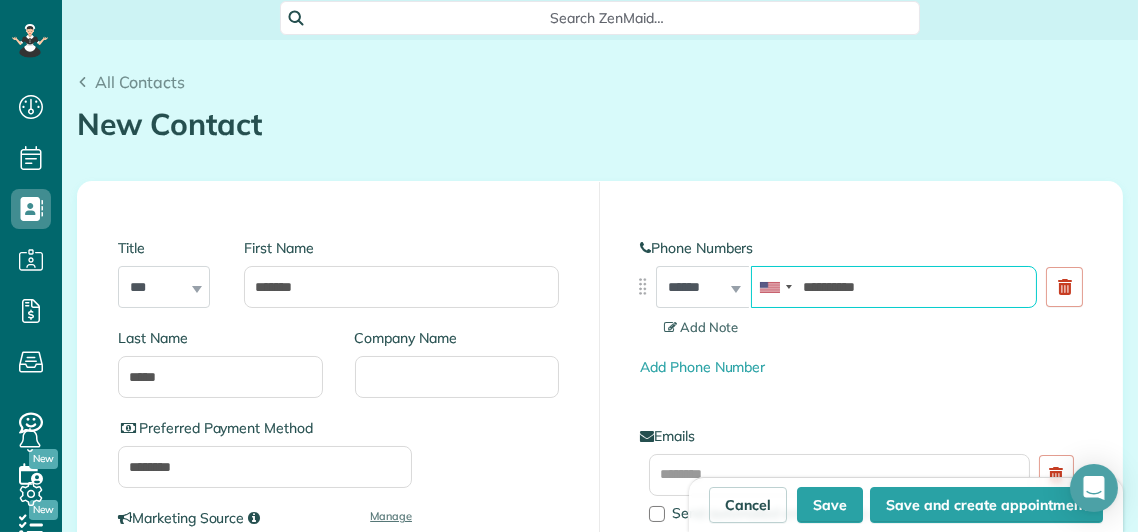 scroll, scrollTop: 256, scrollLeft: 0, axis: vertical 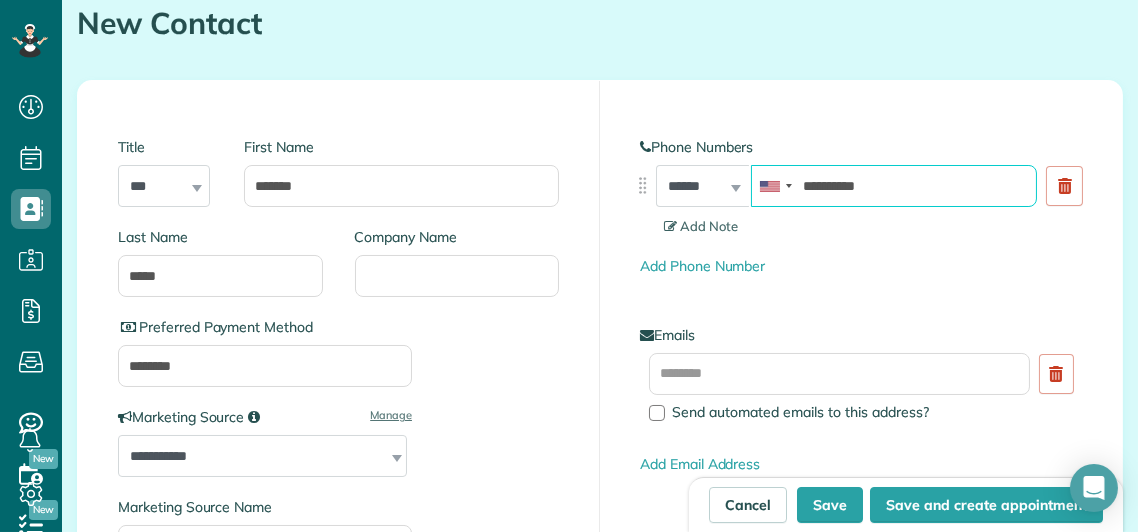 type on "**********" 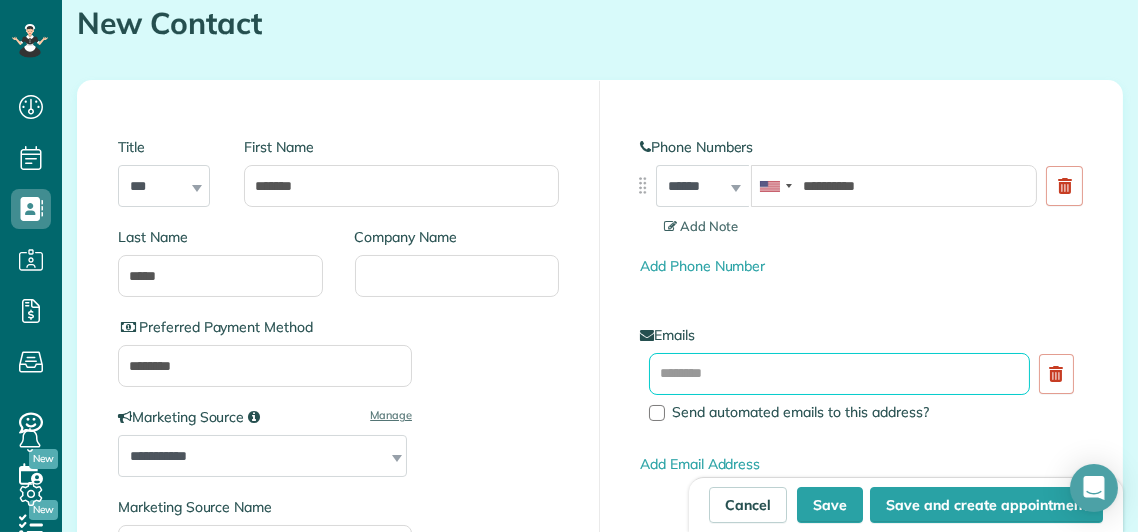 click at bounding box center [839, 374] 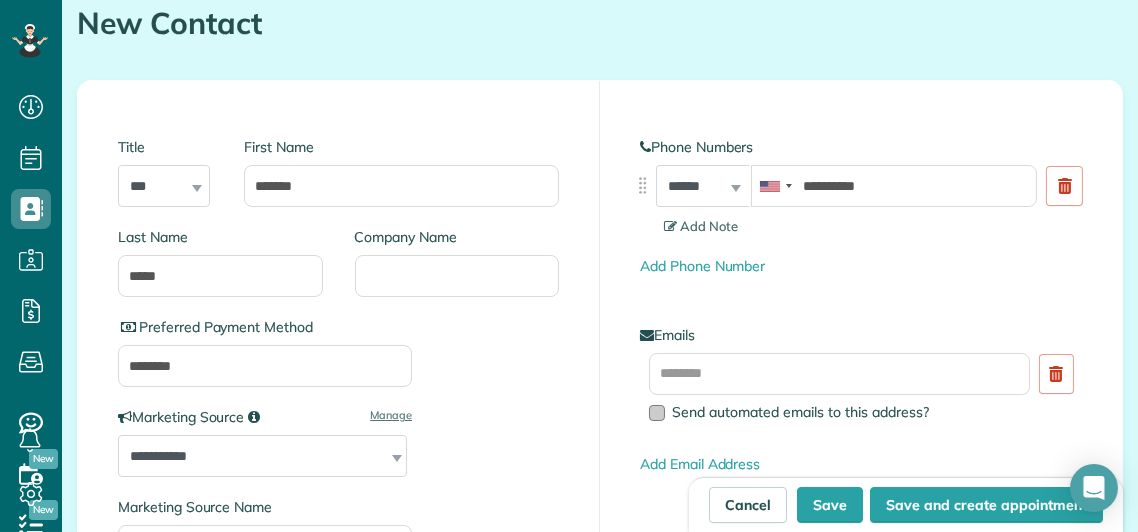 click on "Send automated emails to this address?" at bounding box center (800, 412) 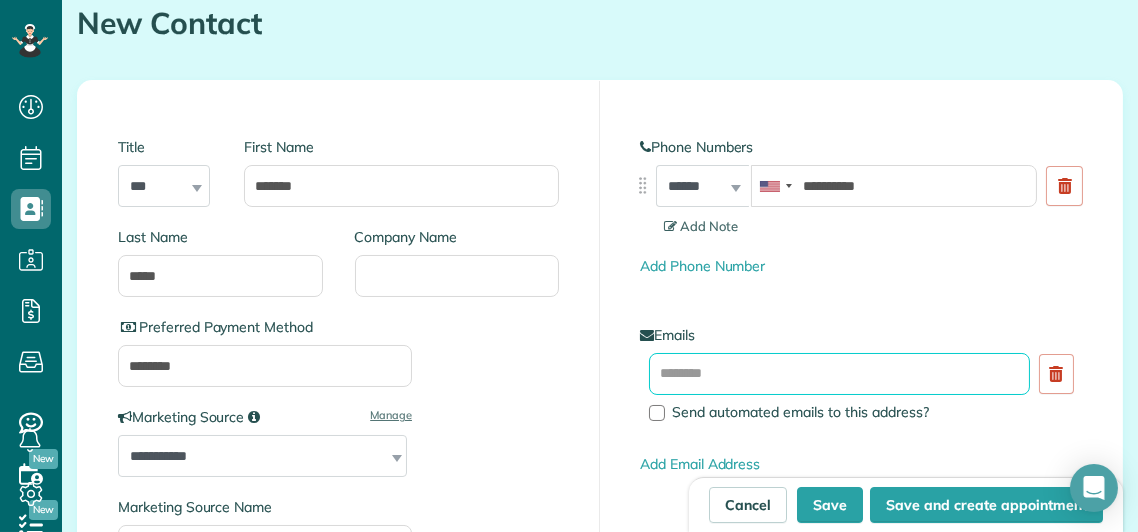 click at bounding box center (839, 374) 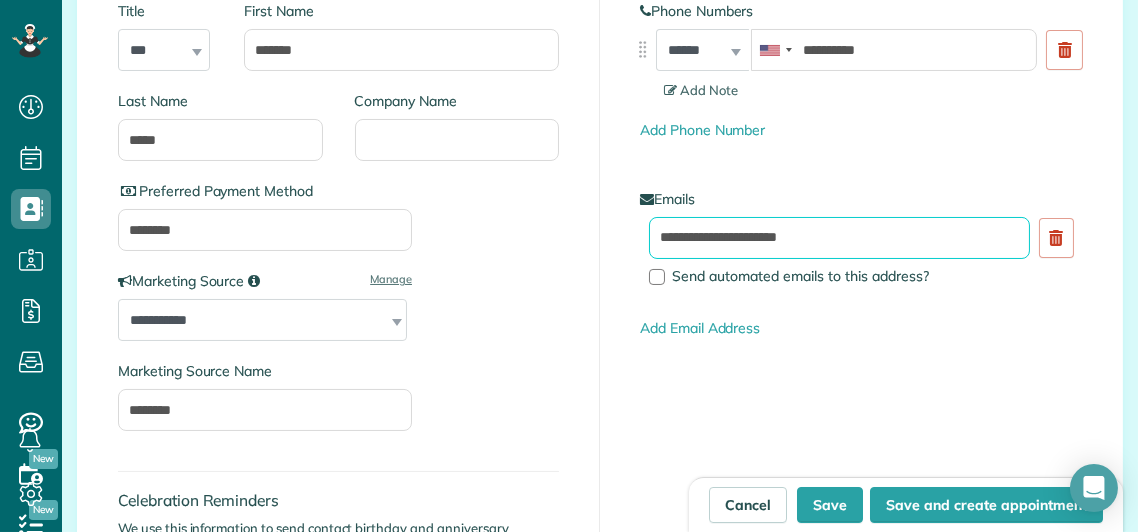 scroll, scrollTop: 456, scrollLeft: 0, axis: vertical 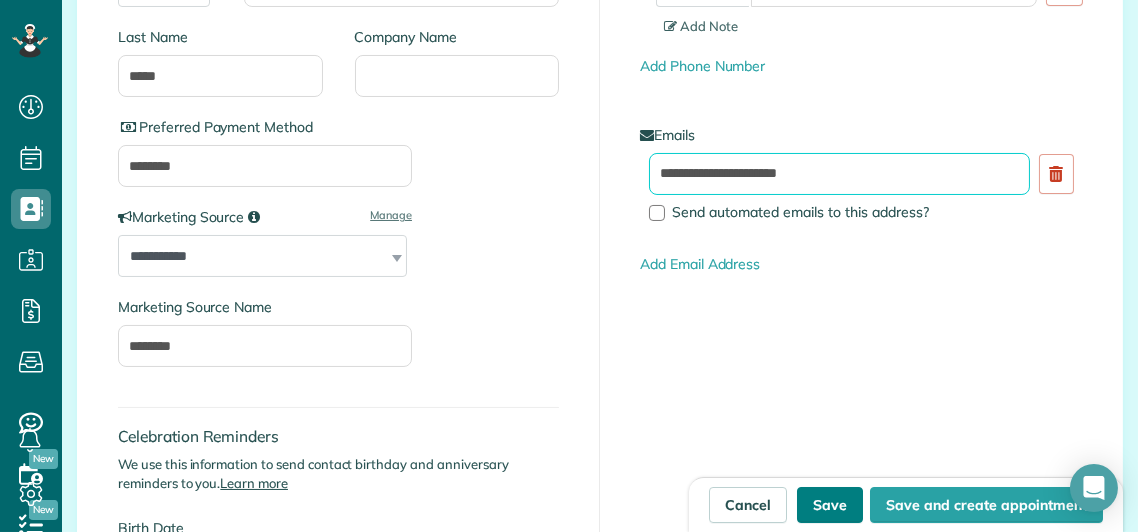 type on "**********" 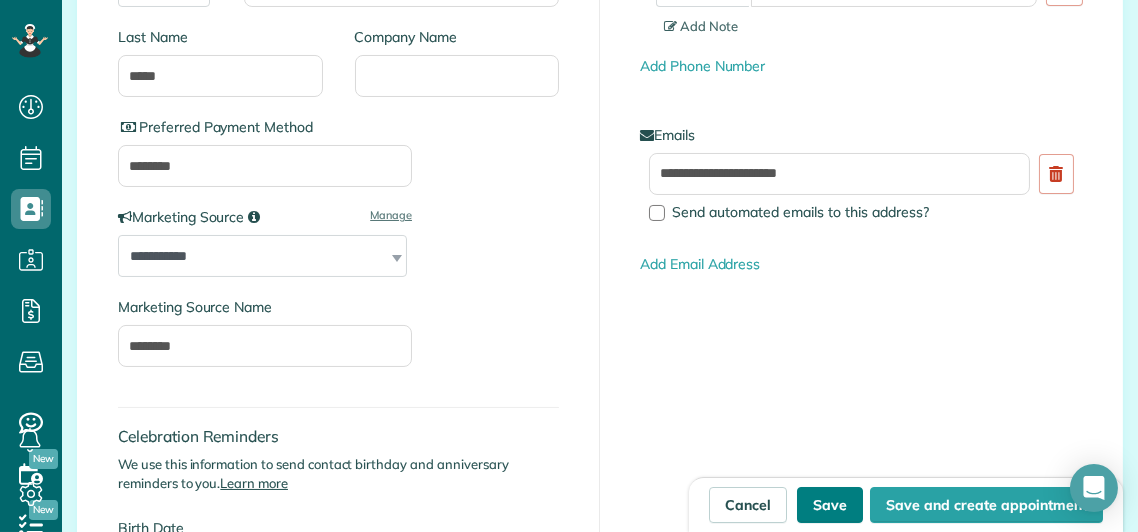 click on "Save" at bounding box center (830, 505) 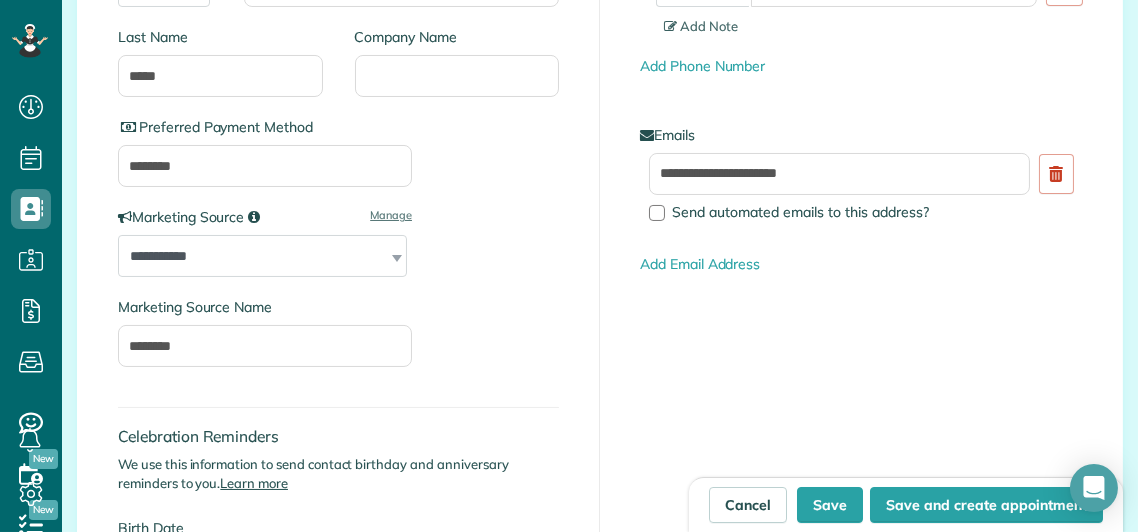 type on "**********" 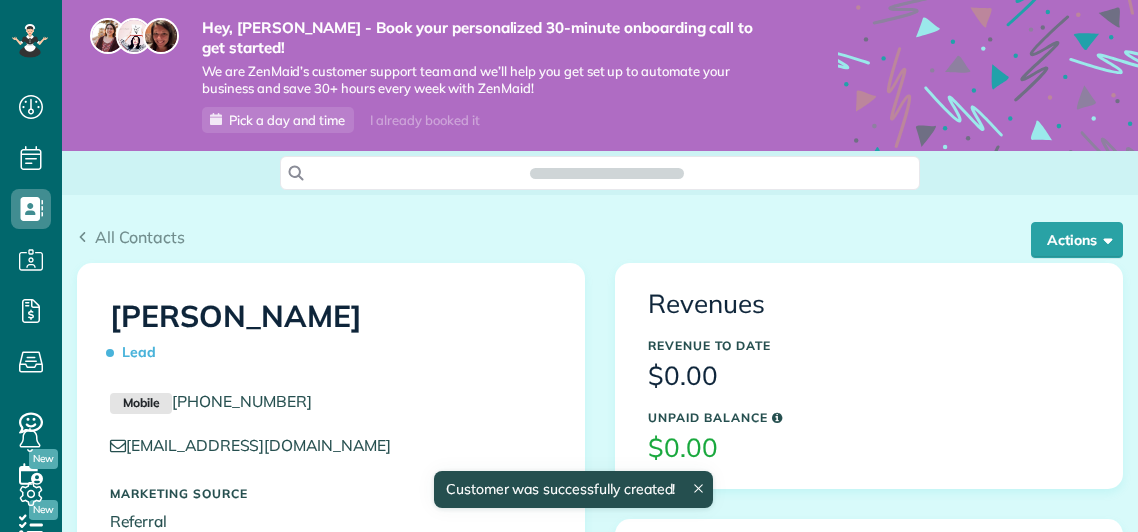 scroll, scrollTop: 0, scrollLeft: 0, axis: both 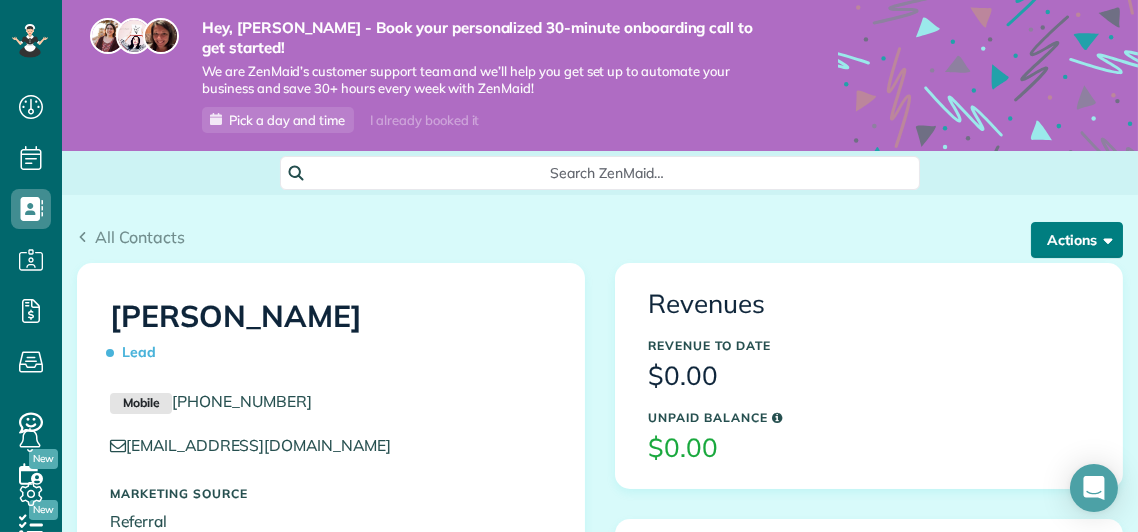 click on "Actions" at bounding box center (1077, 240) 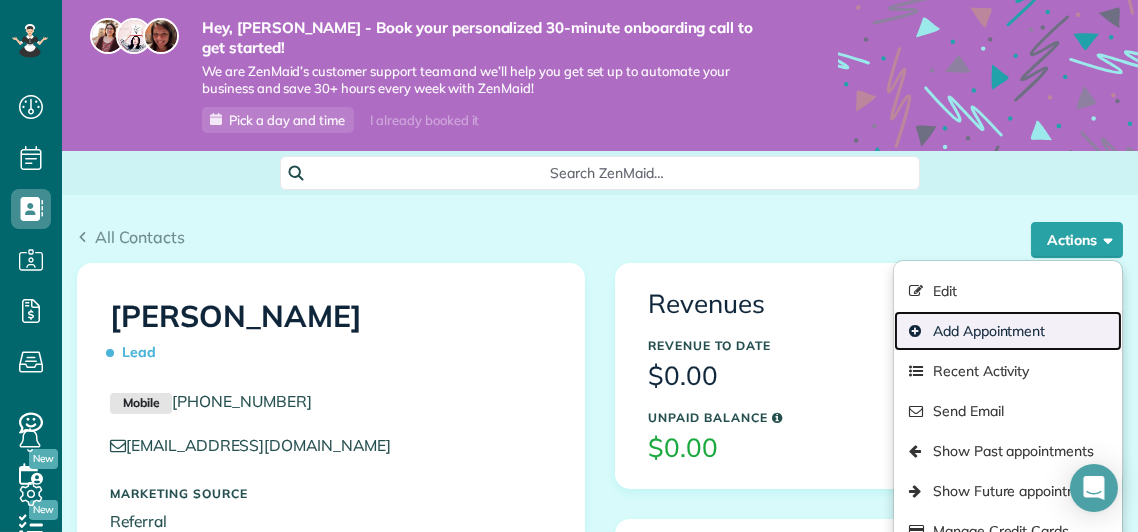 click on "Add Appointment" at bounding box center [1008, 331] 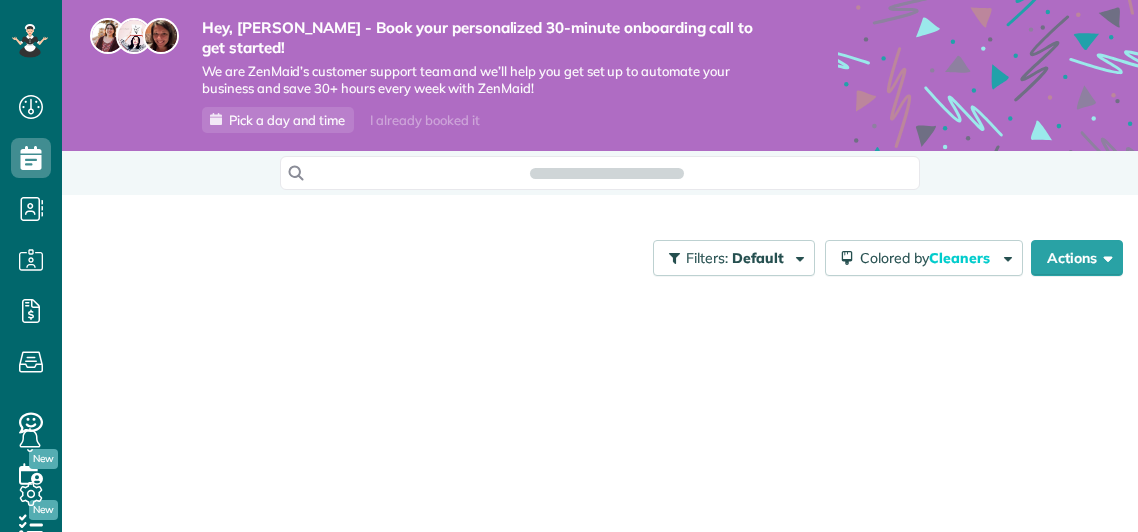 scroll, scrollTop: 0, scrollLeft: 0, axis: both 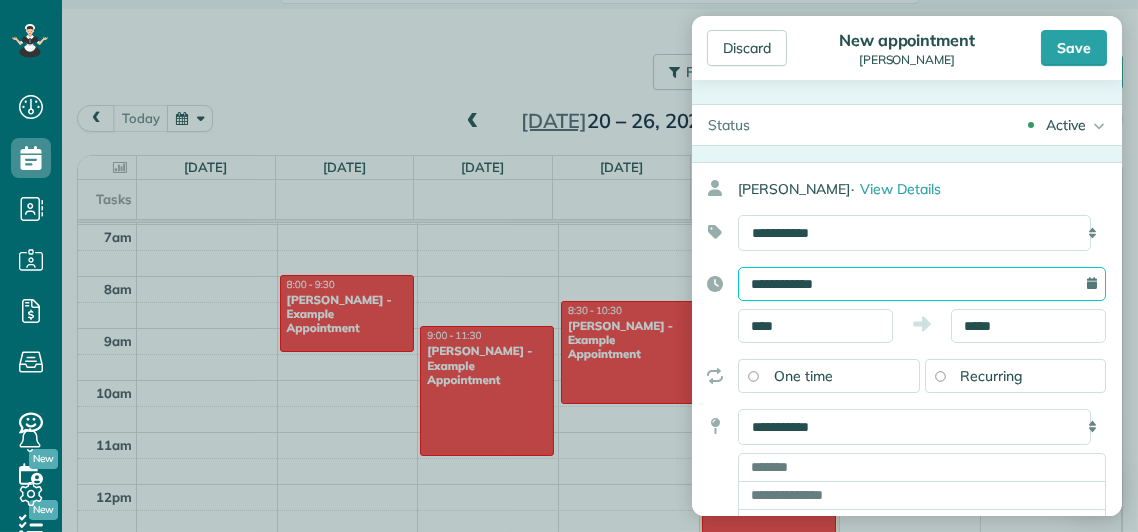click on "**********" at bounding box center [922, 284] 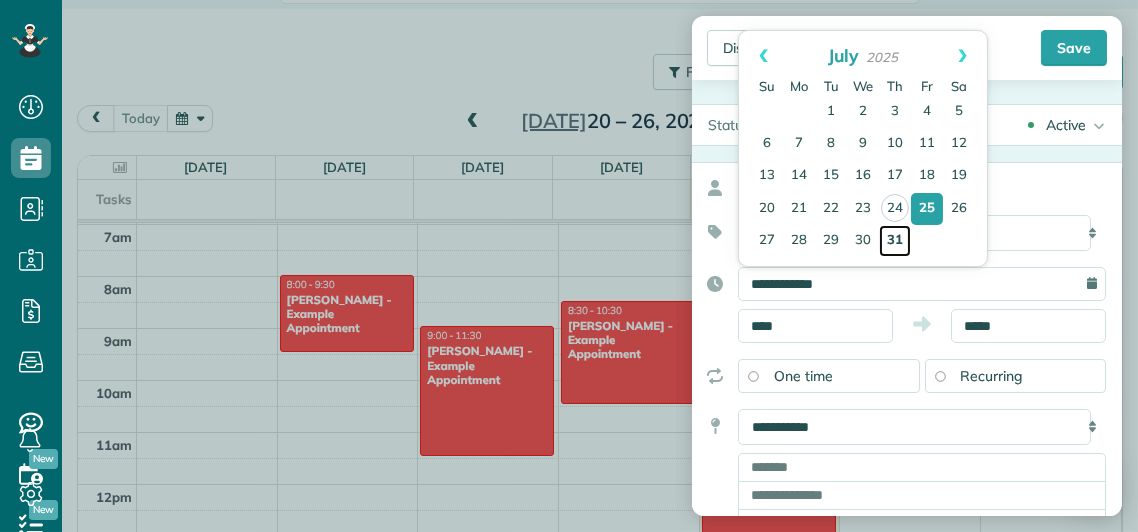 click on "31" at bounding box center [895, 241] 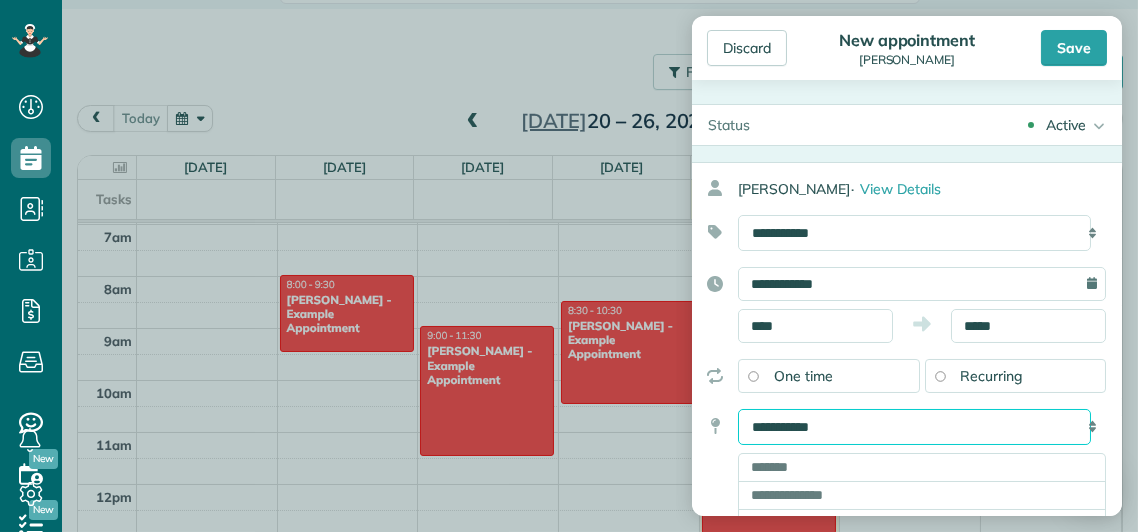click on "**********" at bounding box center (914, 427) 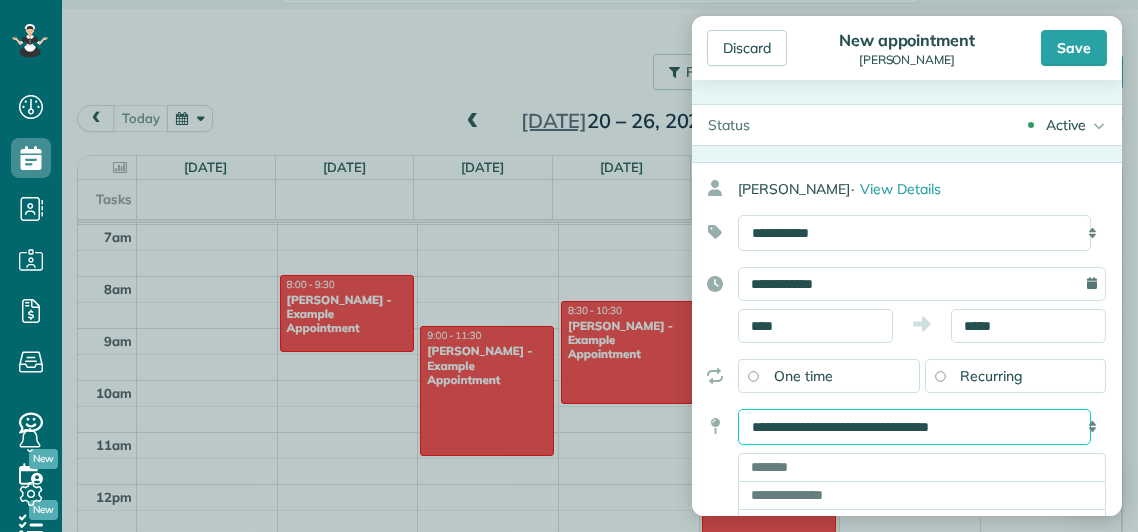 click on "**********" at bounding box center (914, 427) 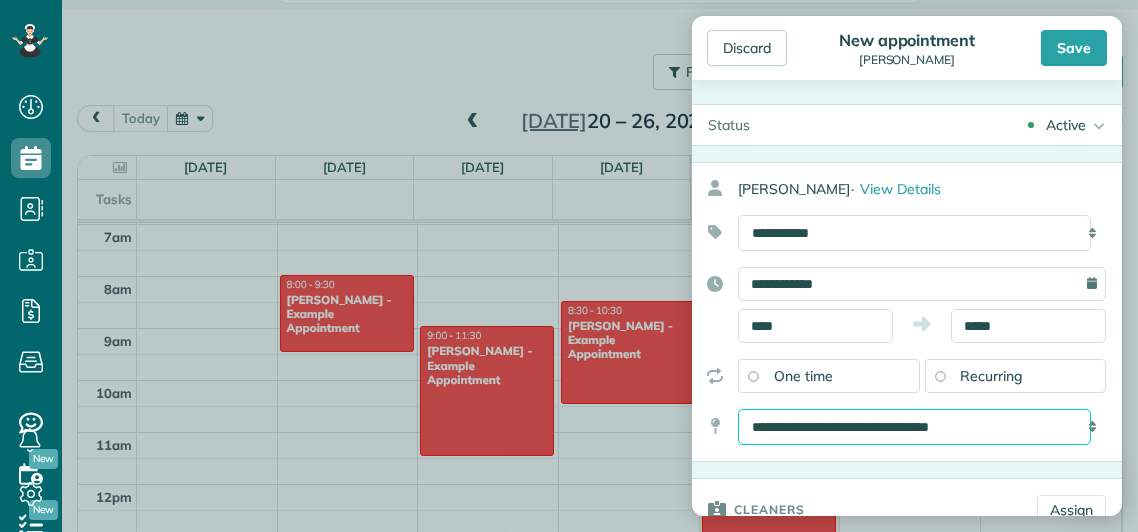 click on "**********" at bounding box center [914, 427] 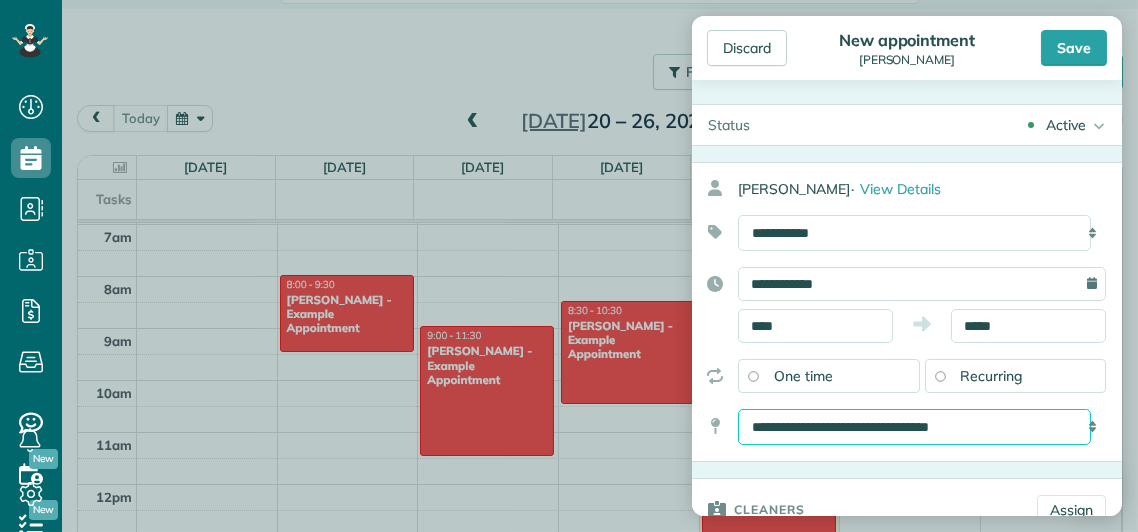 select on "*******" 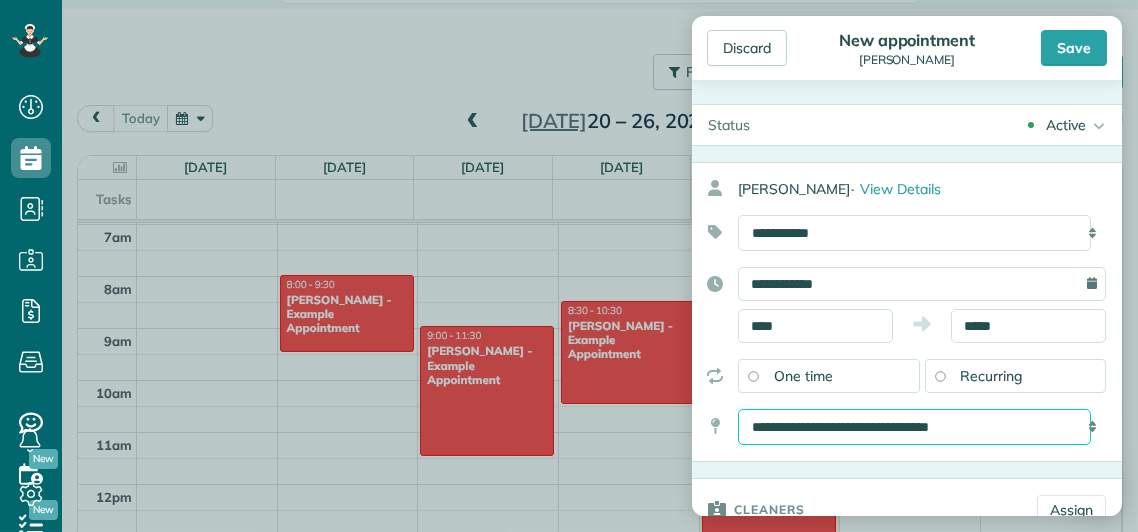 click on "**********" at bounding box center [914, 427] 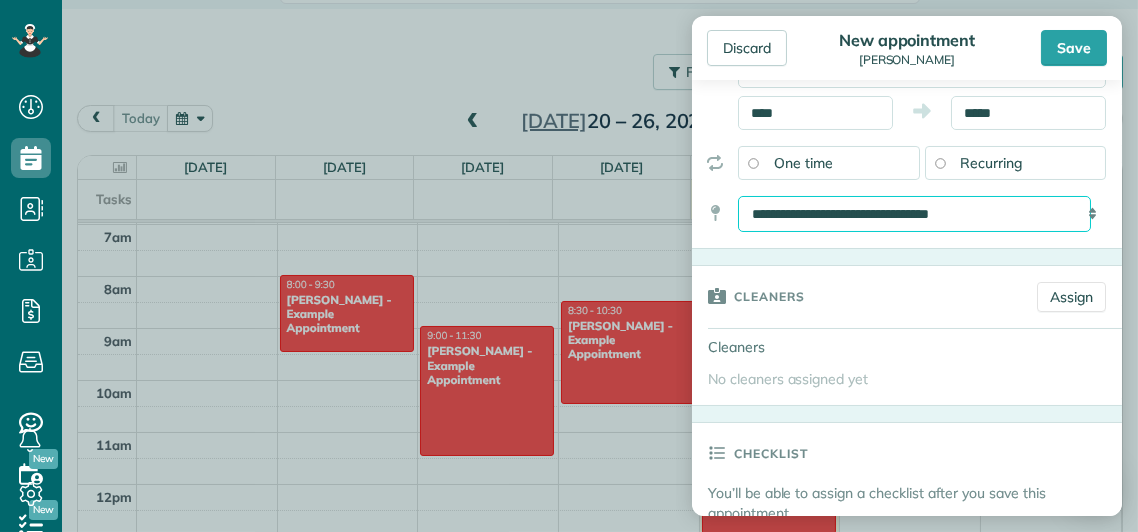scroll, scrollTop: 300, scrollLeft: 0, axis: vertical 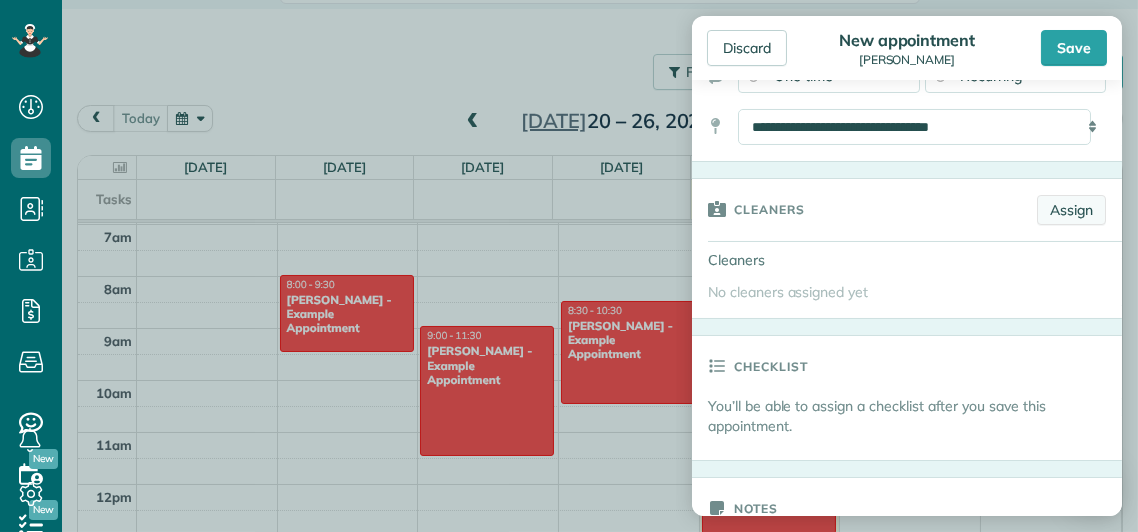 click on "Assign" at bounding box center [1071, 210] 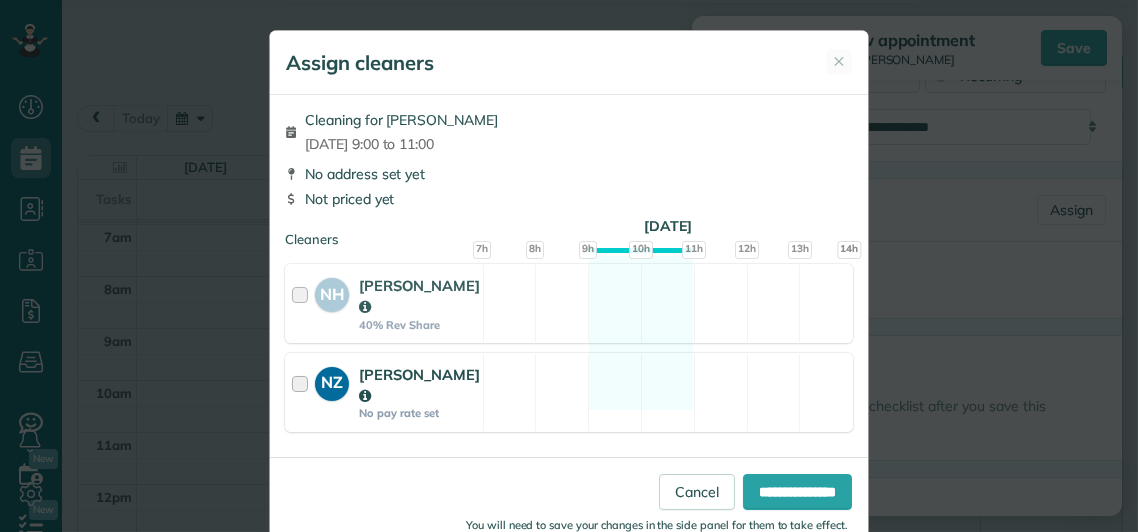 click on "NZ" at bounding box center (332, 381) 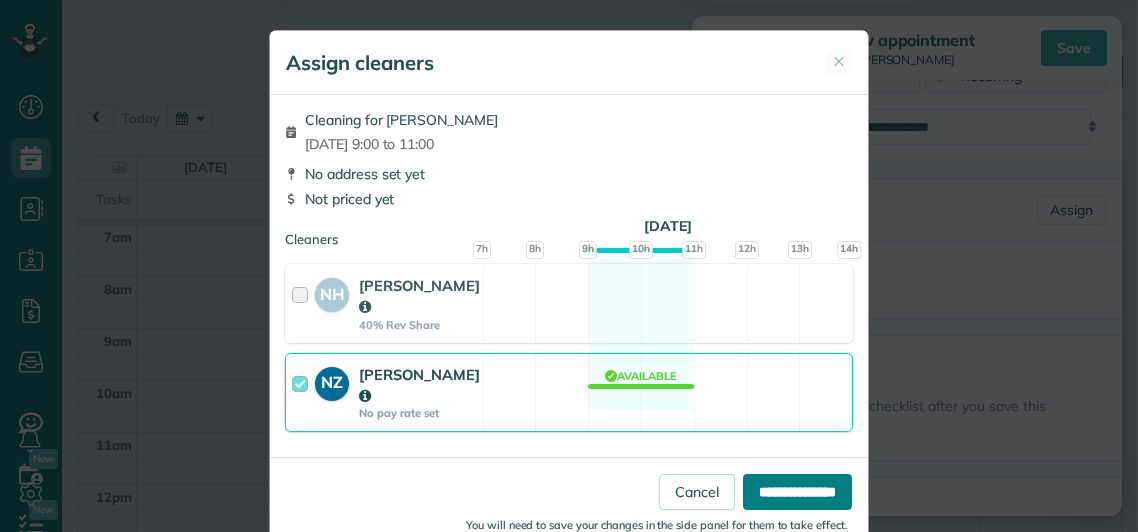 click on "**********" at bounding box center [797, 492] 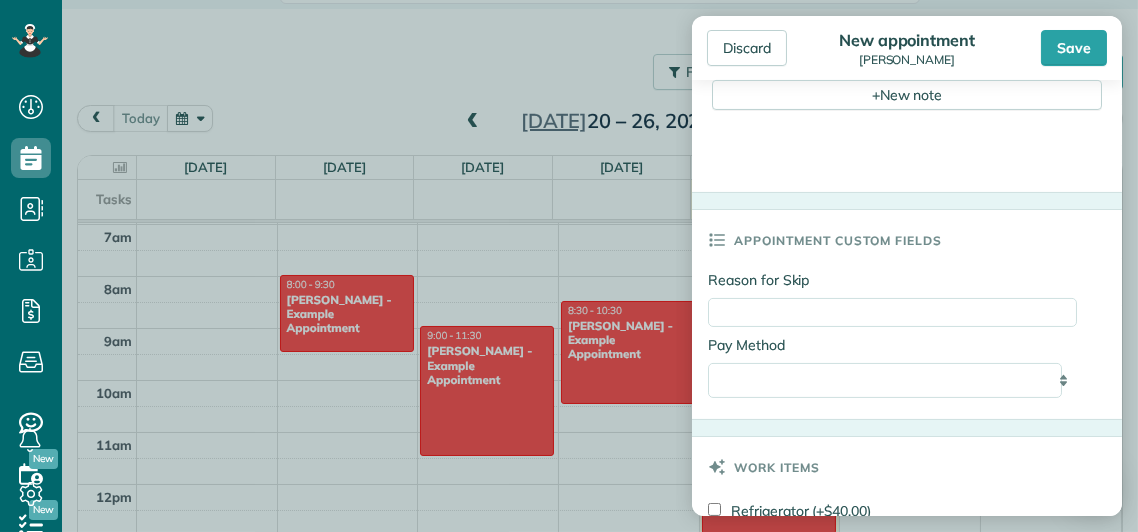 scroll, scrollTop: 1000, scrollLeft: 0, axis: vertical 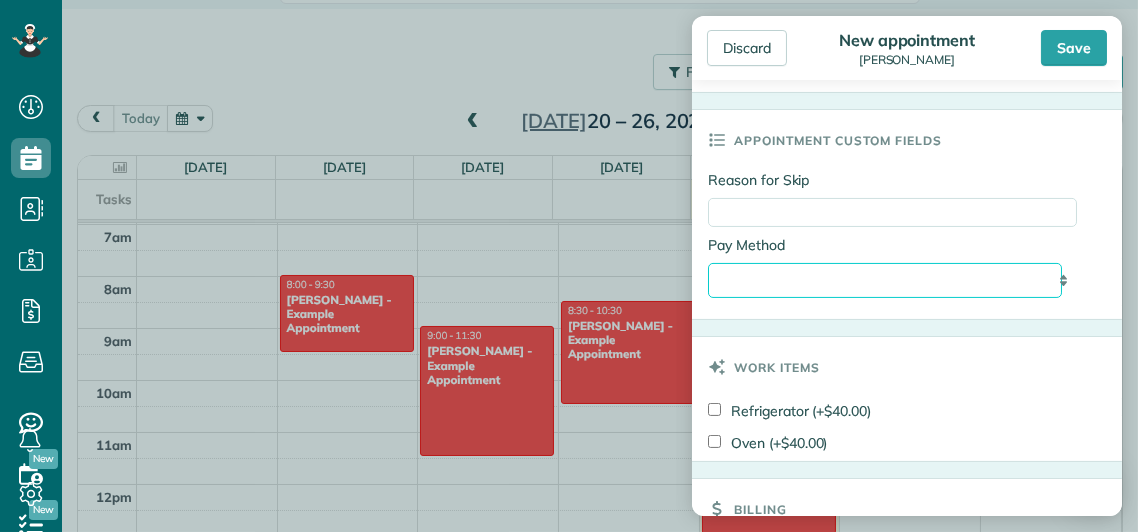 click on "**********" at bounding box center [885, 281] 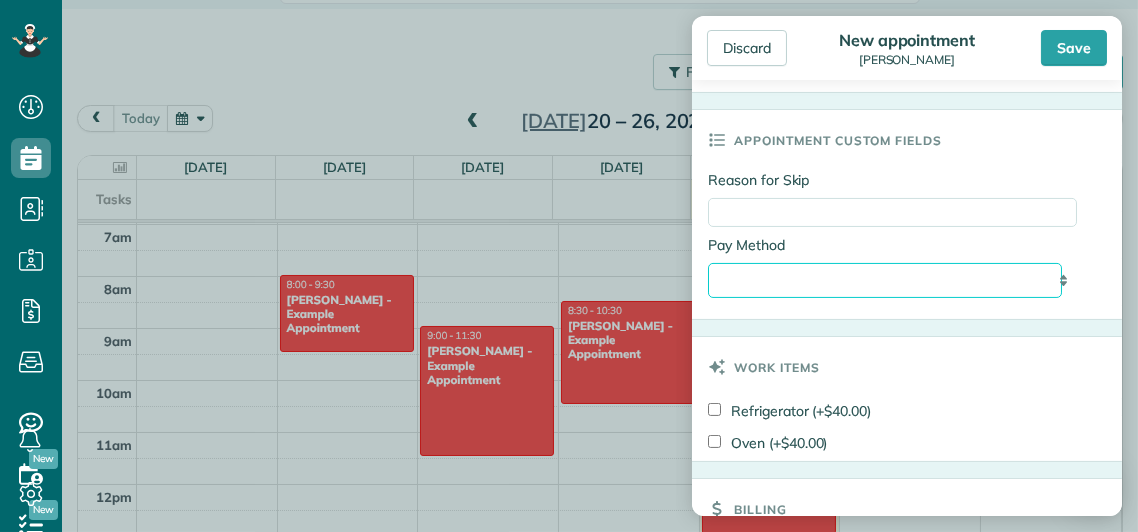 select on "*****" 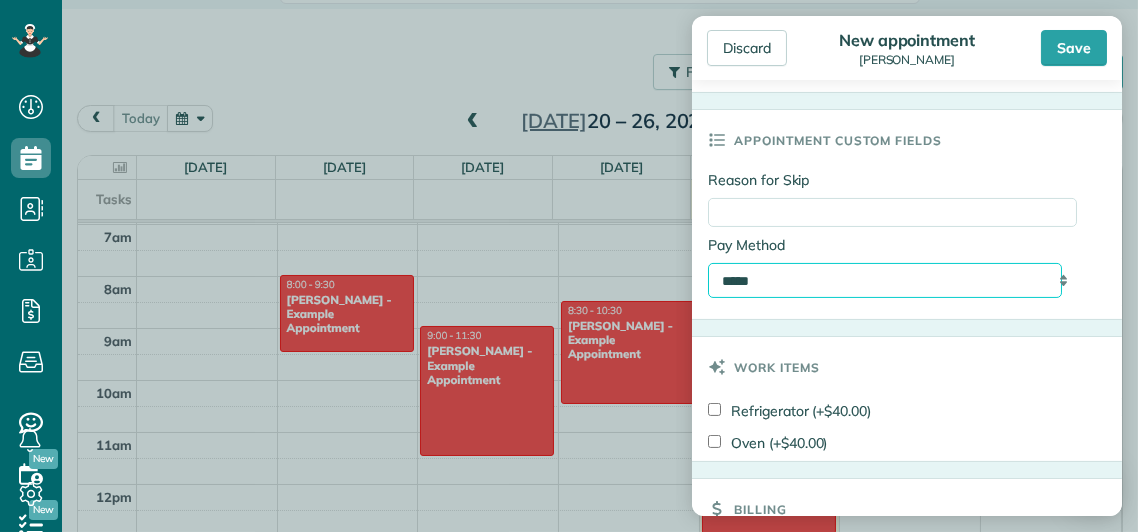 click on "**********" at bounding box center (885, 281) 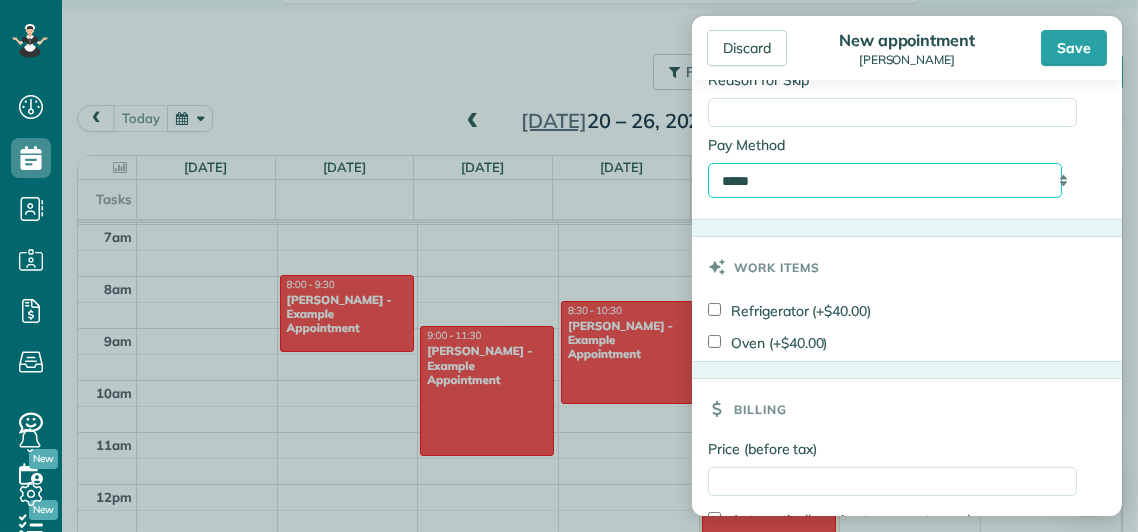 scroll, scrollTop: 1200, scrollLeft: 0, axis: vertical 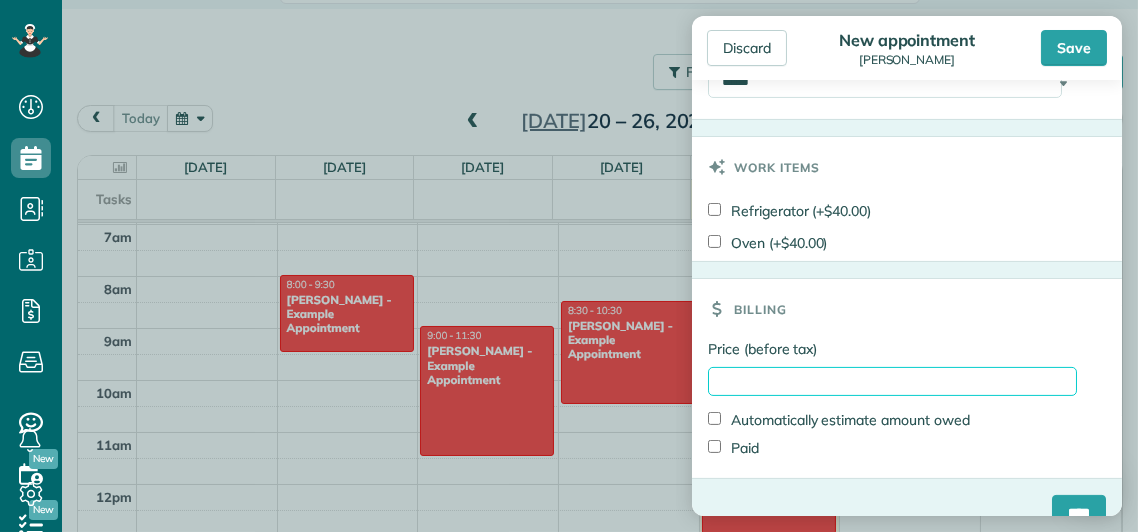 click on "Price (before tax)" at bounding box center [892, 381] 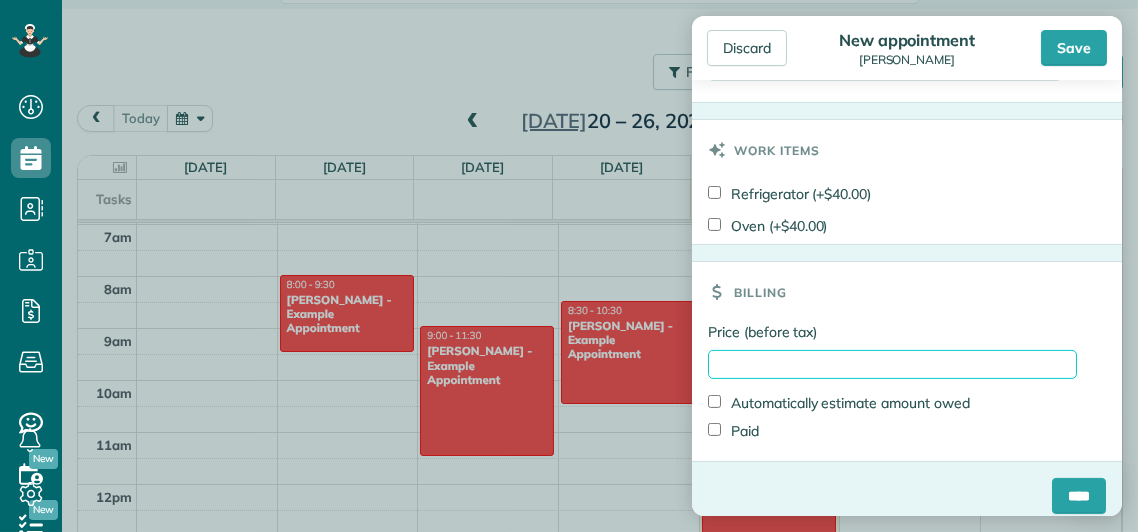 scroll, scrollTop: 1233, scrollLeft: 0, axis: vertical 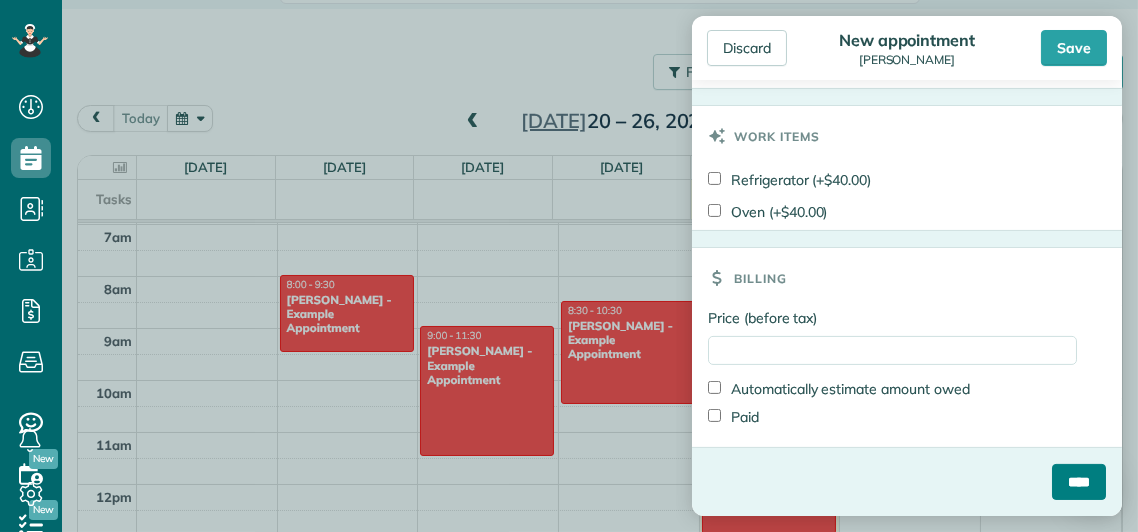 click on "****" at bounding box center (1079, 482) 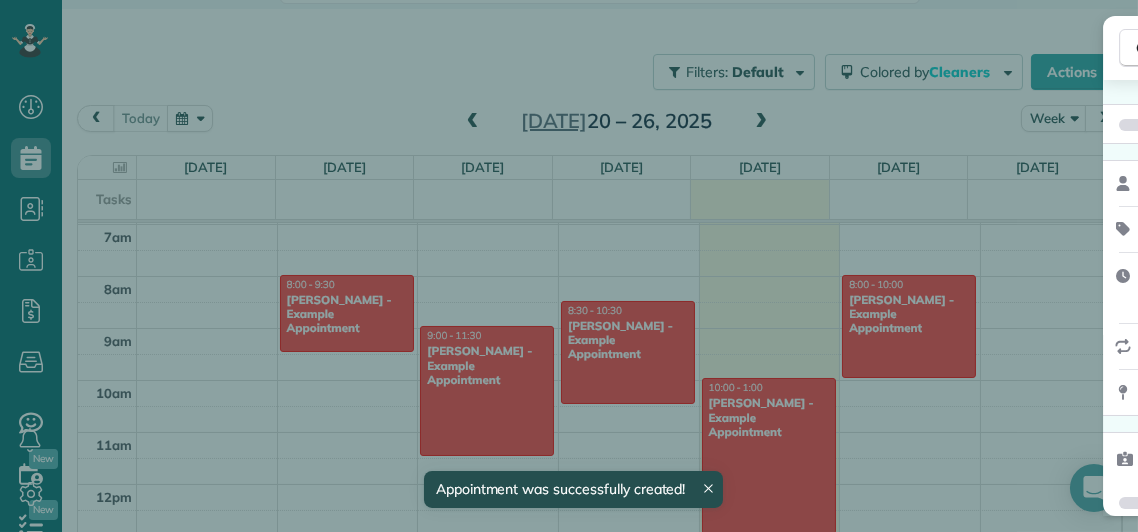 scroll, scrollTop: 185, scrollLeft: 0, axis: vertical 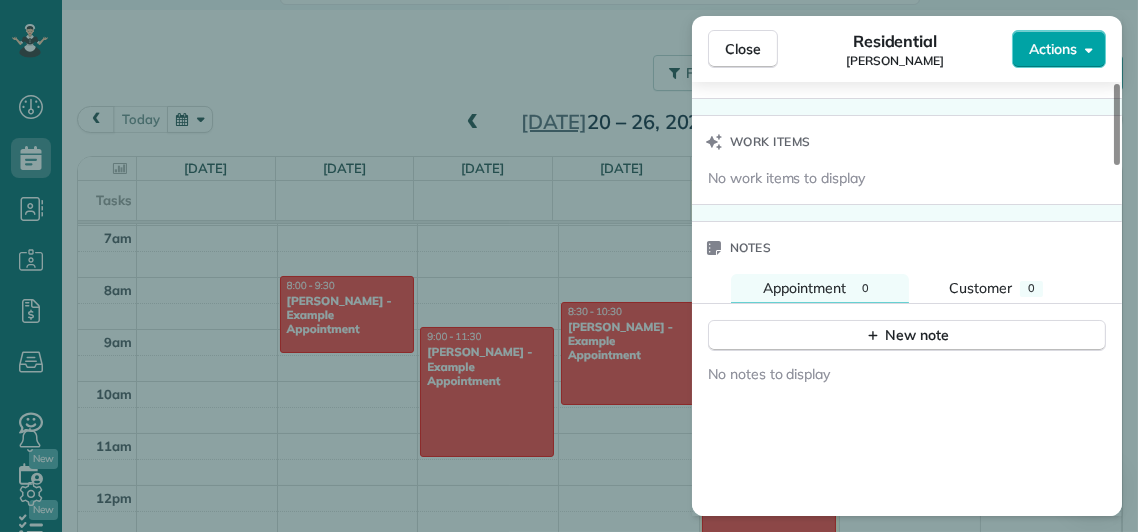 click on "Actions" at bounding box center [1059, 49] 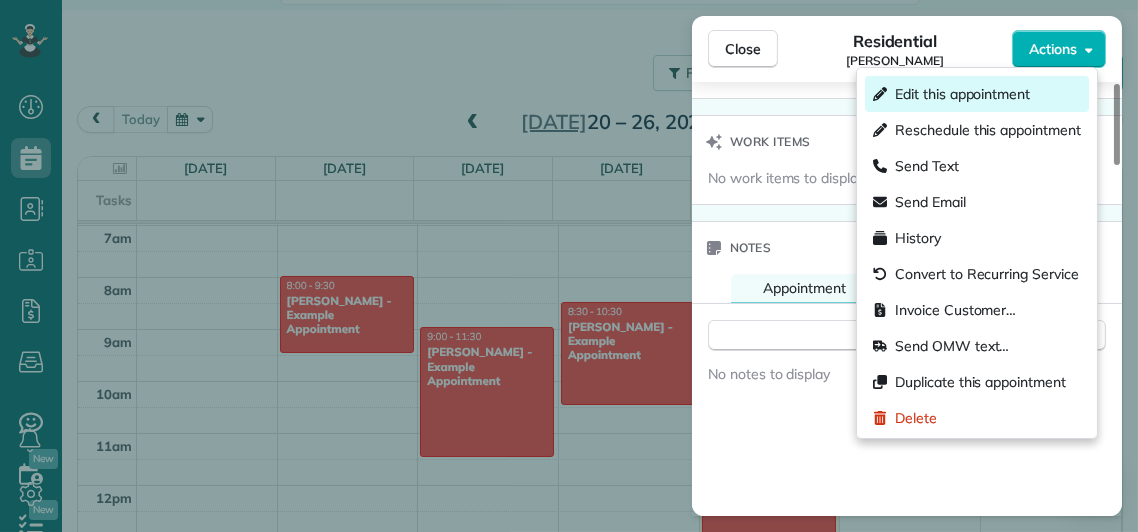 click on "Edit this appointment" at bounding box center (977, 94) 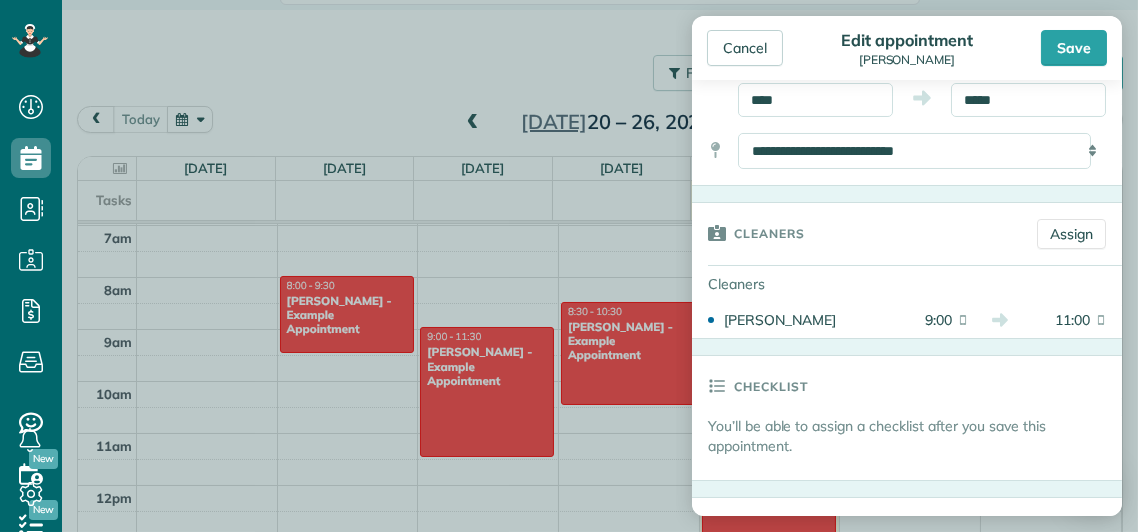 scroll, scrollTop: 0, scrollLeft: 0, axis: both 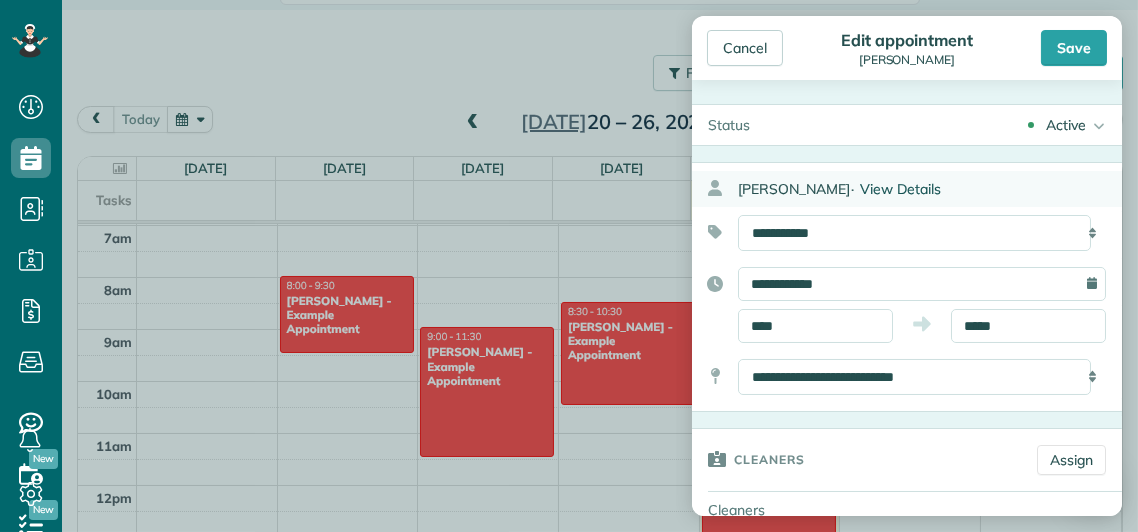 click on "View Details" at bounding box center [900, 189] 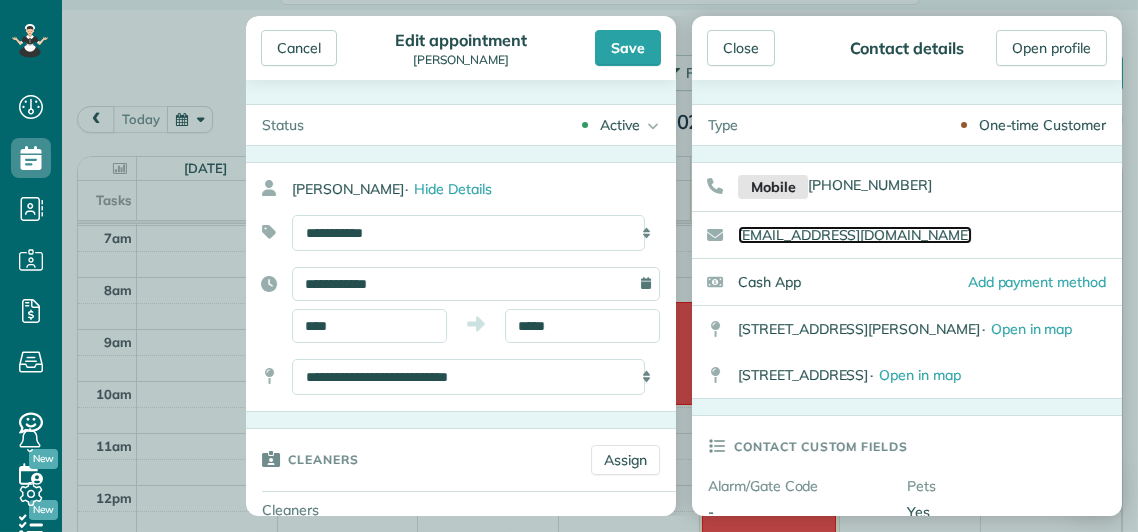 click on "jefferydykes3@gmail.com" at bounding box center [855, 235] 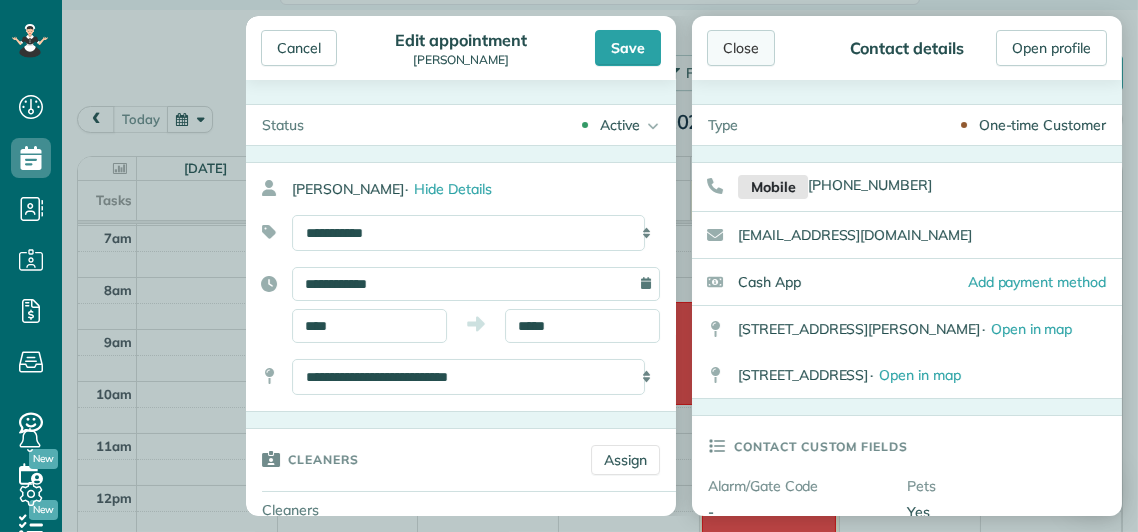 click on "Close" at bounding box center [741, 48] 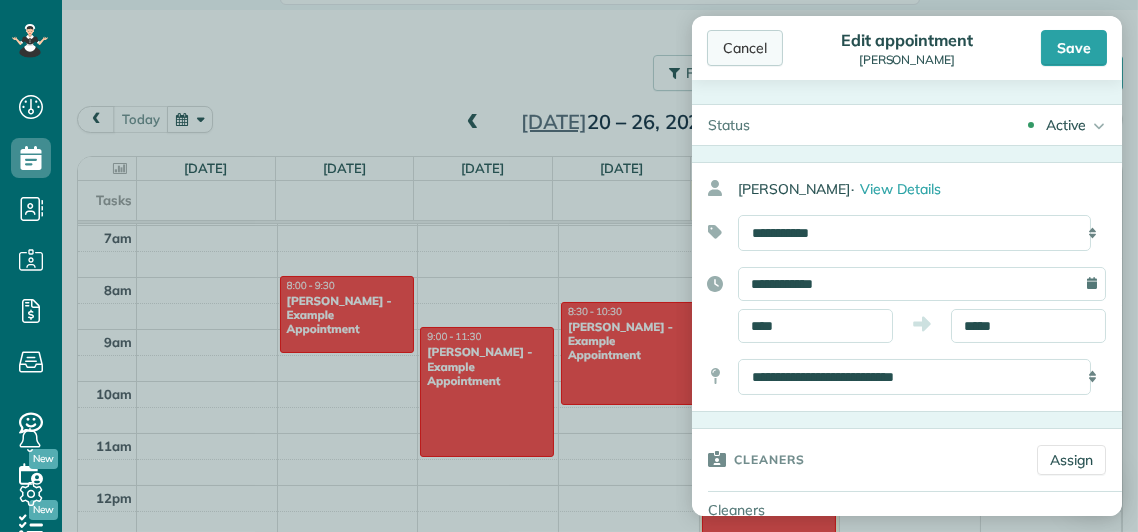 click on "Cancel" at bounding box center (745, 48) 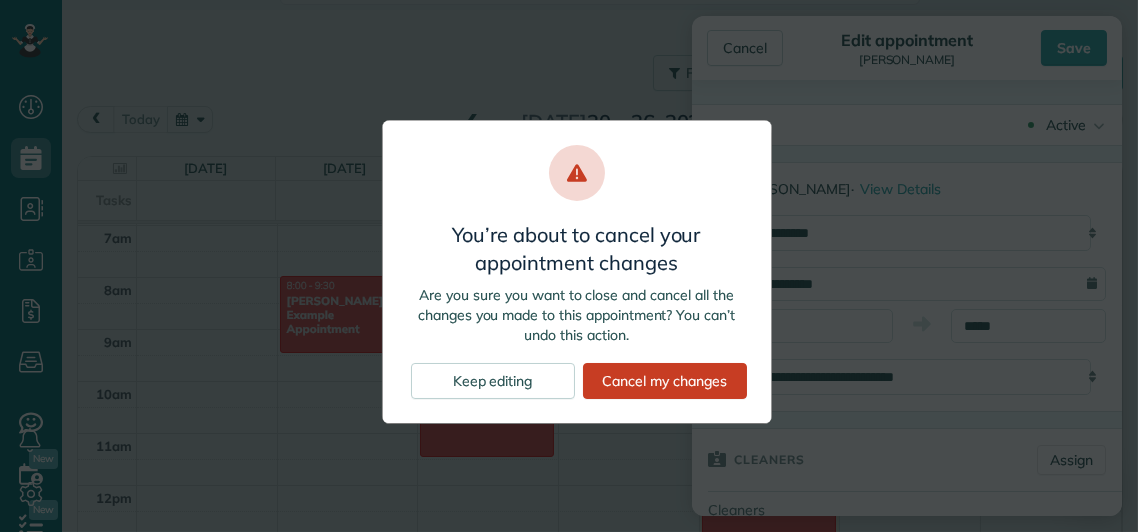 drag, startPoint x: 623, startPoint y: 388, endPoint x: 681, endPoint y: 320, distance: 89.37561 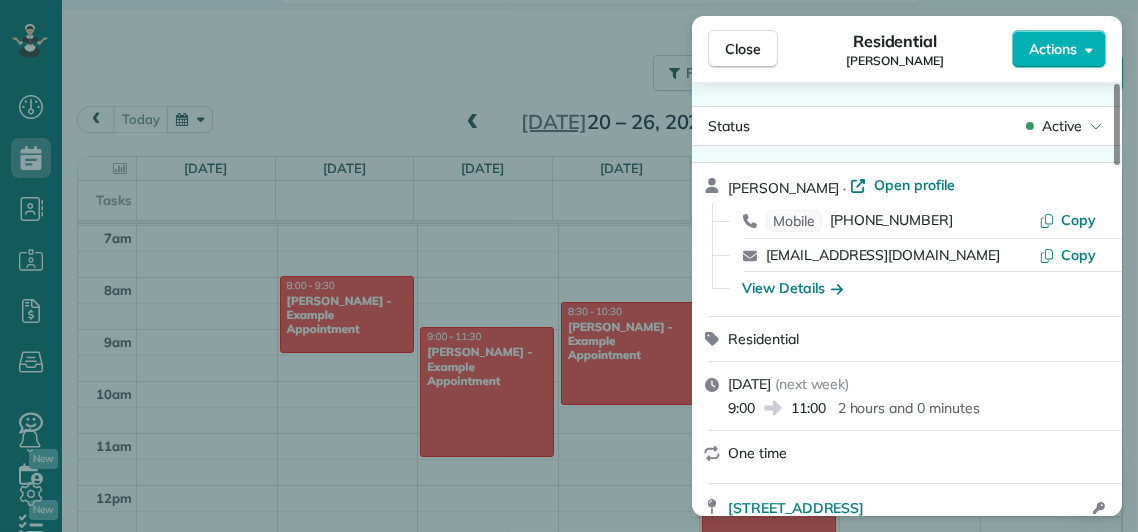 click on "Close Residential Jeffery Dykes Actions" at bounding box center (907, 49) 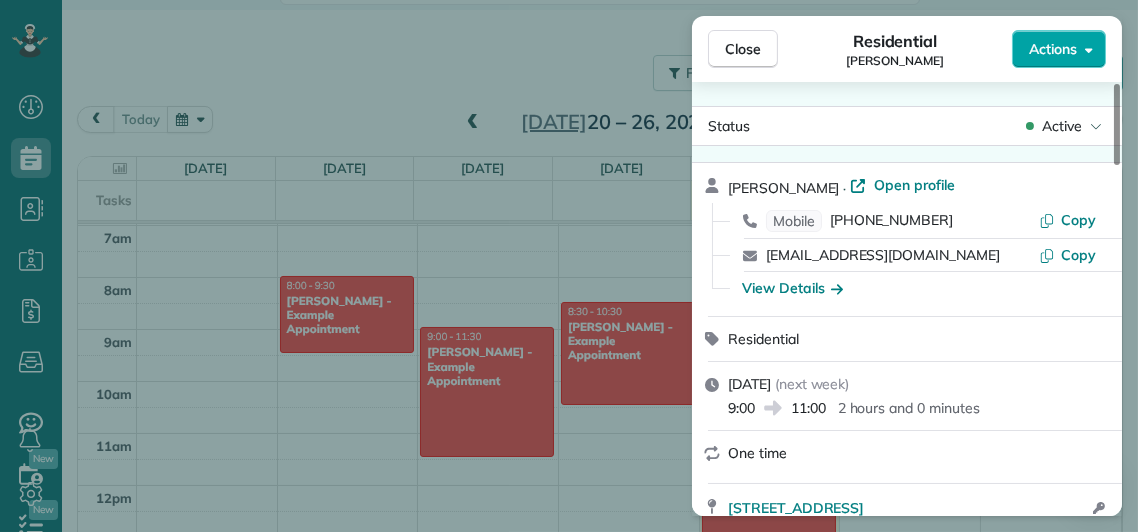 click on "Actions" at bounding box center (1059, 49) 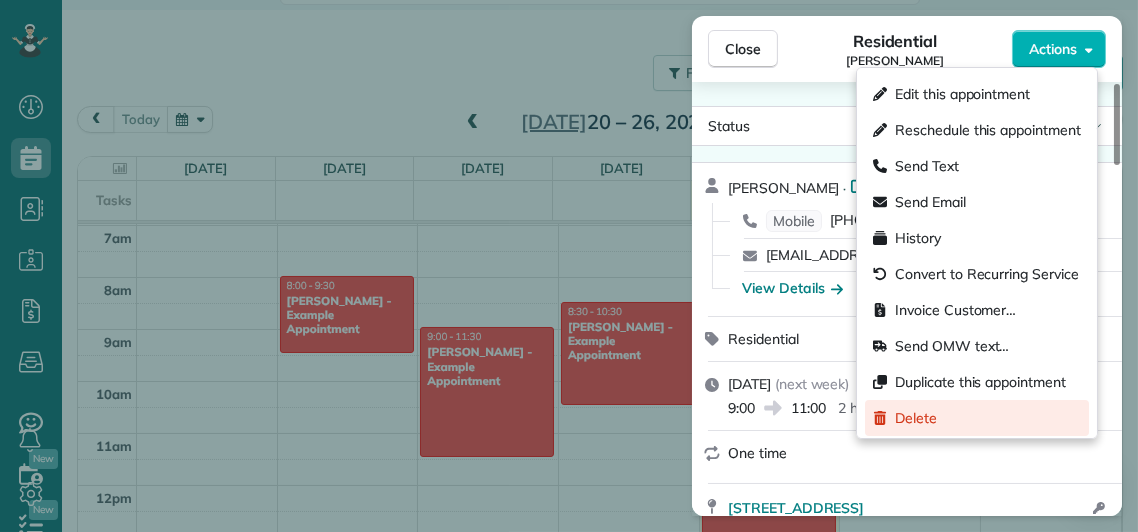 scroll, scrollTop: 45, scrollLeft: 0, axis: vertical 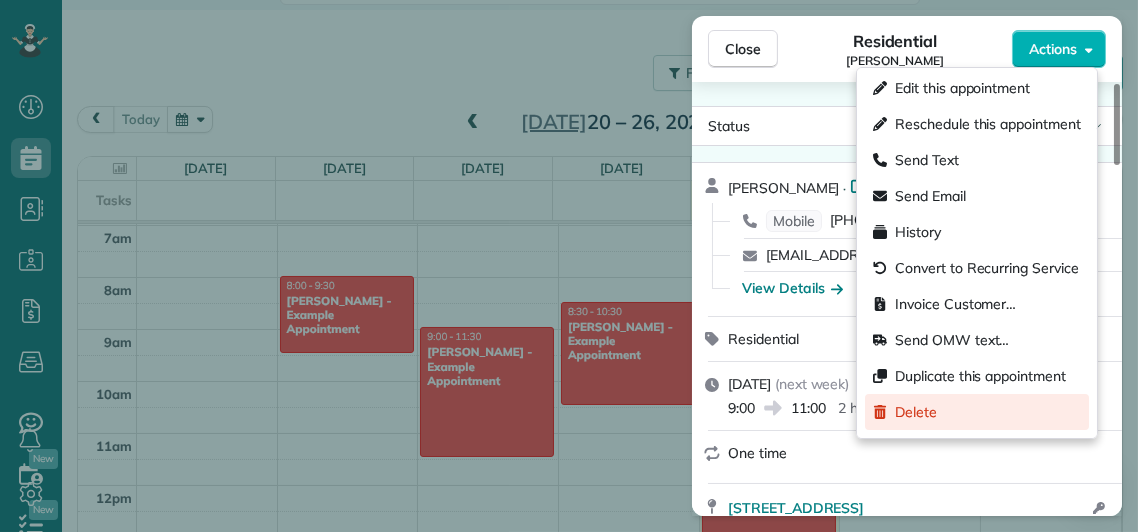 click on "Delete" at bounding box center (977, 412) 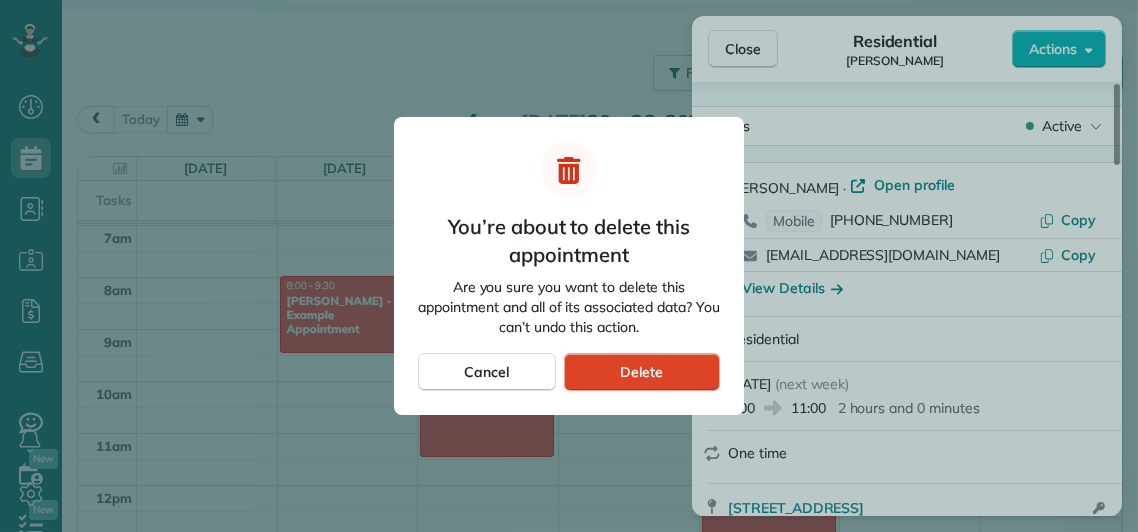 click on "Delete" at bounding box center [641, 372] 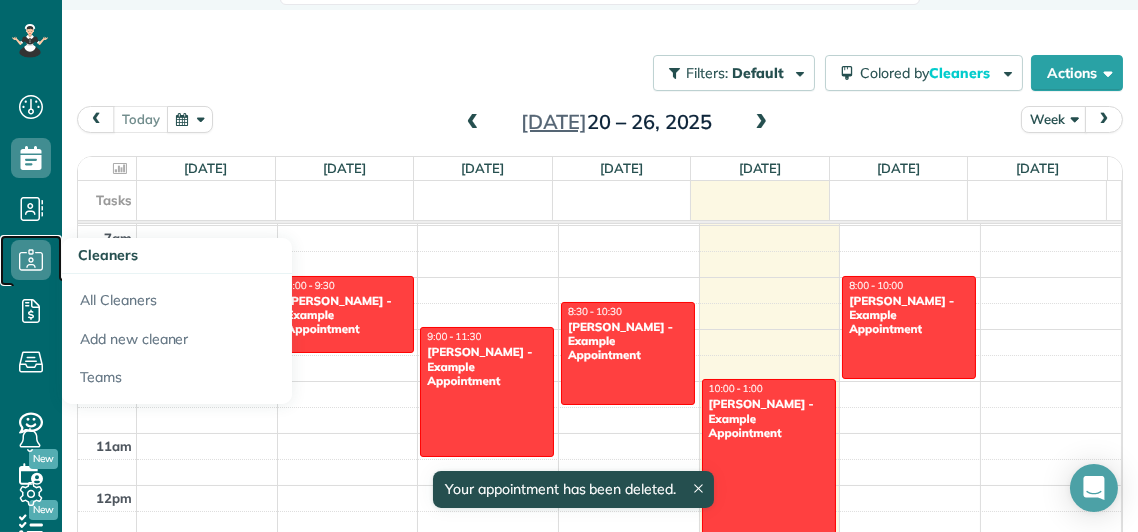 click 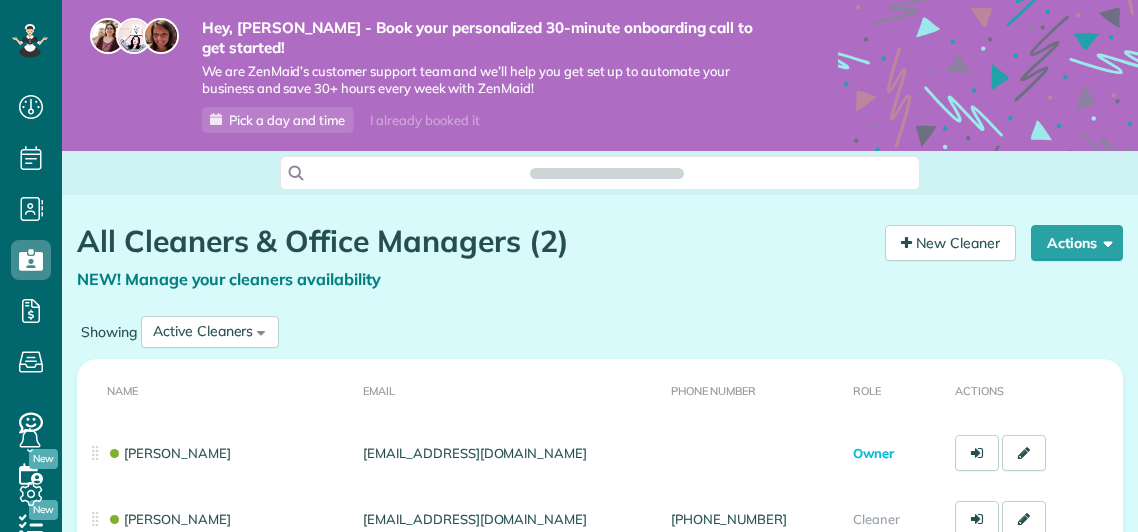 scroll, scrollTop: 0, scrollLeft: 0, axis: both 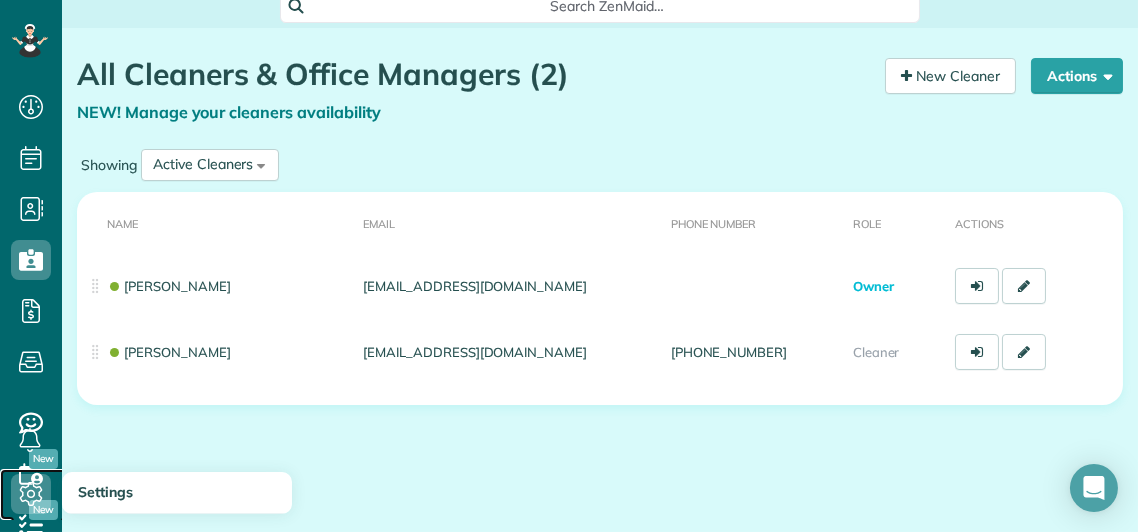click on "Settings" at bounding box center [37, 494] 